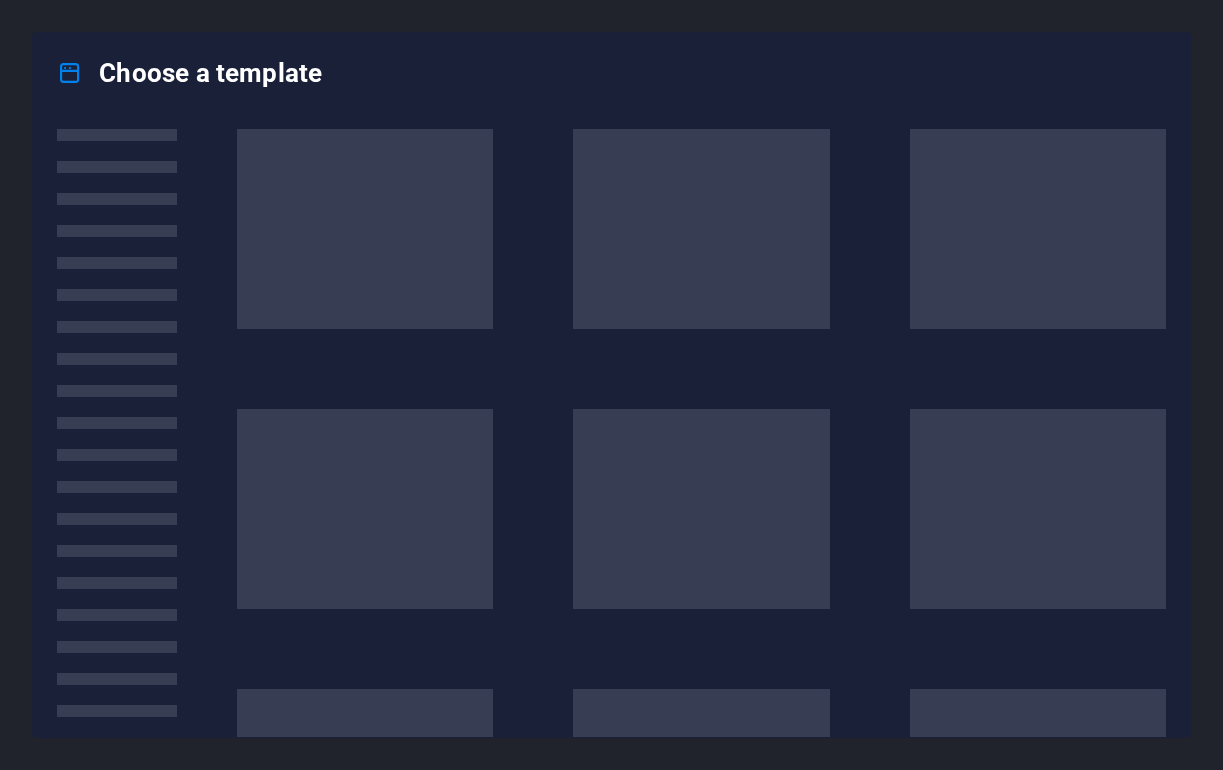 scroll, scrollTop: 0, scrollLeft: 0, axis: both 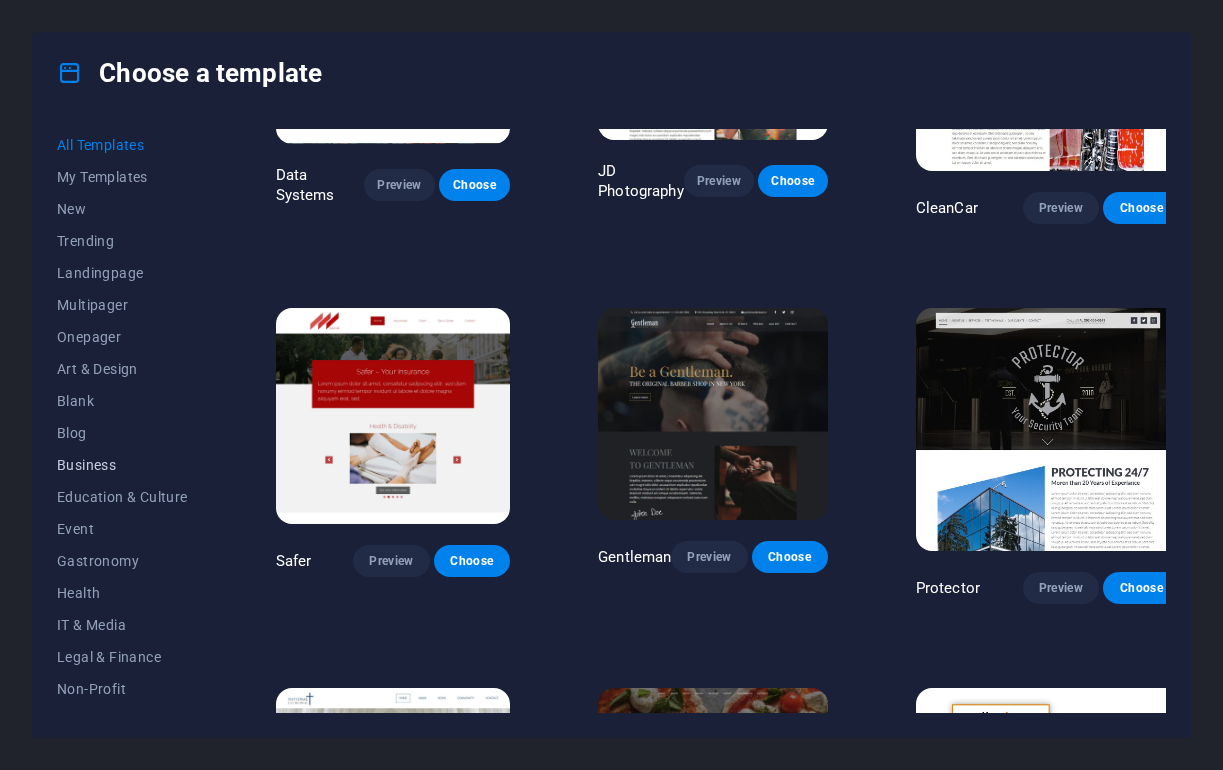 click on "Business" at bounding box center [122, 465] 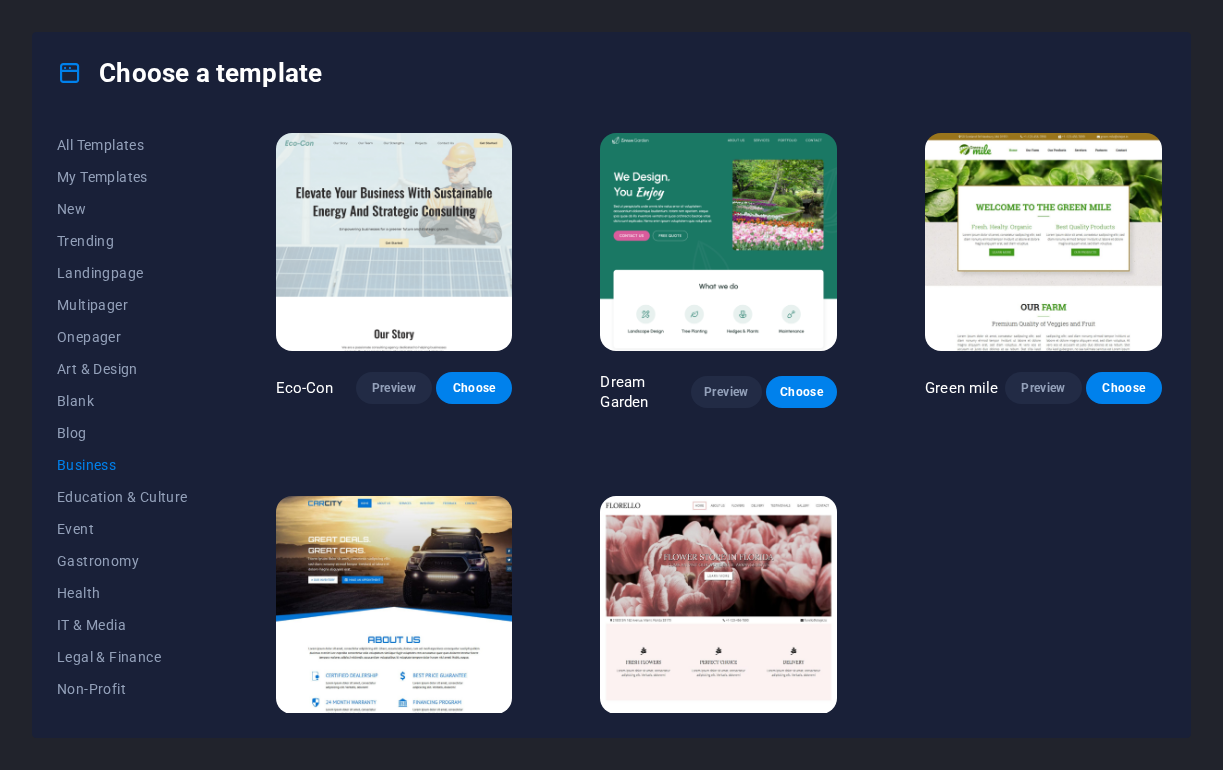 scroll, scrollTop: 0, scrollLeft: 0, axis: both 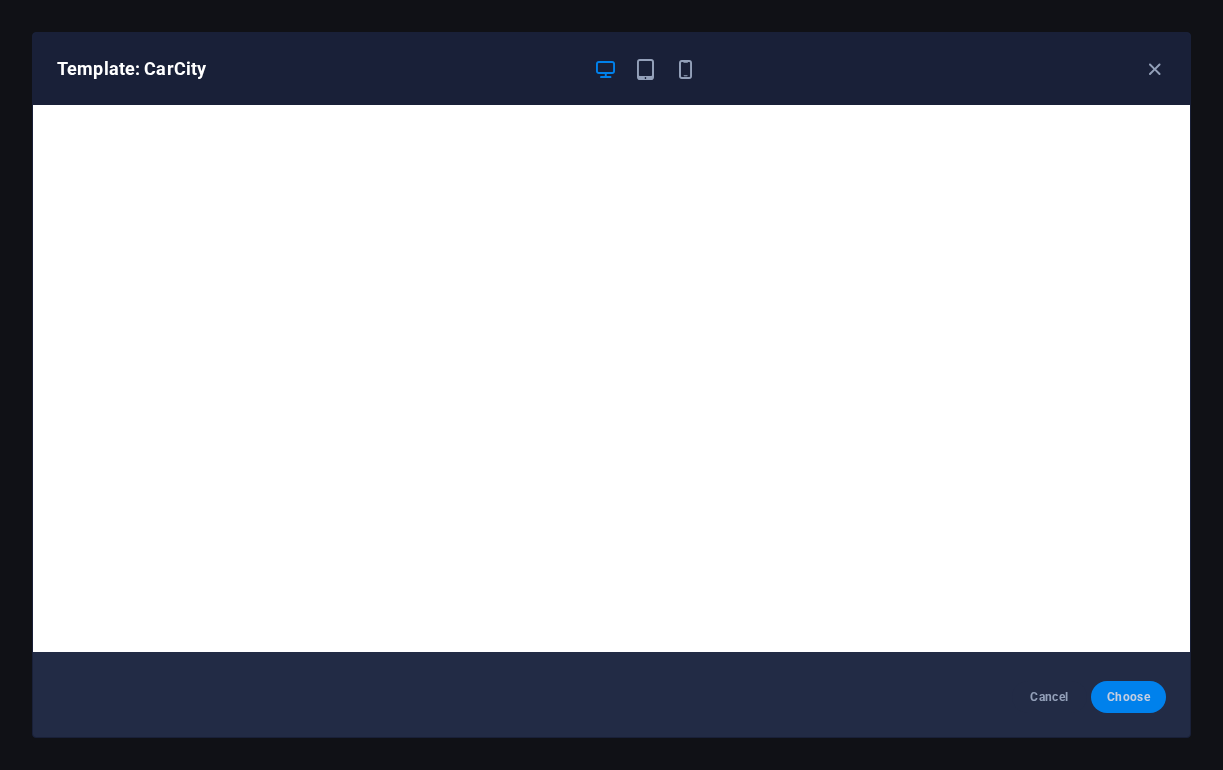 click on "Choose" at bounding box center [1128, 697] 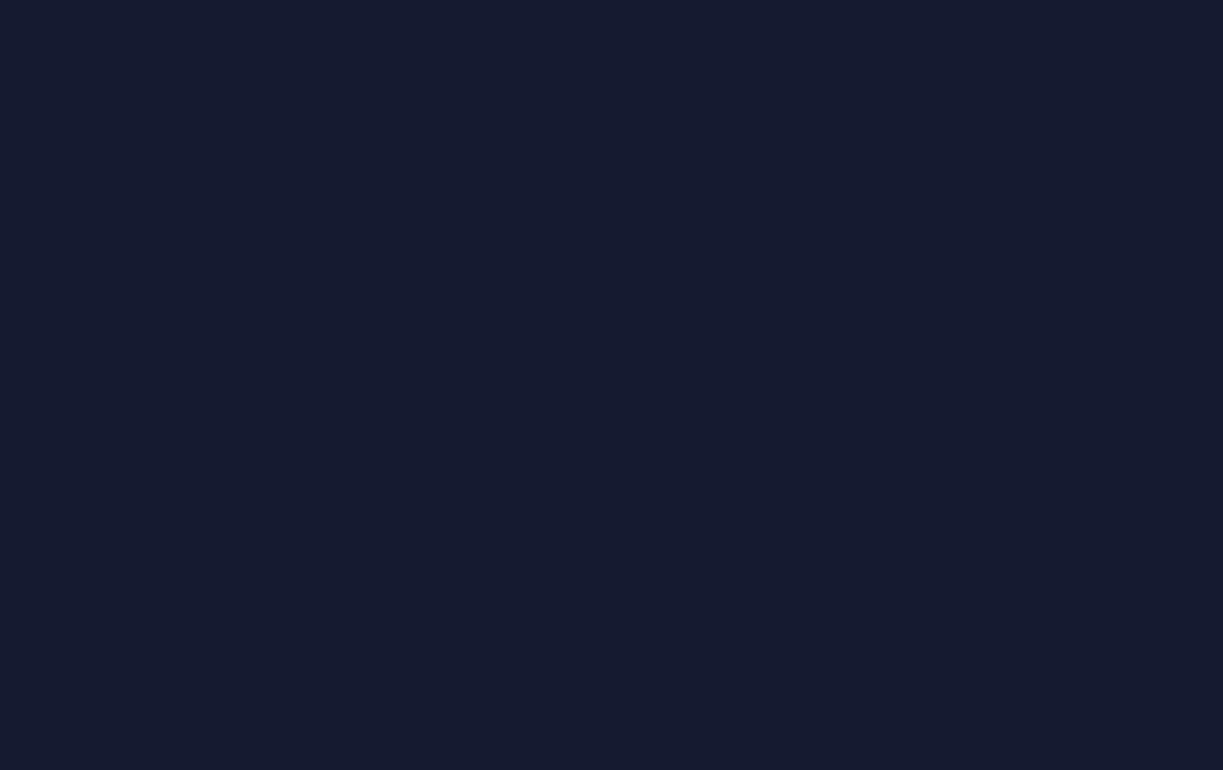 scroll, scrollTop: 0, scrollLeft: 0, axis: both 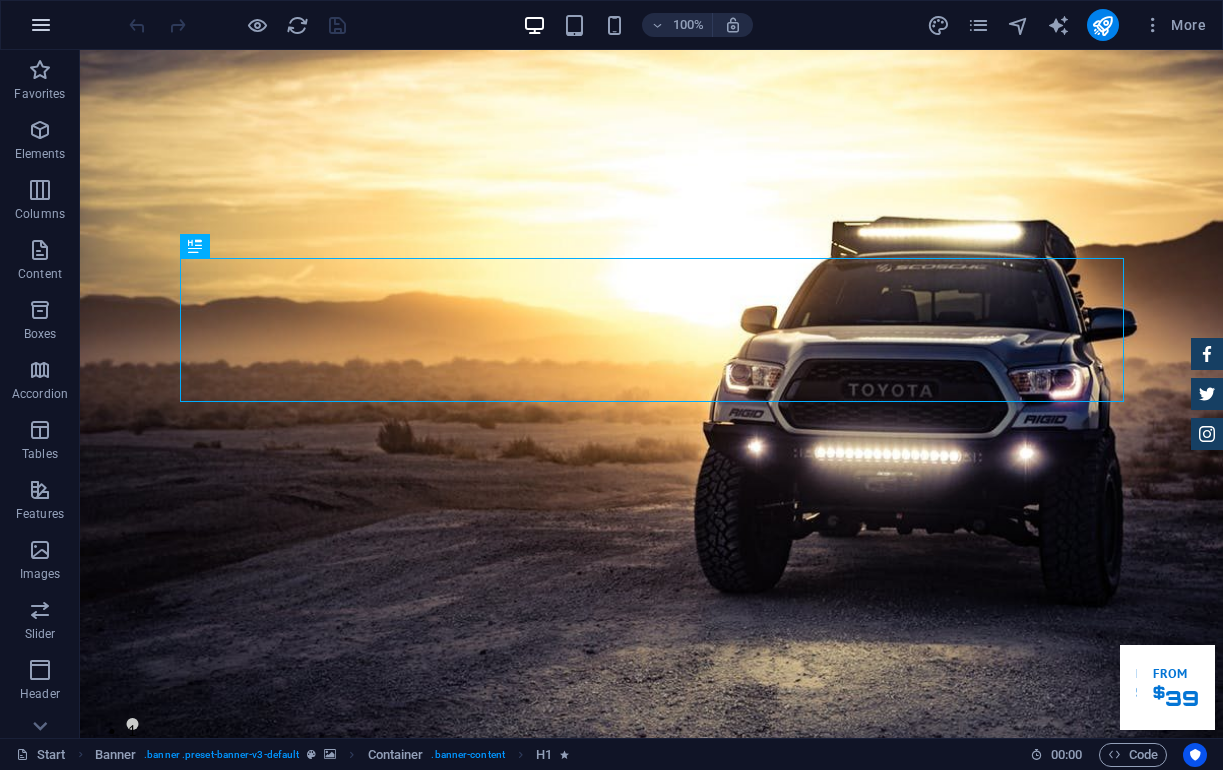 click at bounding box center (41, 25) 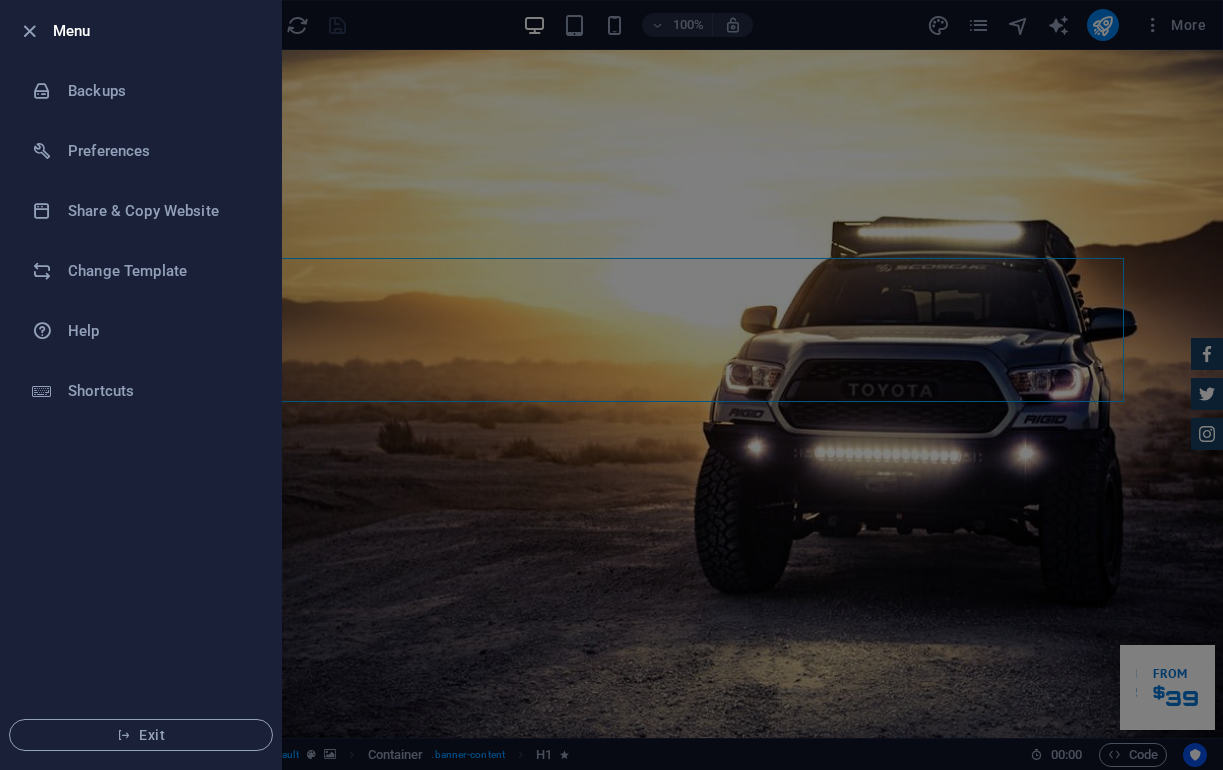 click on "Menu" at bounding box center [159, 31] 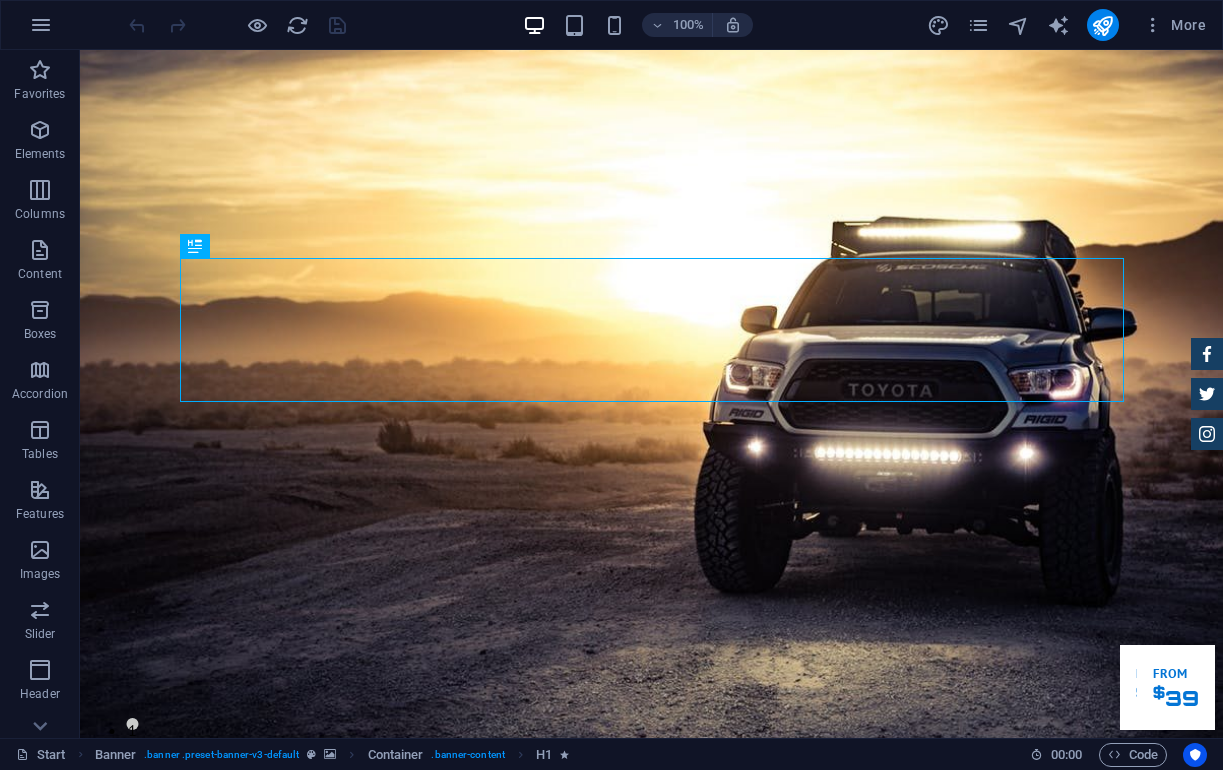 click at bounding box center (1153, 25) 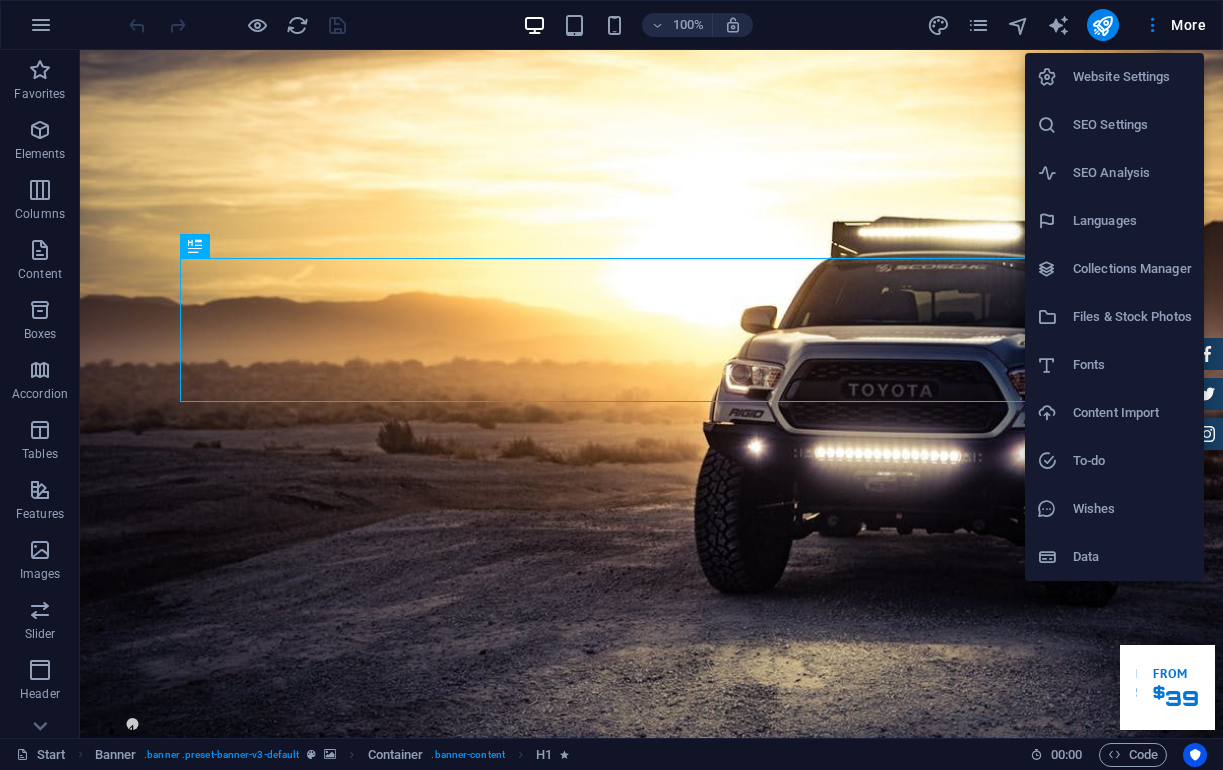 click on "SEO Settings" at bounding box center (1132, 125) 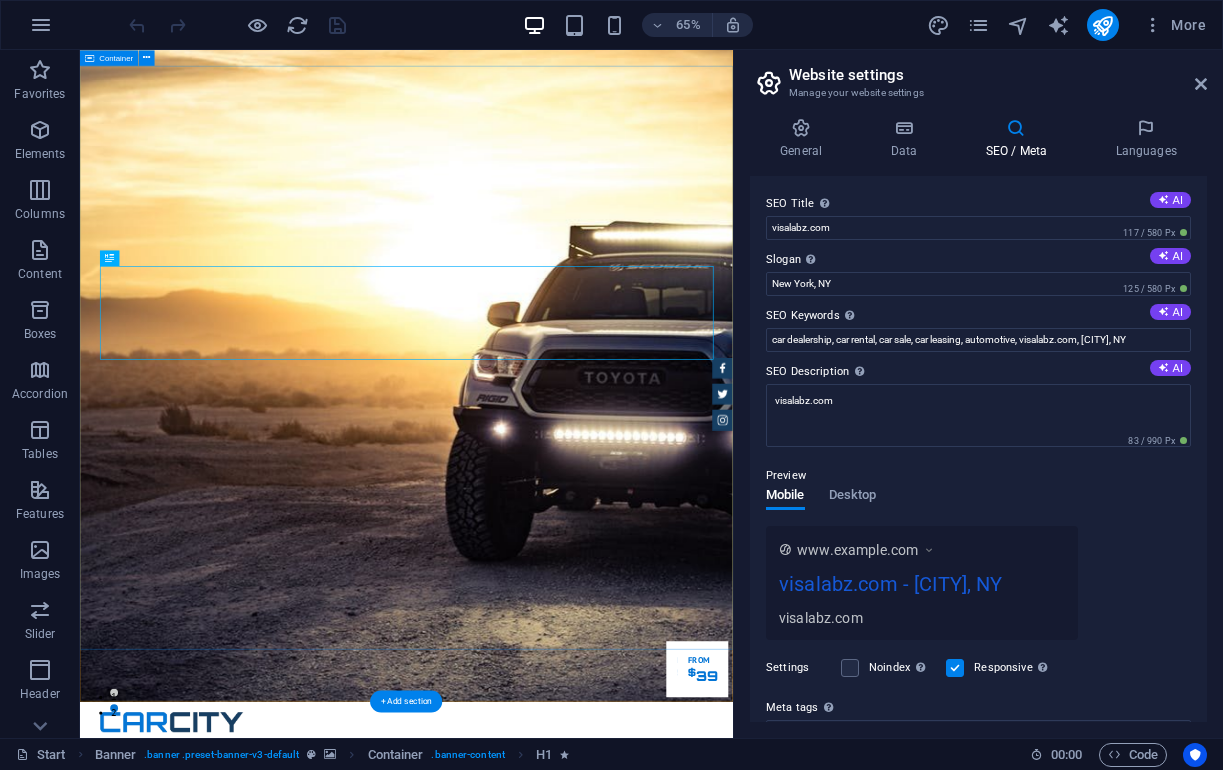 scroll, scrollTop: 58, scrollLeft: 0, axis: vertical 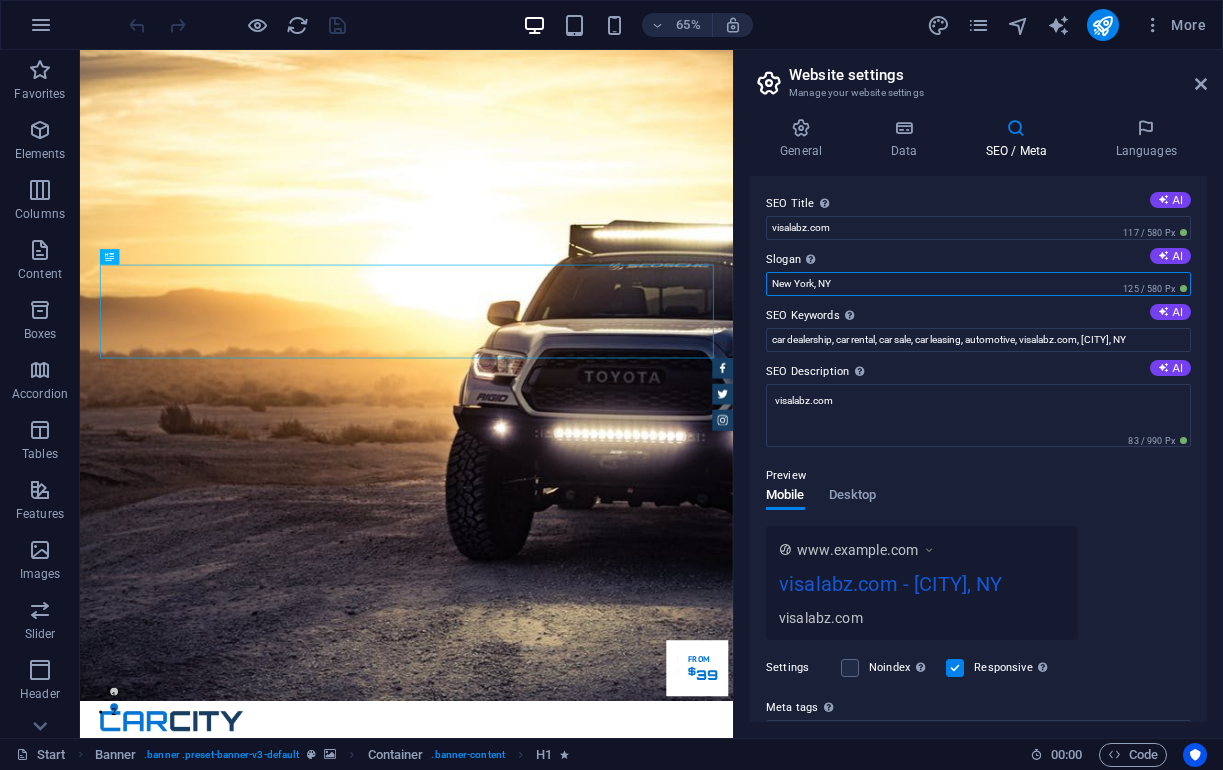 click on "New York, NY" at bounding box center (978, 284) 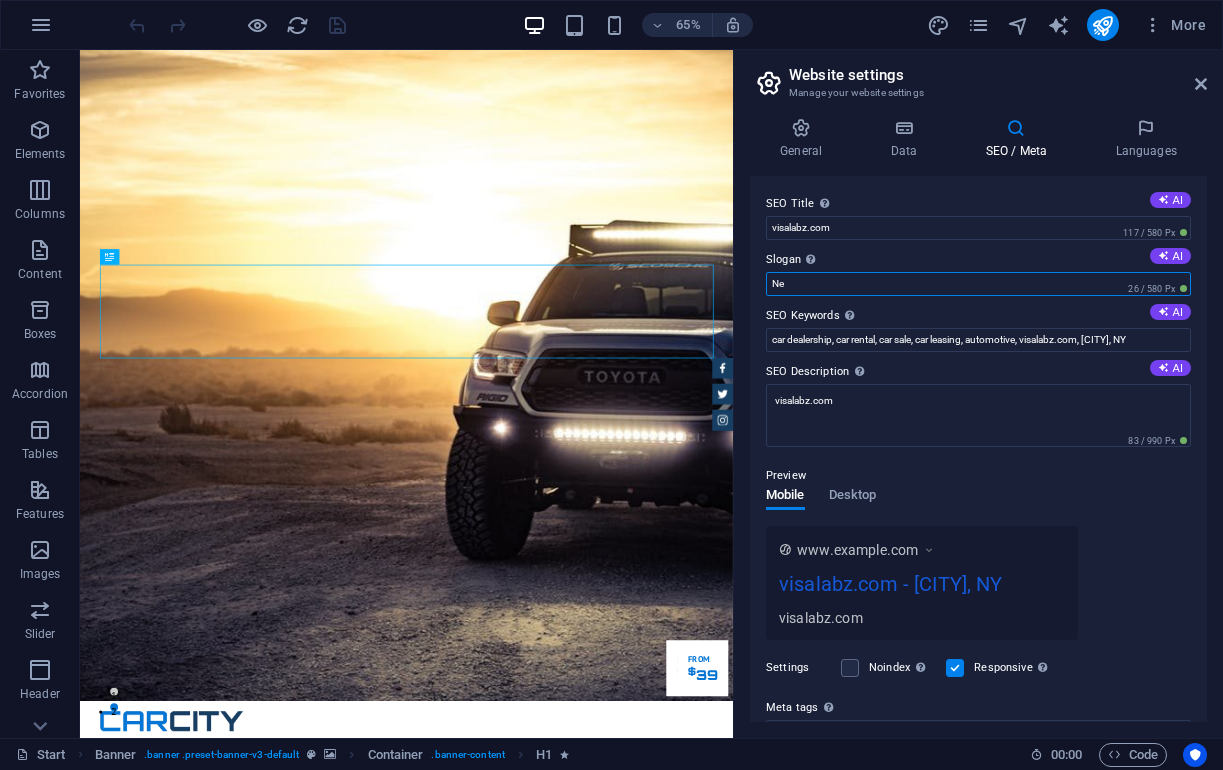 type on "N" 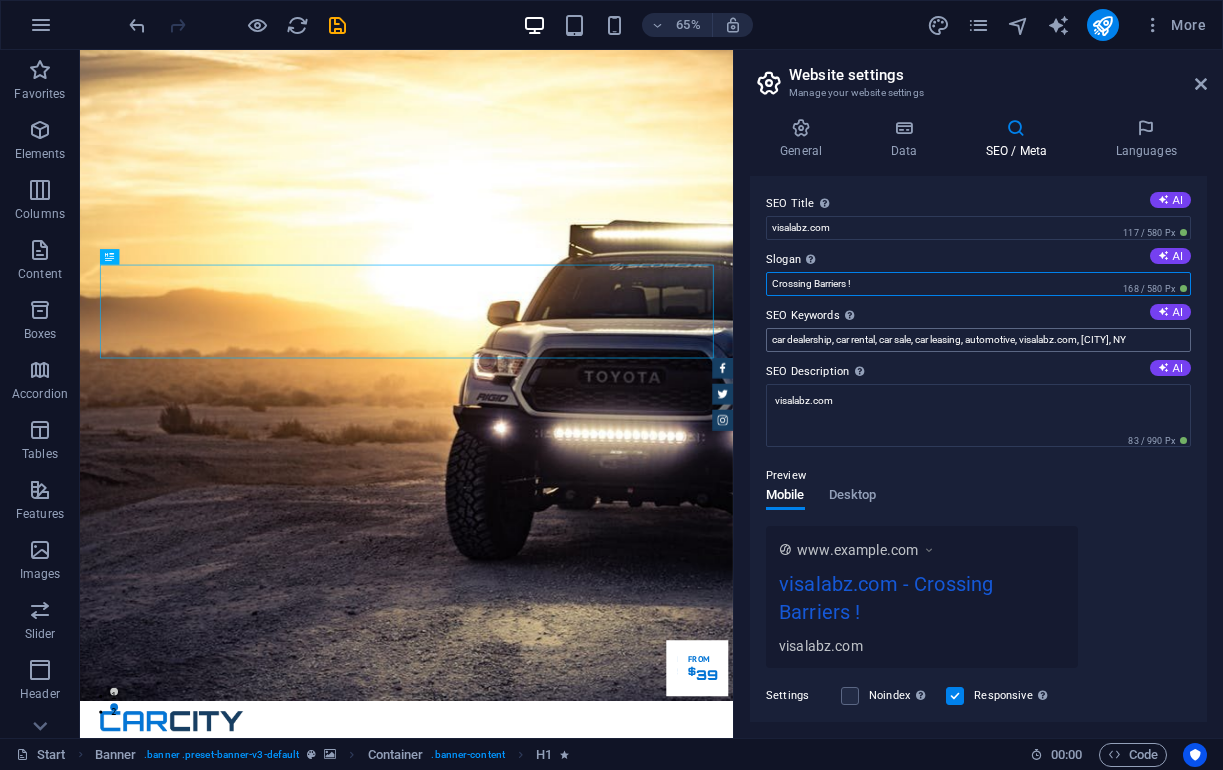 type on "Crossing Barriers !" 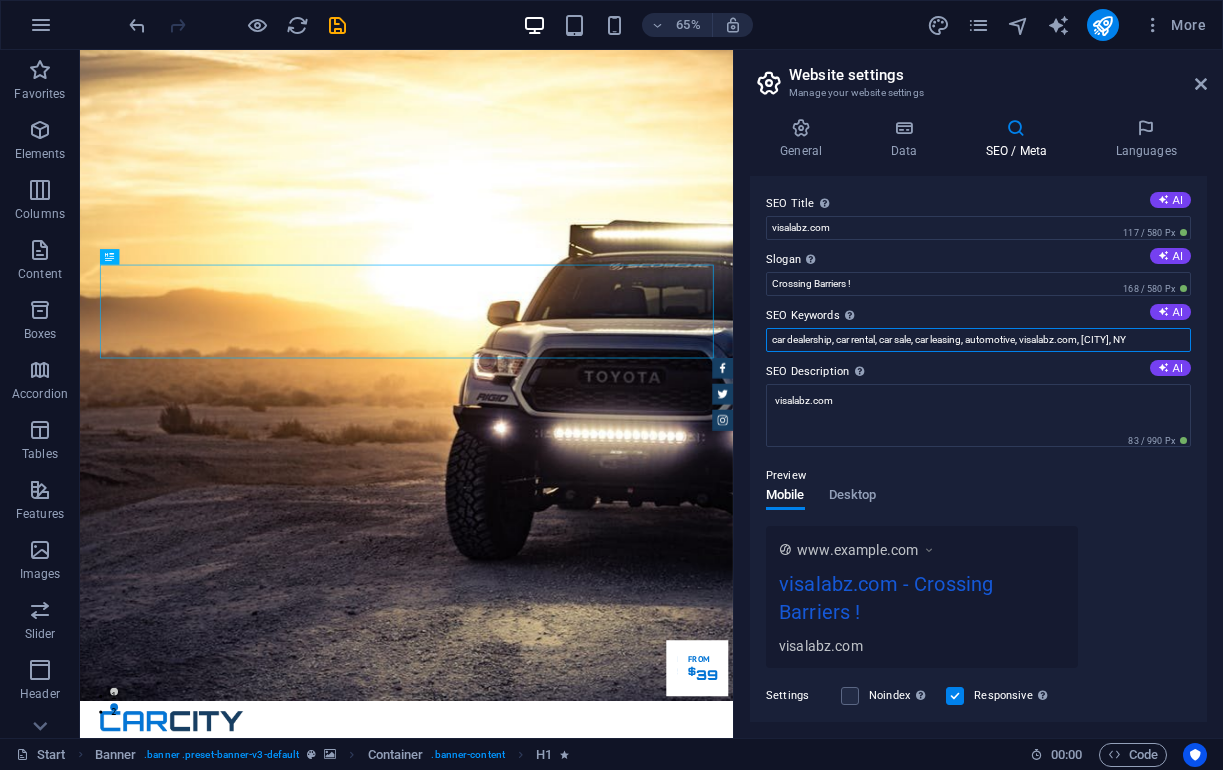click on "car dealership, car rental, car sale, car leasing, automotive, visalabz.com, New York, NY" at bounding box center [978, 340] 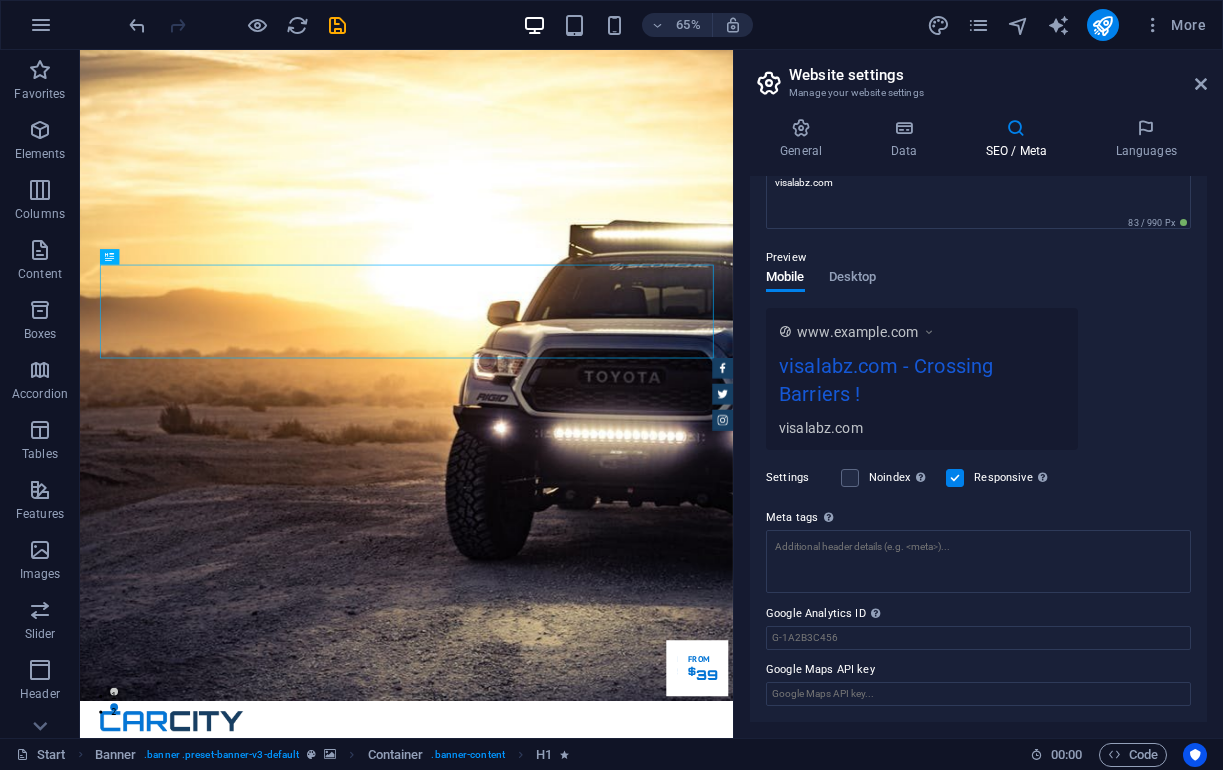 scroll, scrollTop: 217, scrollLeft: 0, axis: vertical 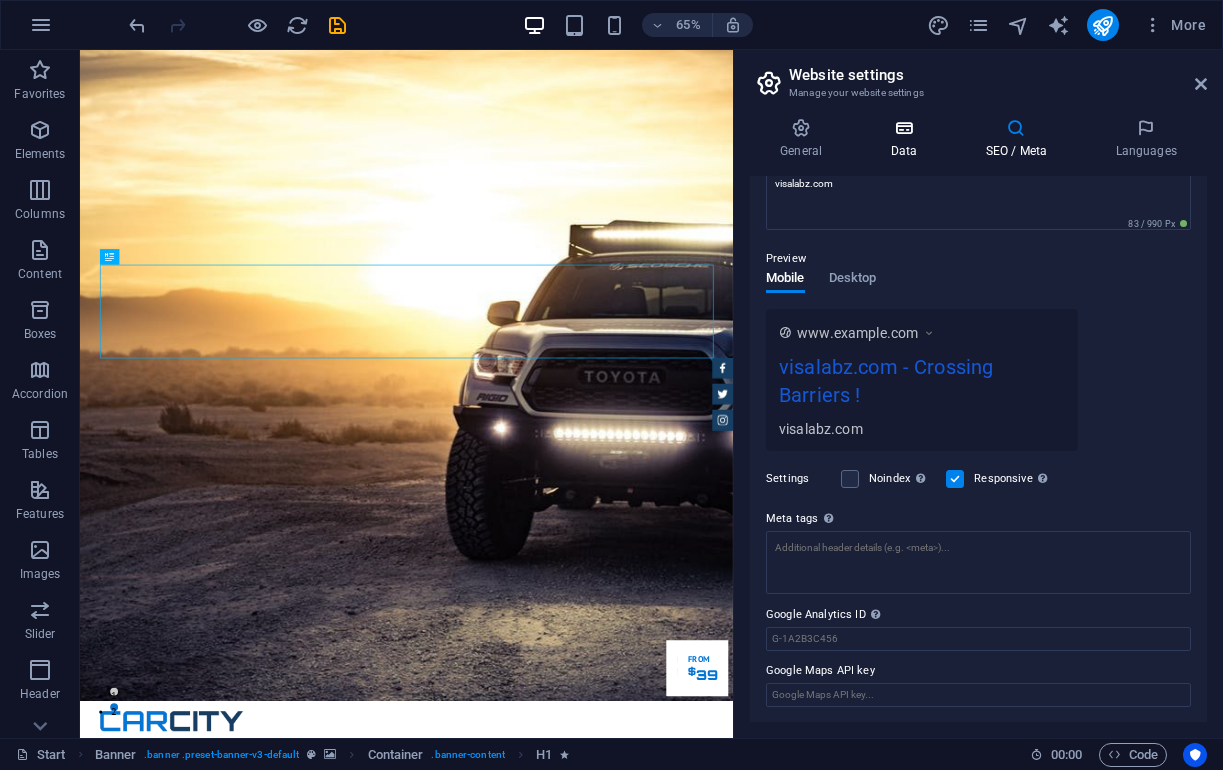type on "VisaLabz, Mijan bokth, canada visa, London visa, sylhet visa, sylhet passport, sylhet London, sylhet New York, sylhet uk, visa lab," 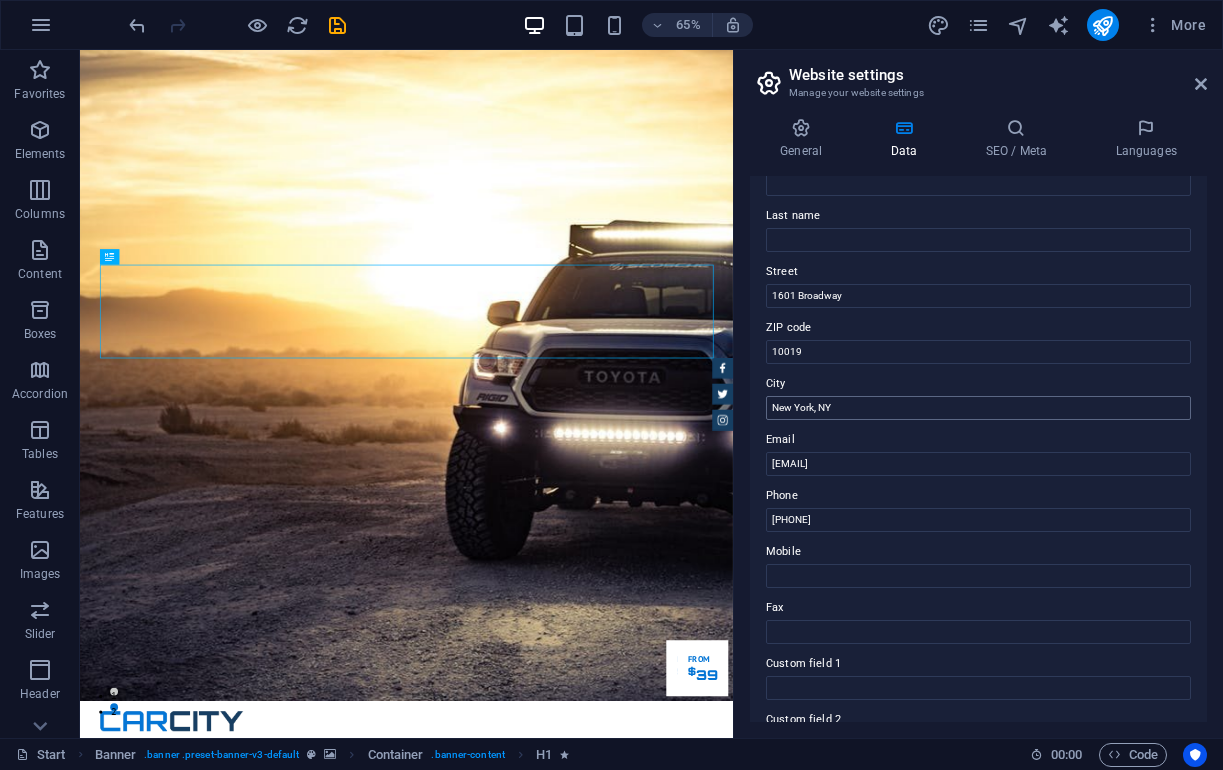 scroll, scrollTop: 148, scrollLeft: 0, axis: vertical 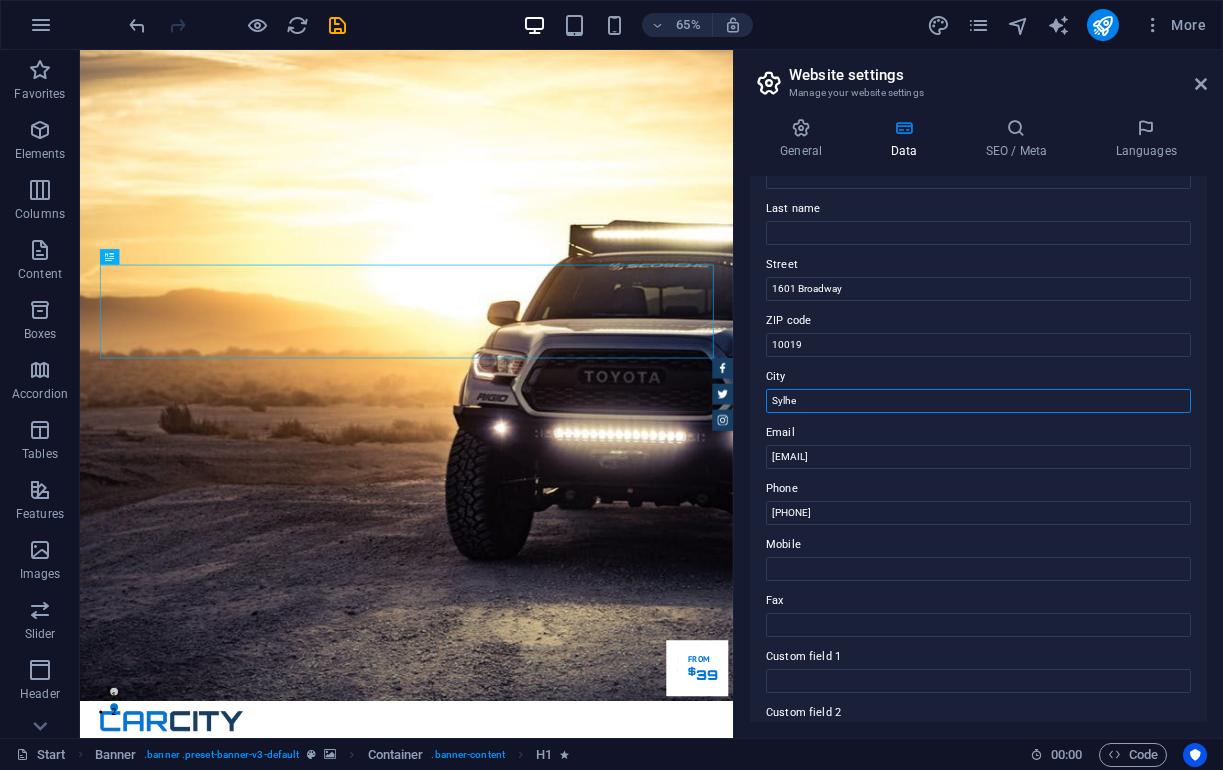 type on "Sylhet" 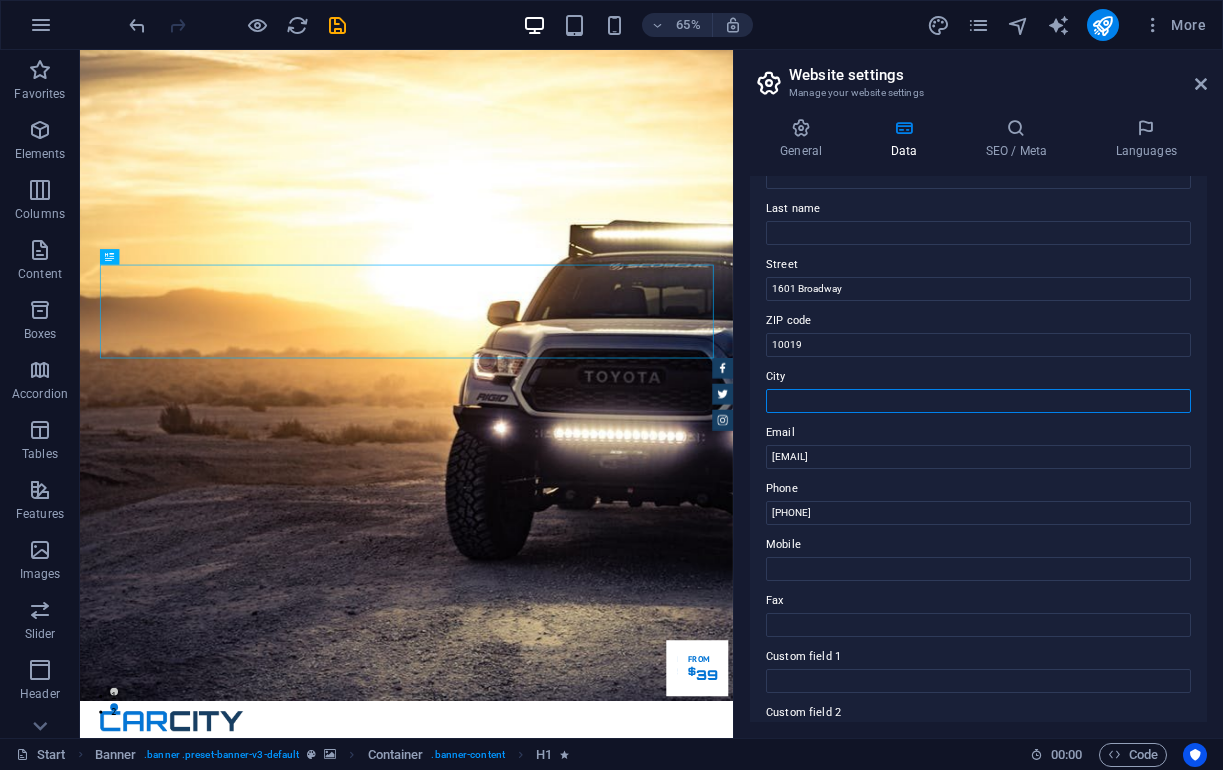 type on "Sylhet" 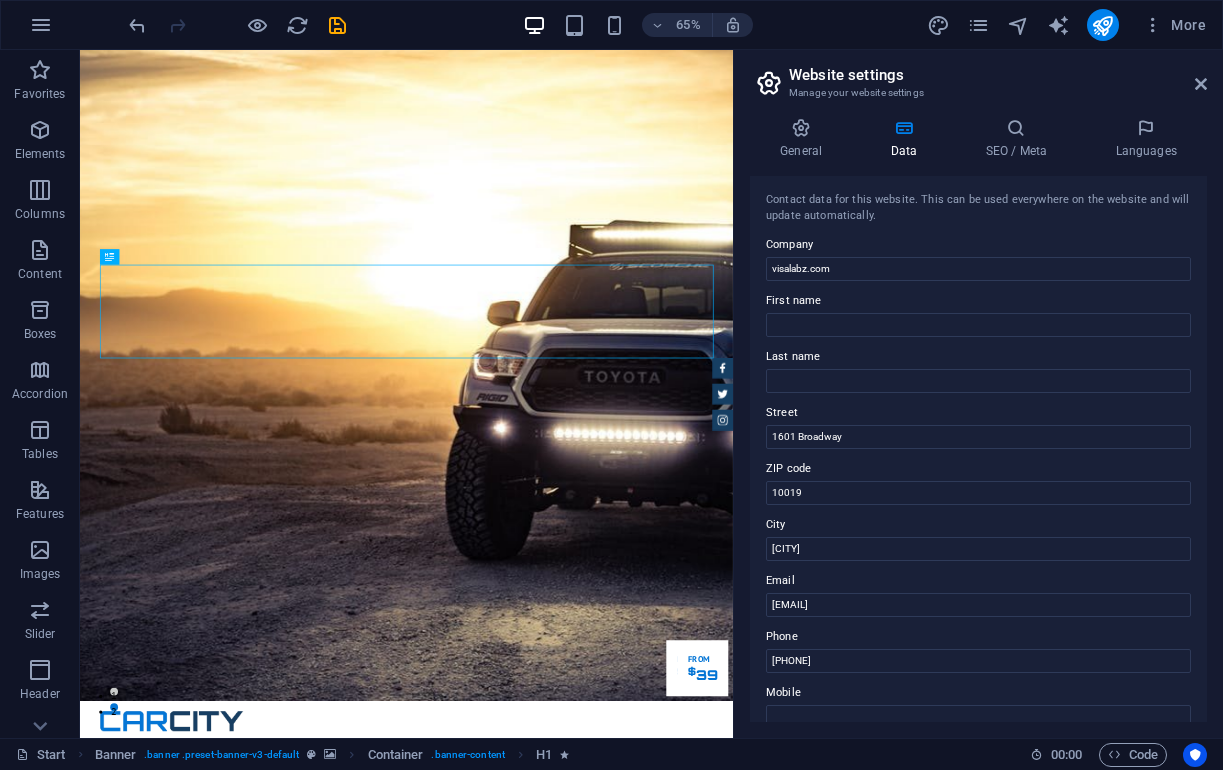 scroll, scrollTop: 0, scrollLeft: 0, axis: both 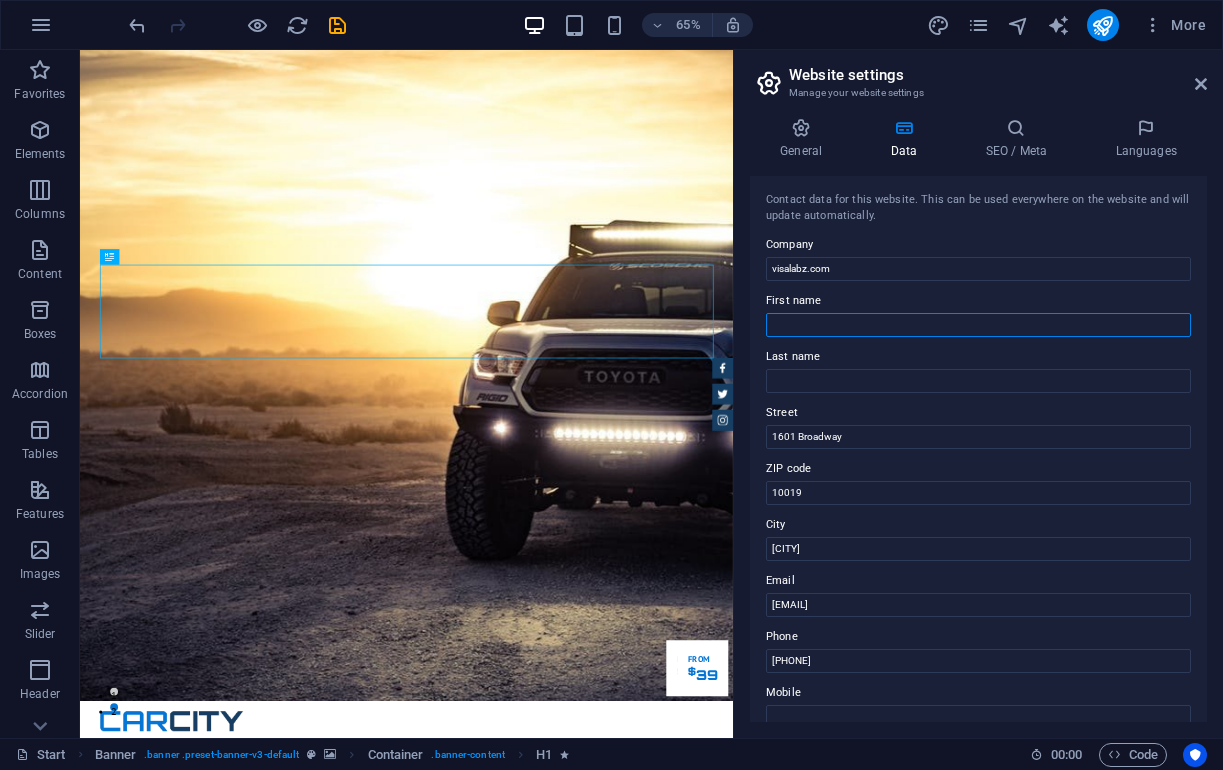 type on "N" 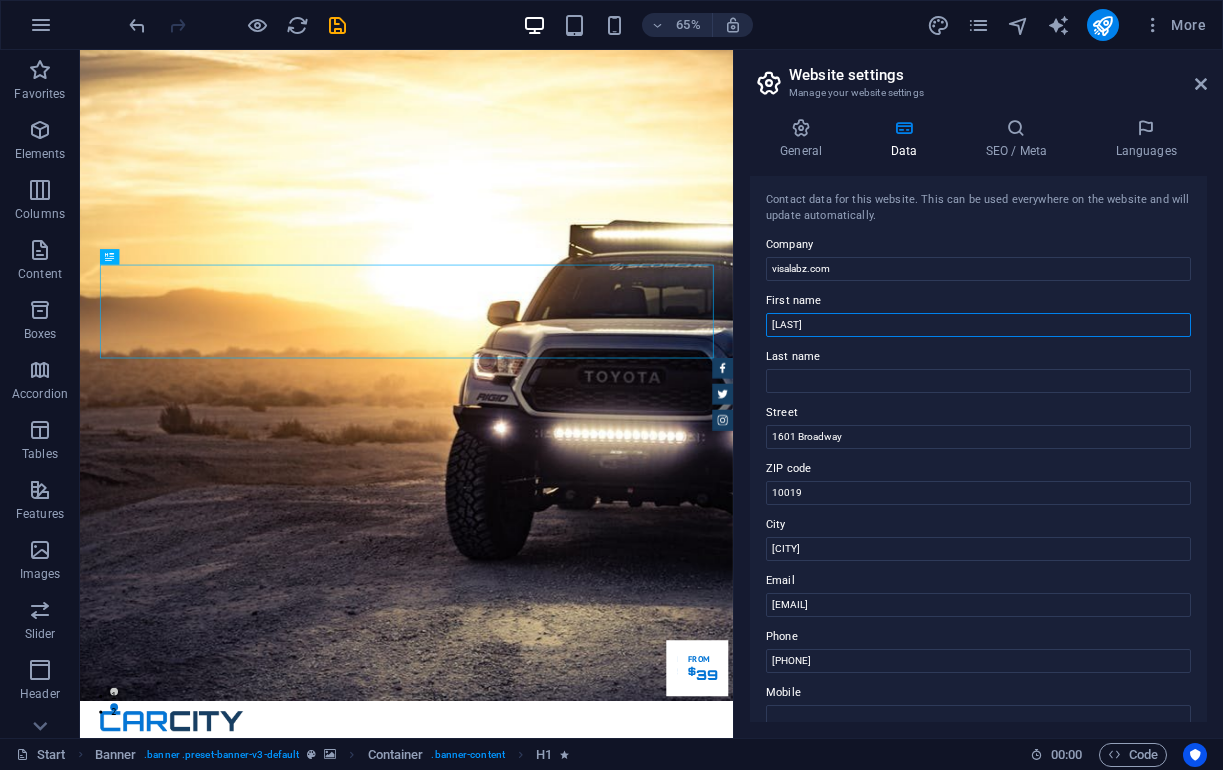 type on "Mijan" 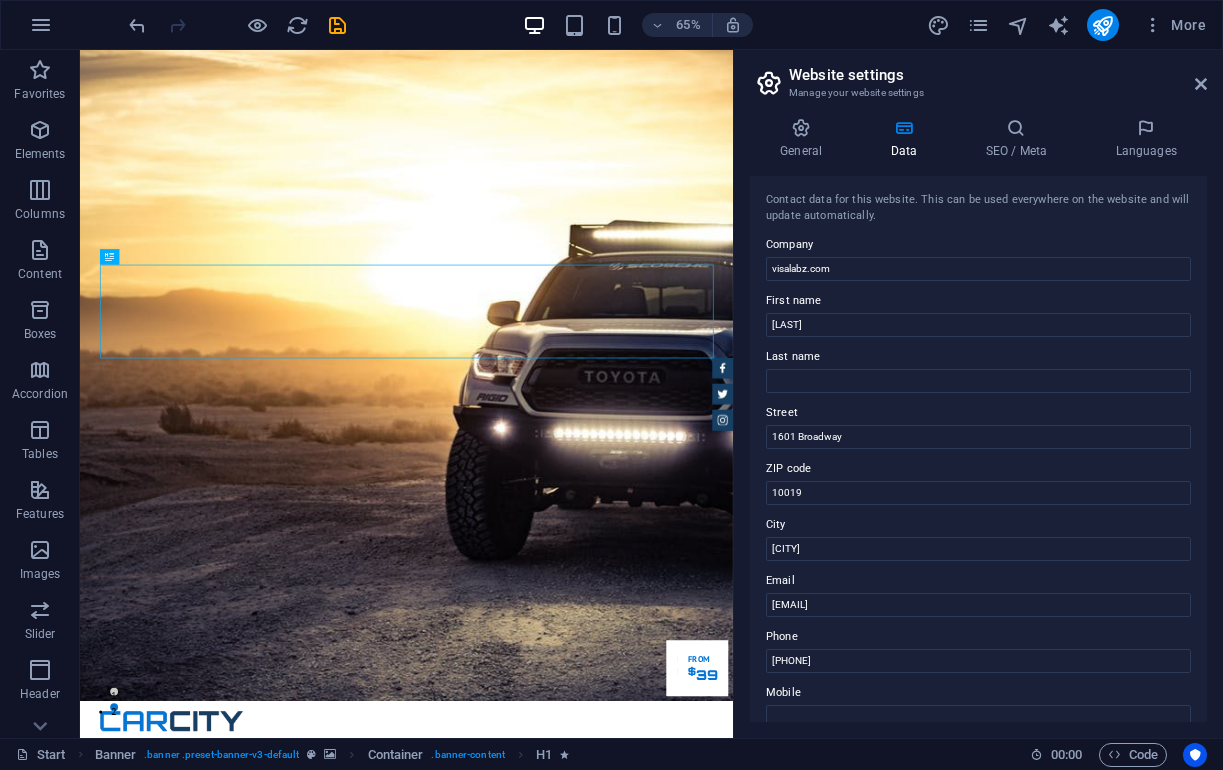 click on "First name" at bounding box center (978, 301) 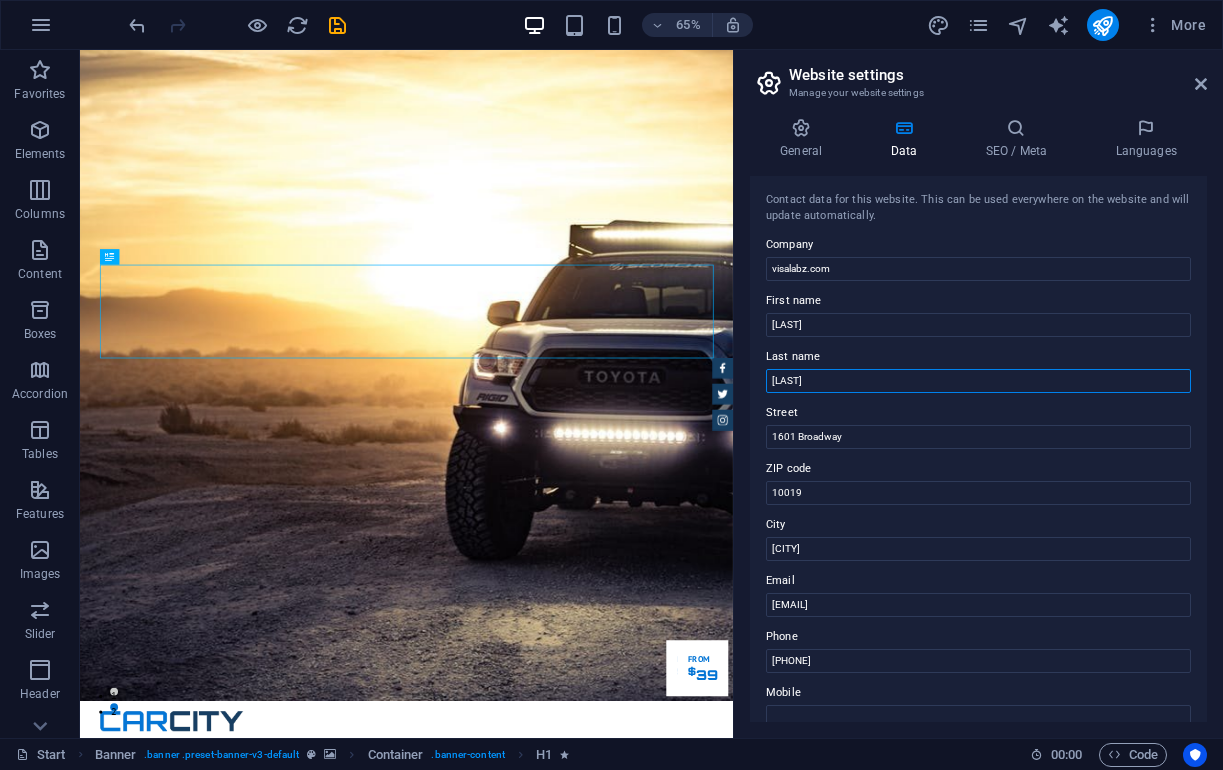 type on "[NAME]" 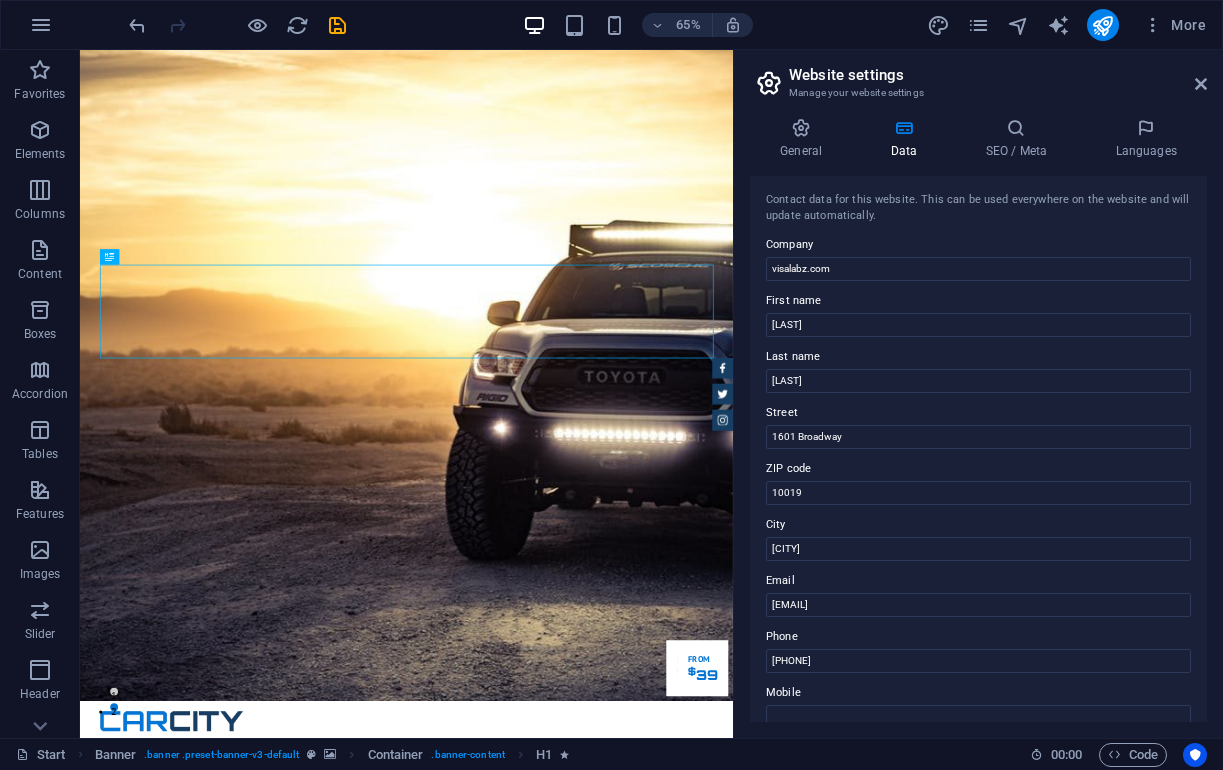 click on "Contact data for this website. This can be used everywhere on the website and will update automatically. Company visalabz.com First name Mijan Last name Bokth Street 1601 Broadway ZIP code 10019 City Sylhet Email e6f04189624098b543dea81c137350@cpanel.local Phone +1 646 - 333 - 44 55 Mobile Fax Custom field 1 Custom field 2 Custom field 3 Custom field 4 Custom field 5 Custom field 6" at bounding box center (978, 449) 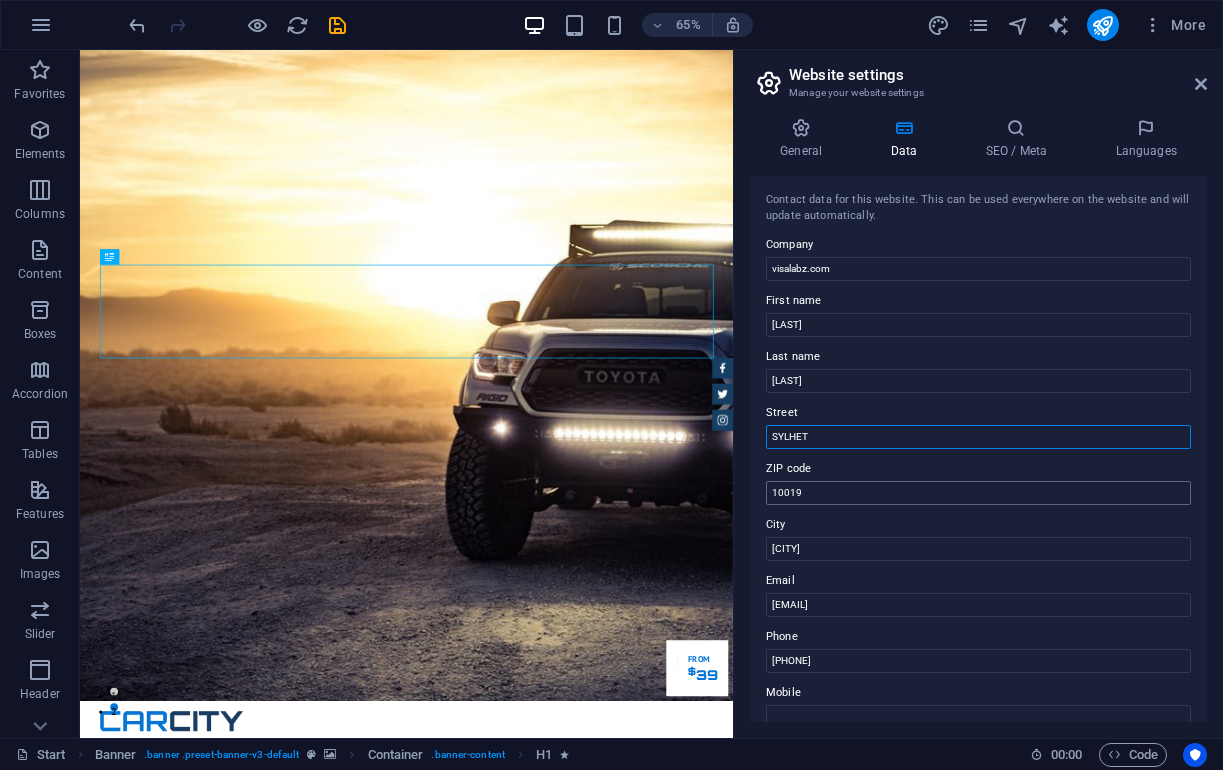 type on "SYLHET" 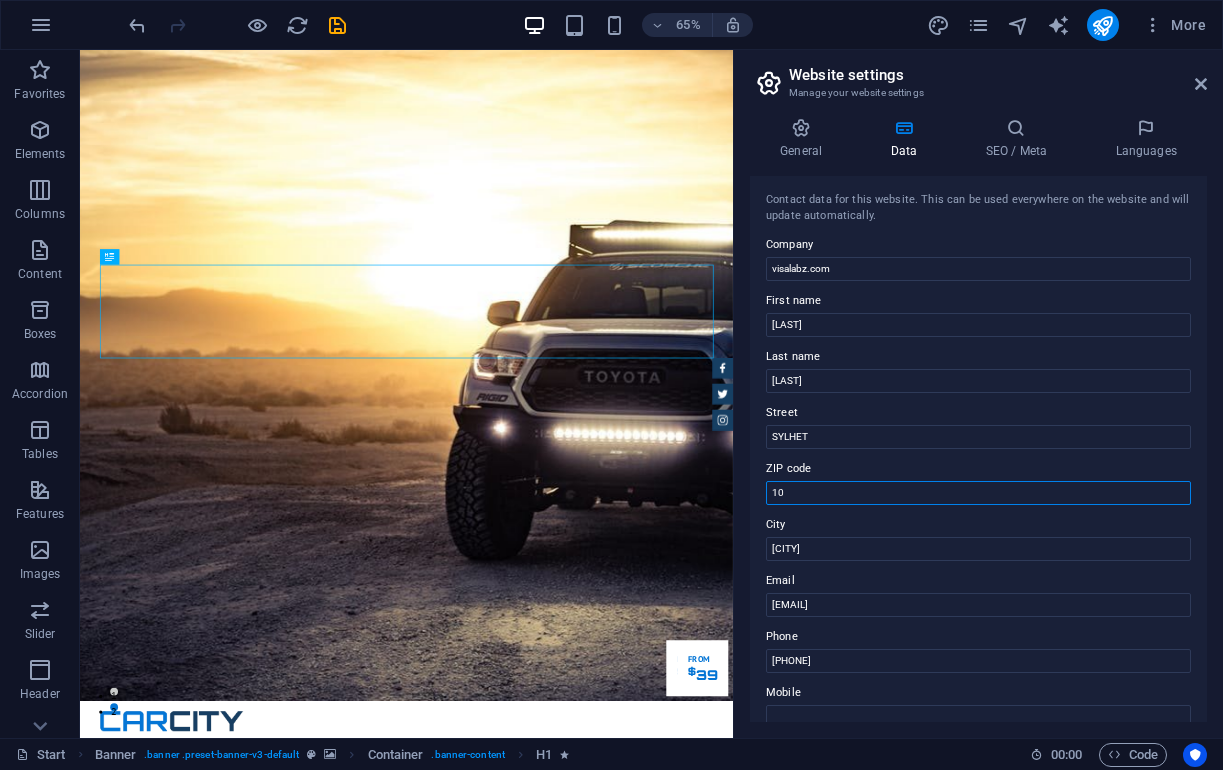 type on "1" 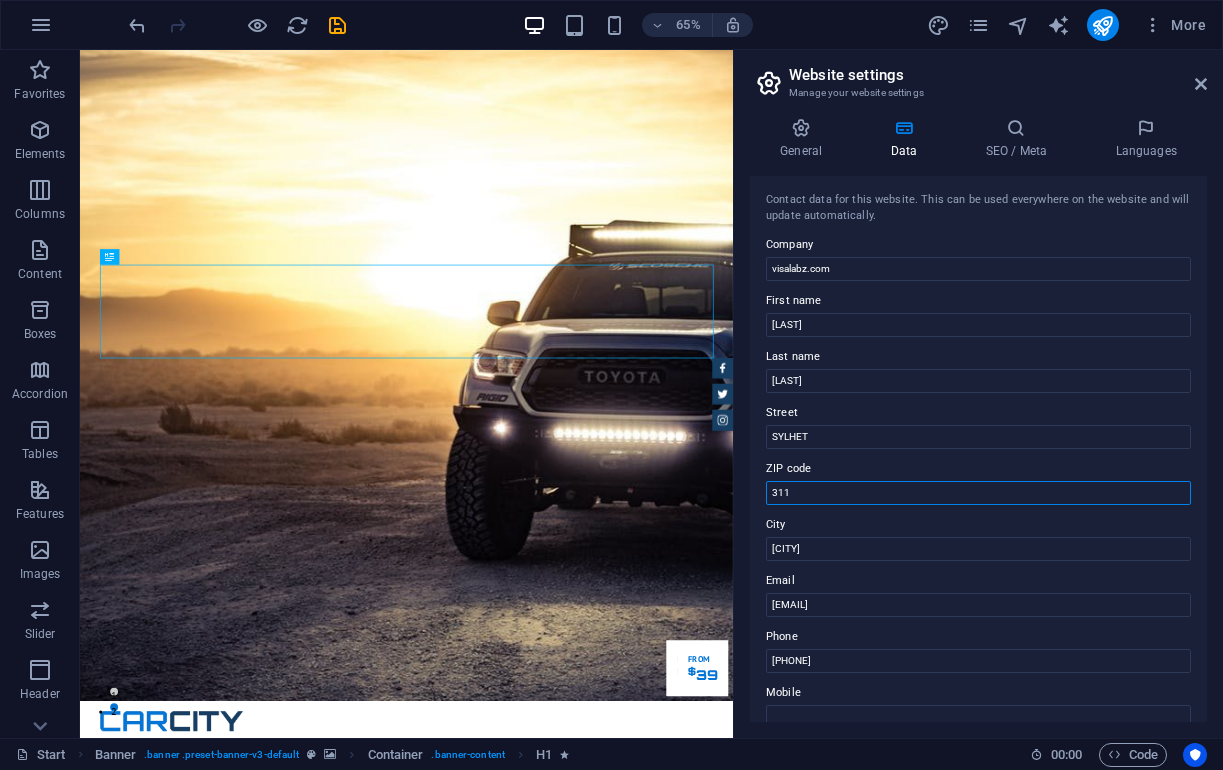 type on "3111" 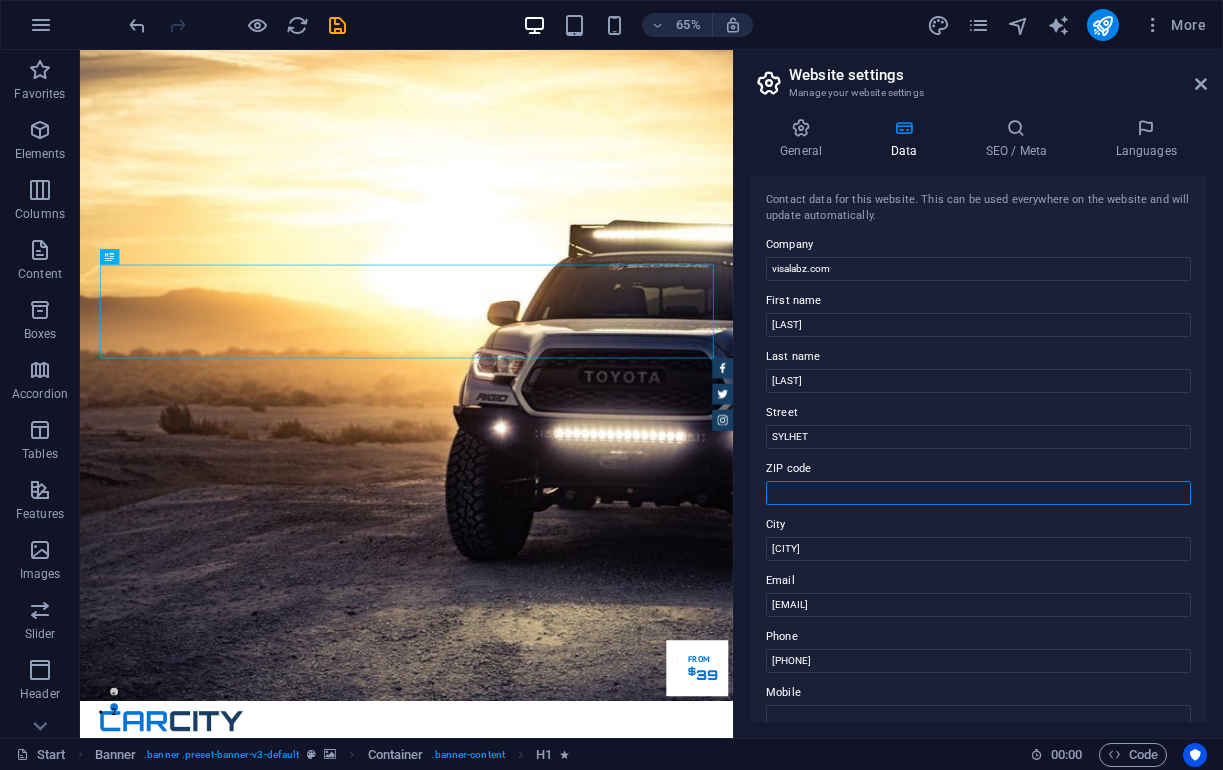 type on "3111" 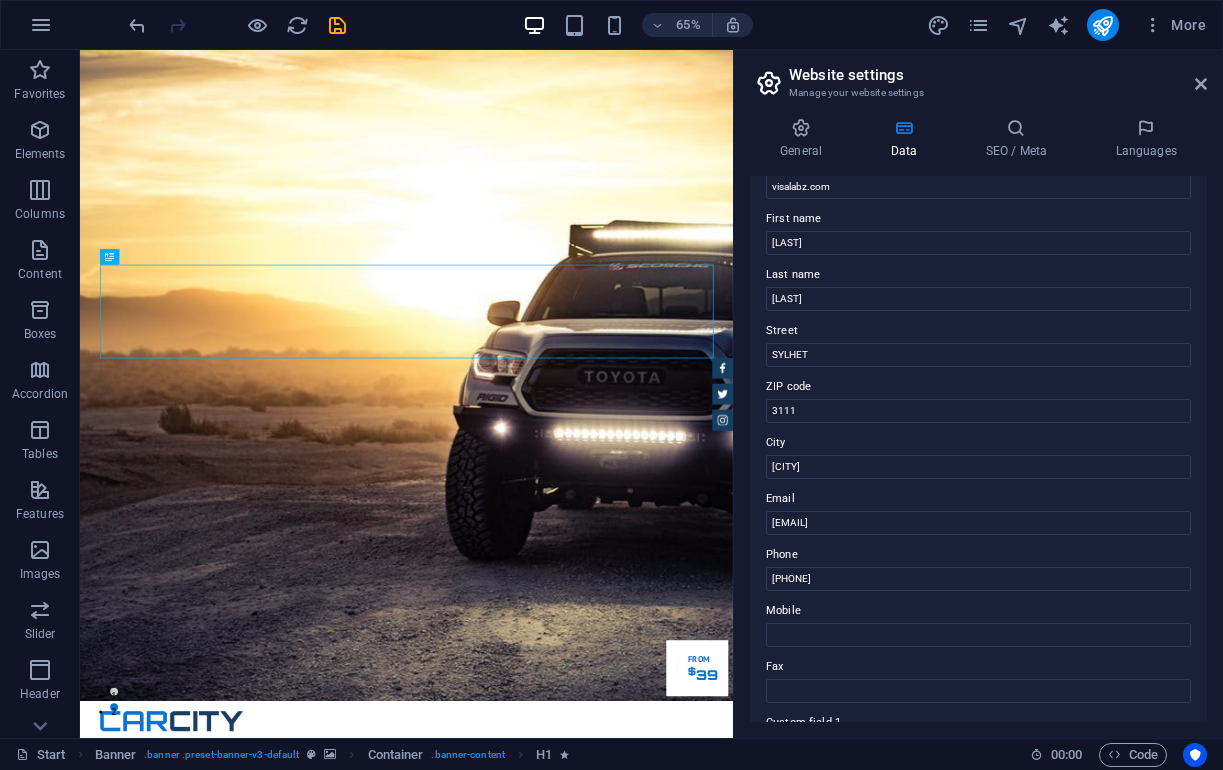 scroll, scrollTop: 95, scrollLeft: 0, axis: vertical 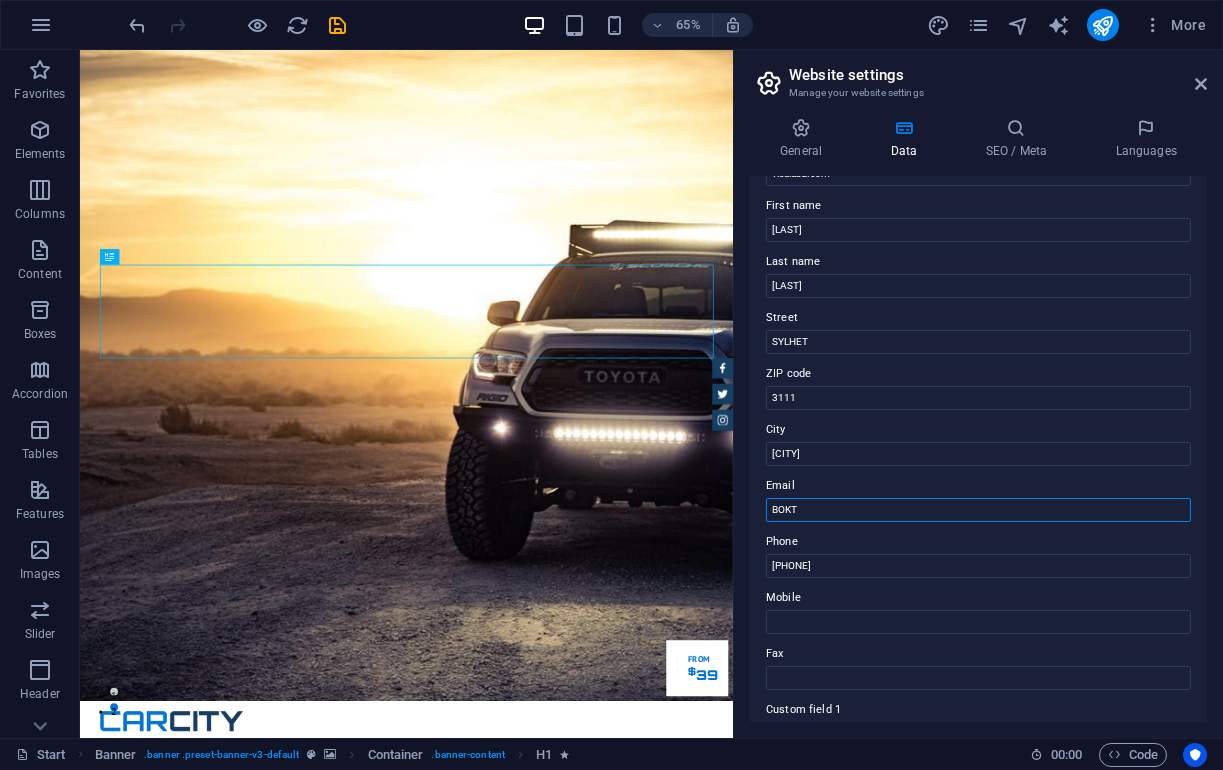 type on "BOKTH" 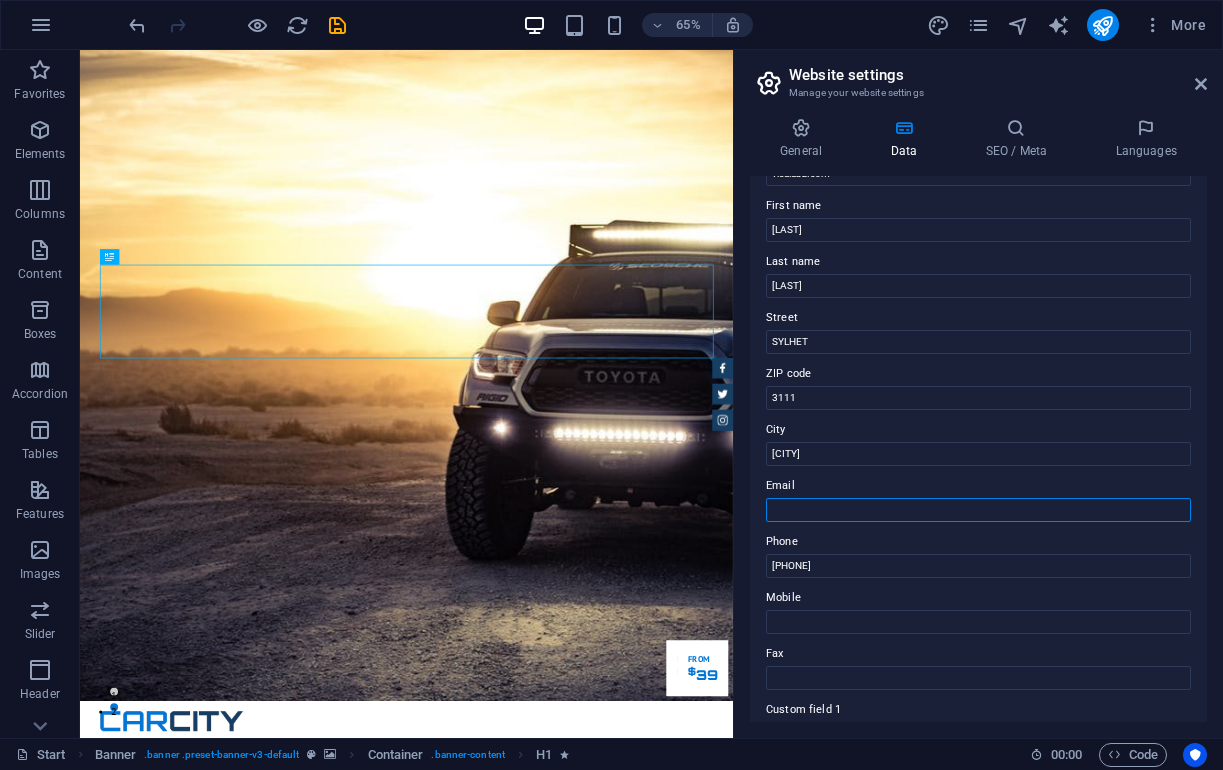type on "[EMAIL]" 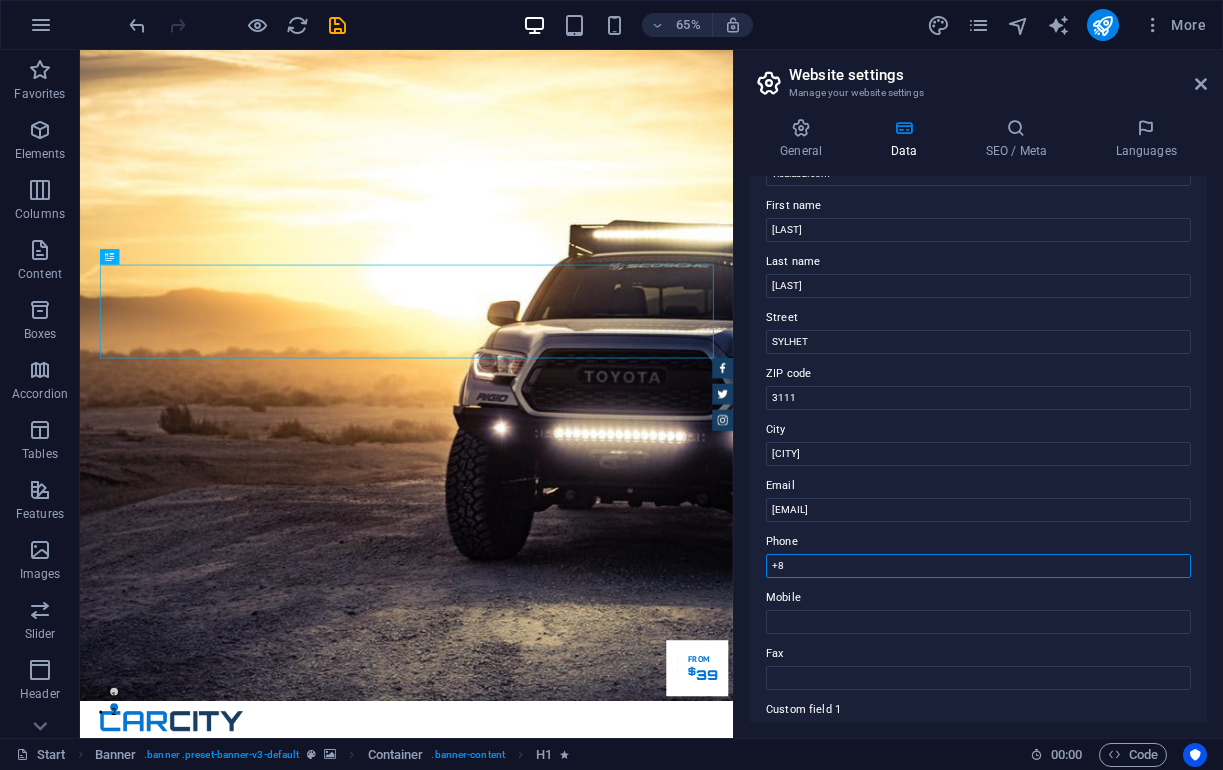 type on "+88" 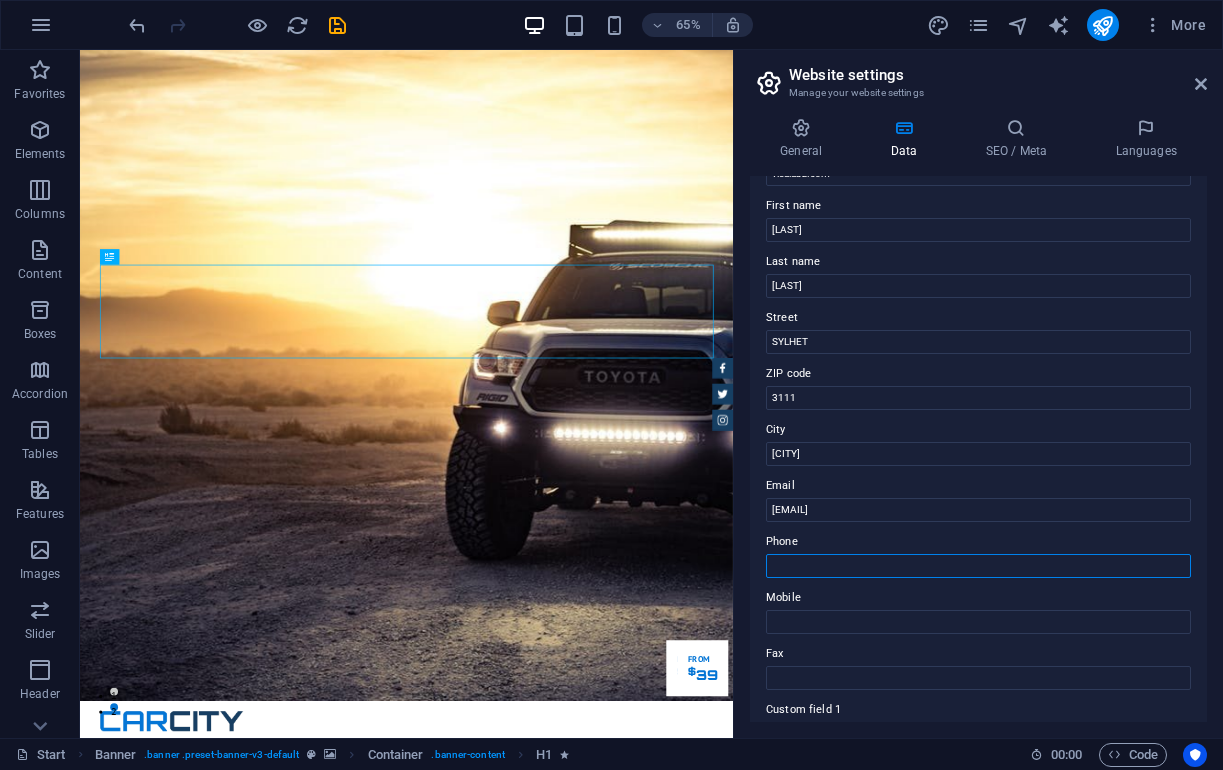 type on "1711470995" 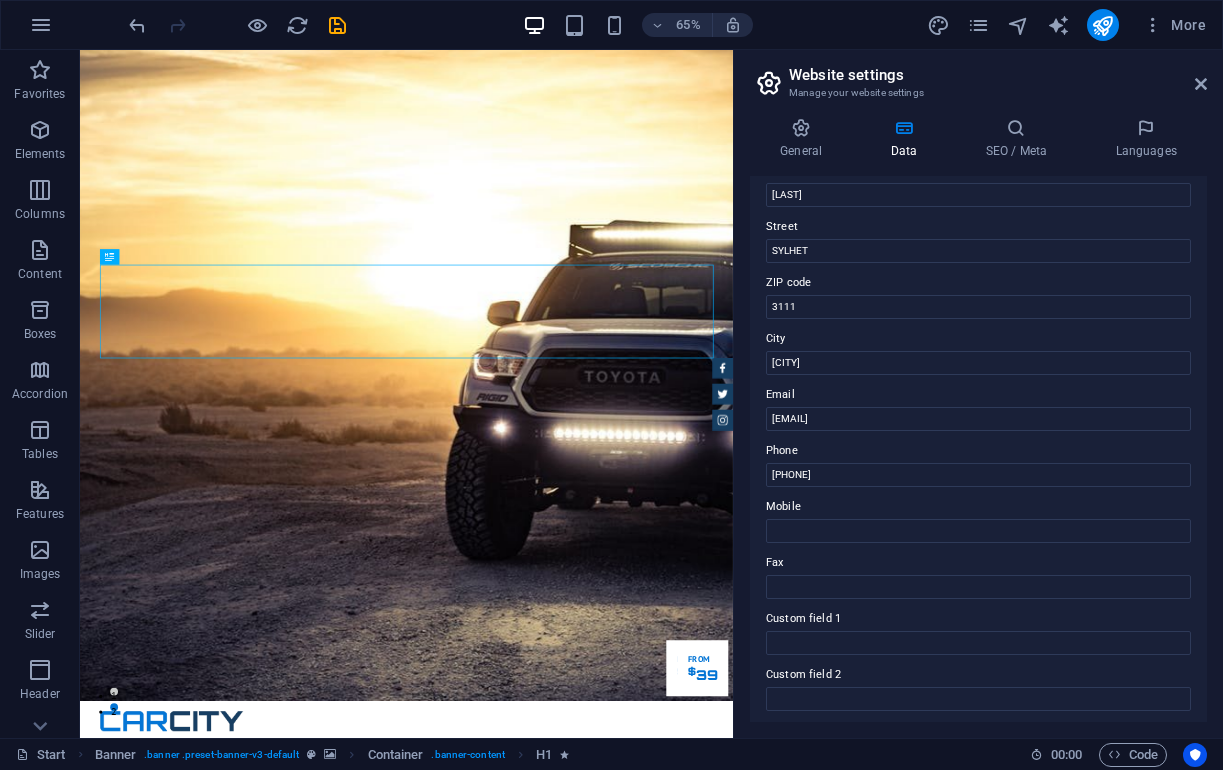 scroll, scrollTop: 202, scrollLeft: 0, axis: vertical 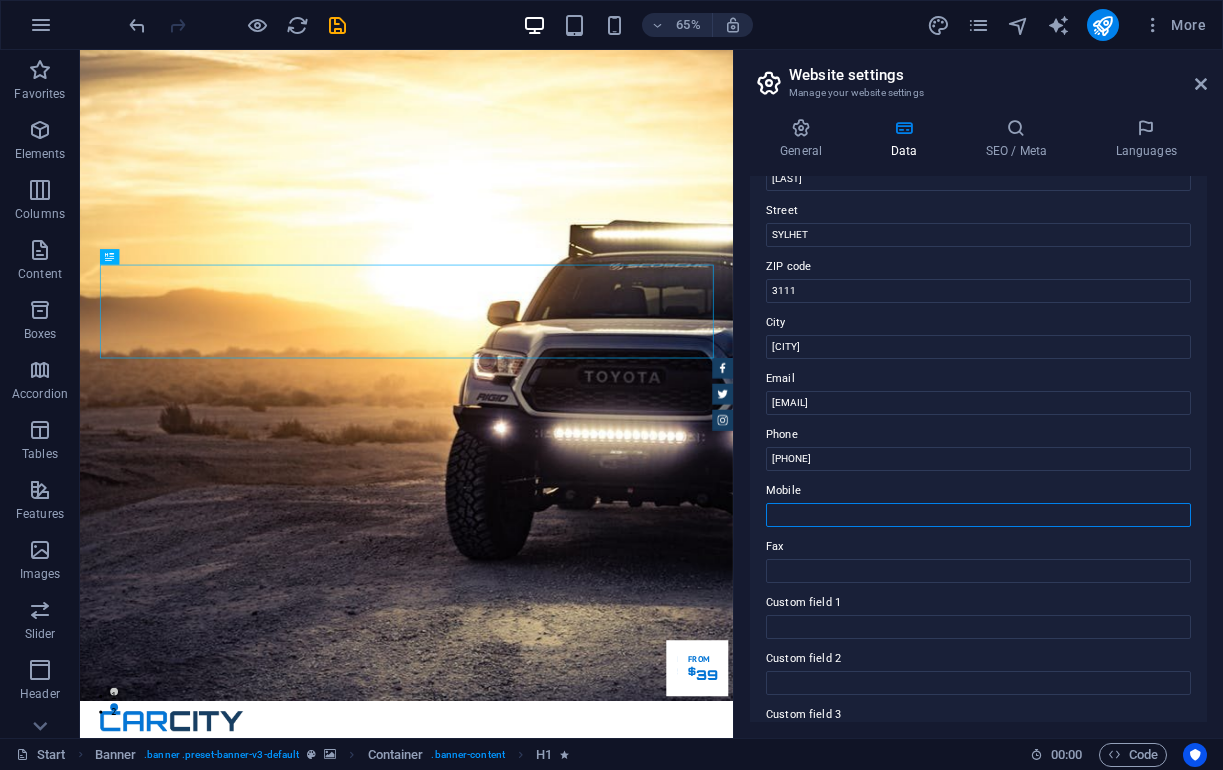 click on "Mobile" at bounding box center (978, 515) 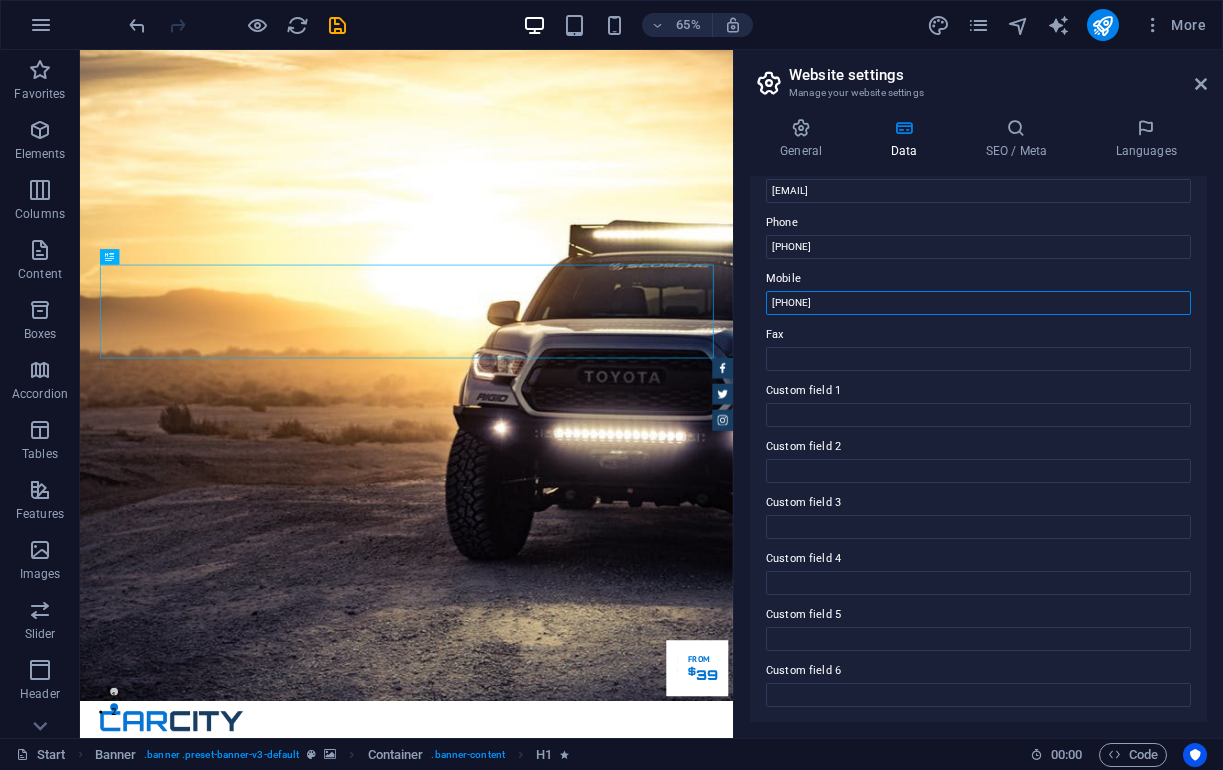 scroll, scrollTop: 413, scrollLeft: 0, axis: vertical 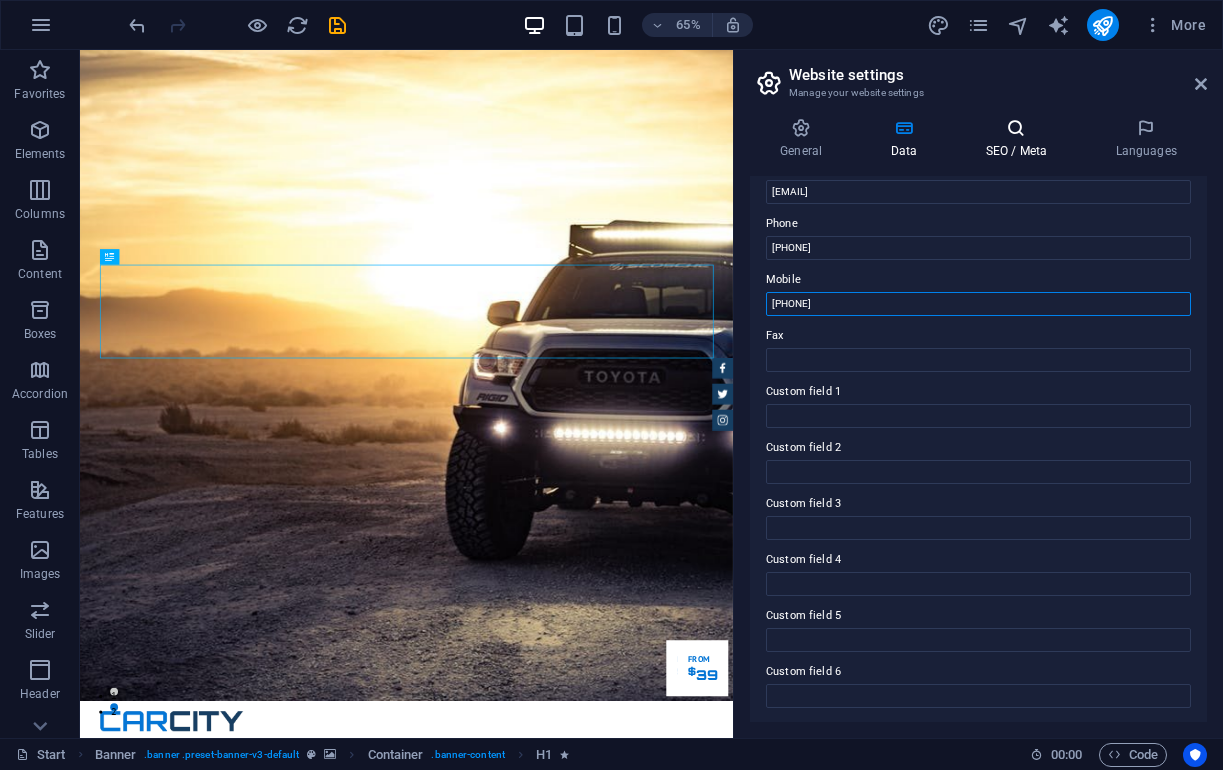 type on "[PHONE]" 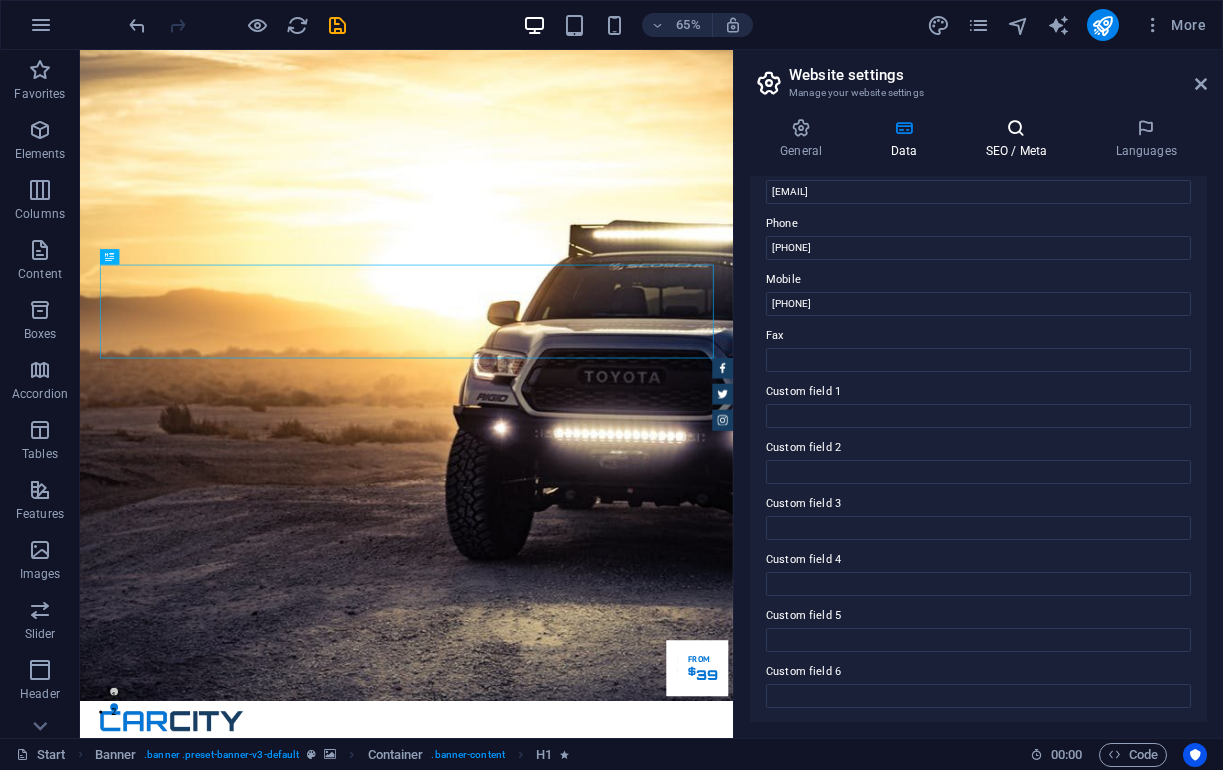 click on "SEO / Meta" at bounding box center [1020, 139] 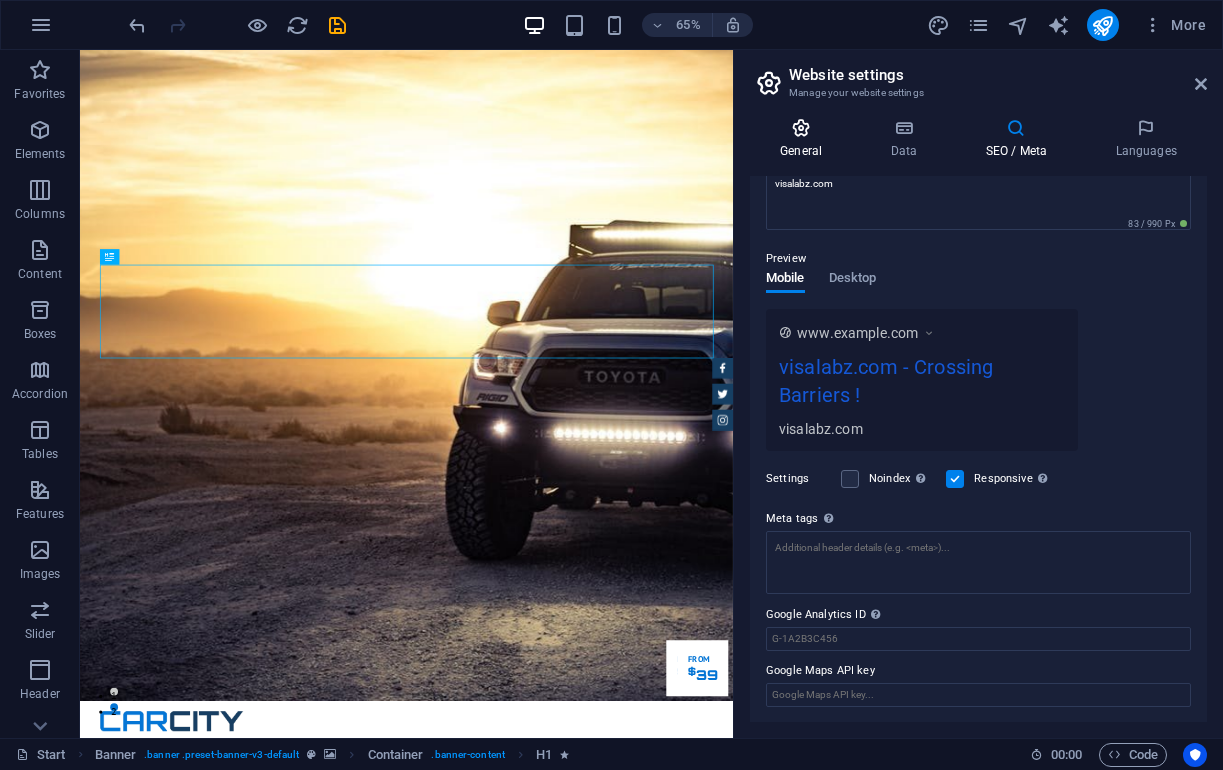 click at bounding box center [801, 128] 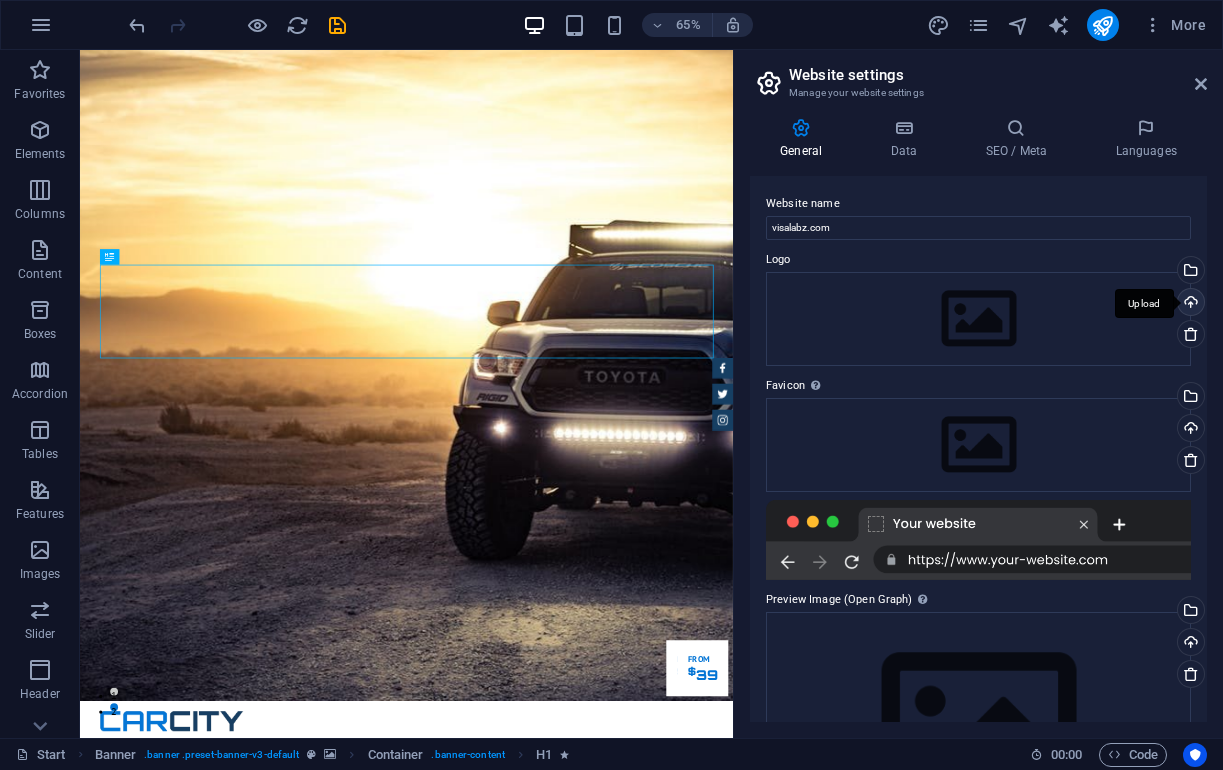 click on "Upload" at bounding box center [1189, 304] 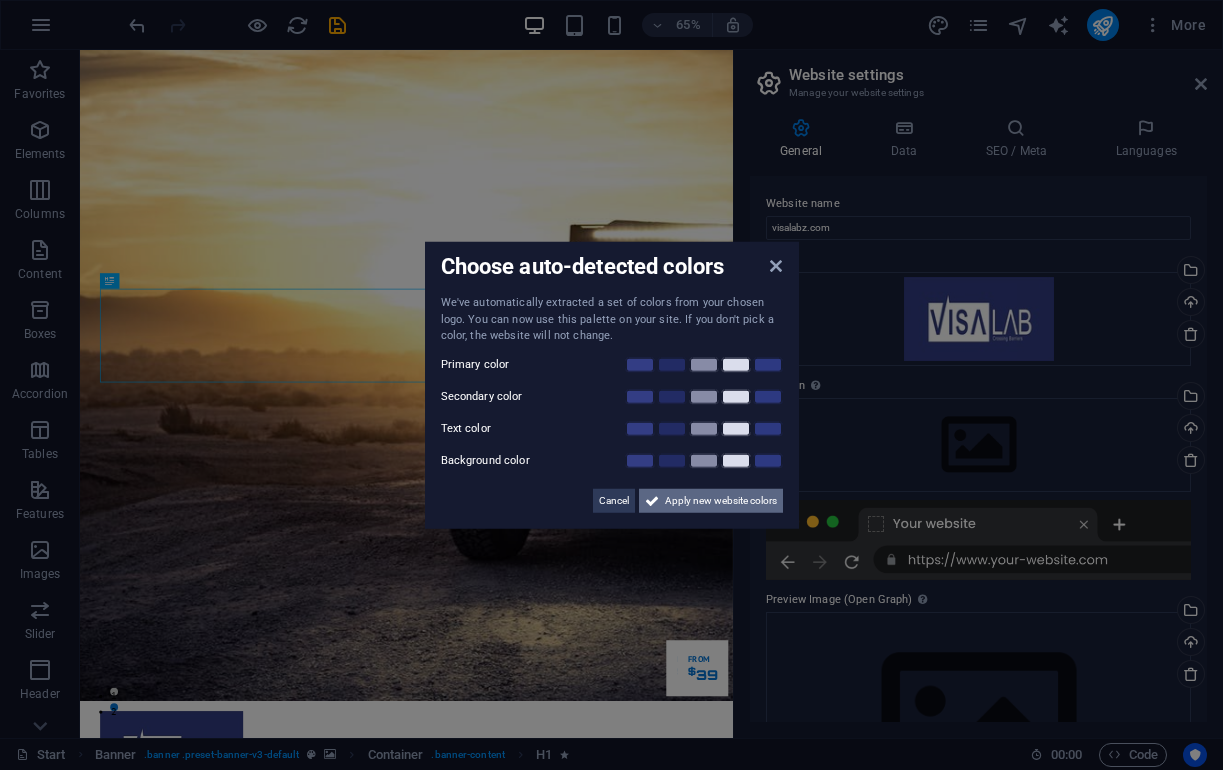 click on "Apply new website colors" at bounding box center (721, 500) 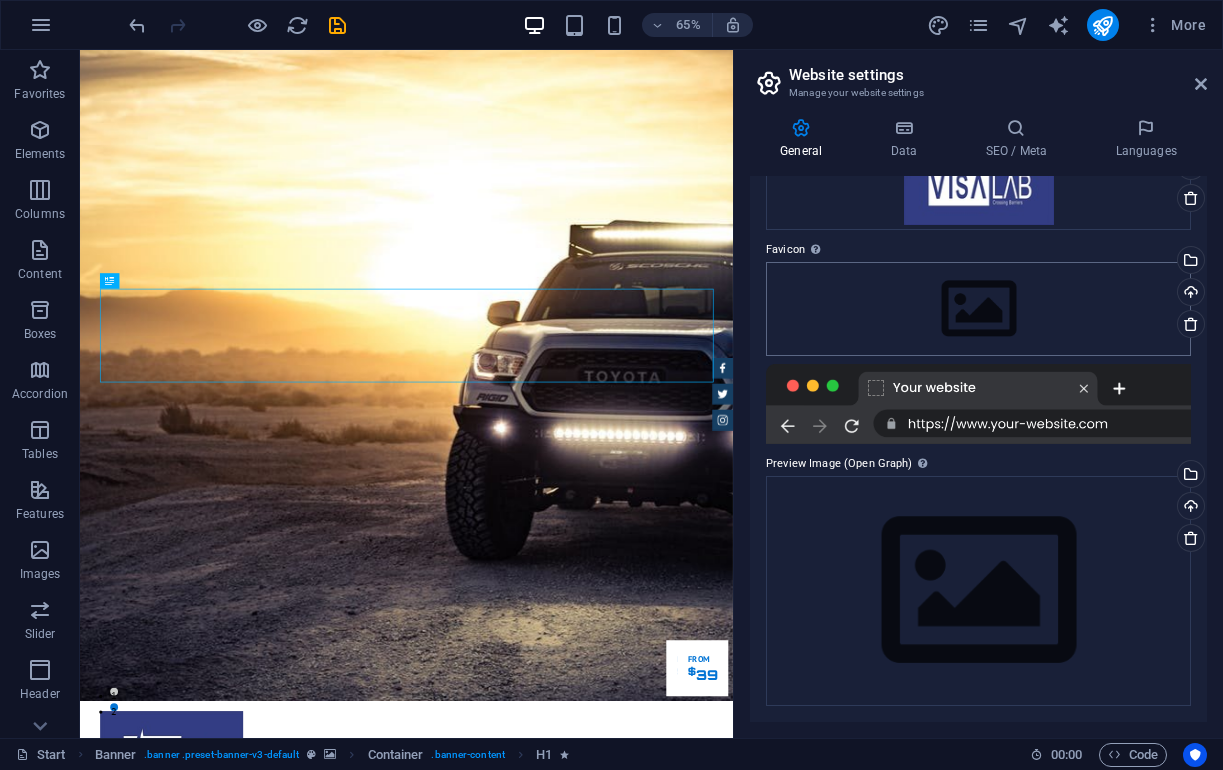 scroll, scrollTop: 135, scrollLeft: 0, axis: vertical 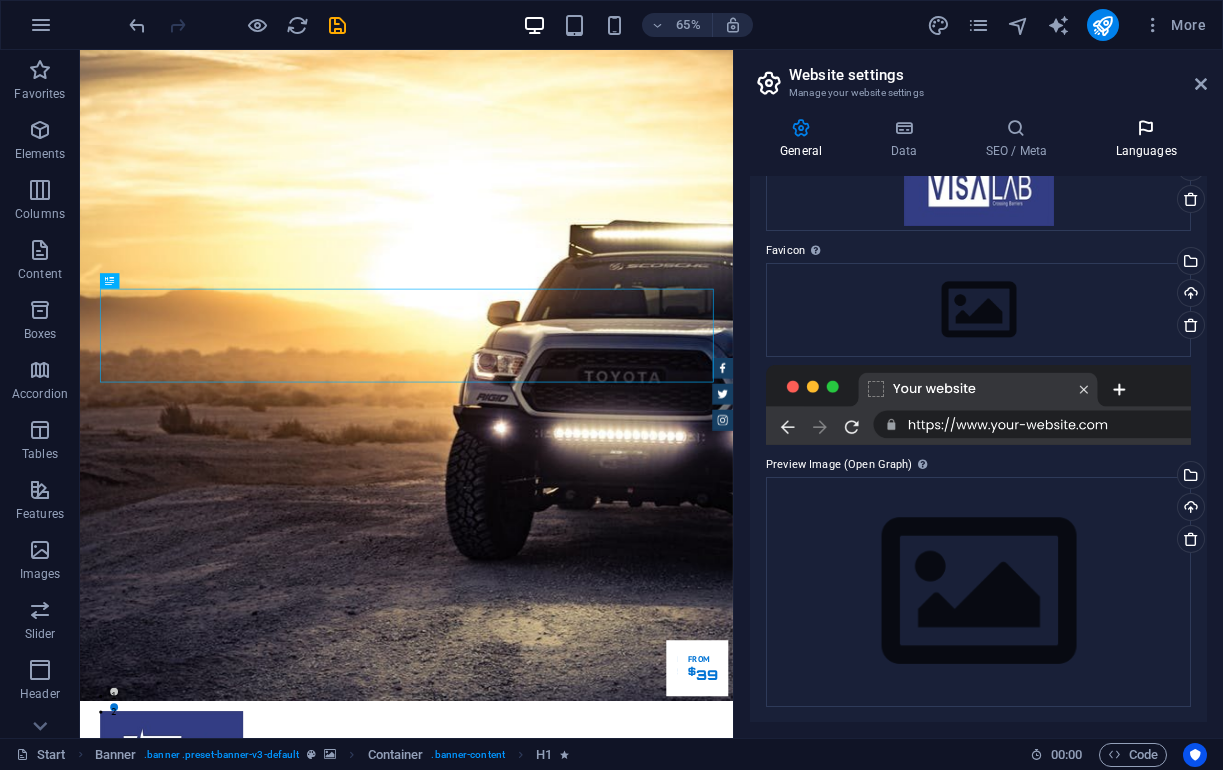 click on "Languages" at bounding box center [1146, 139] 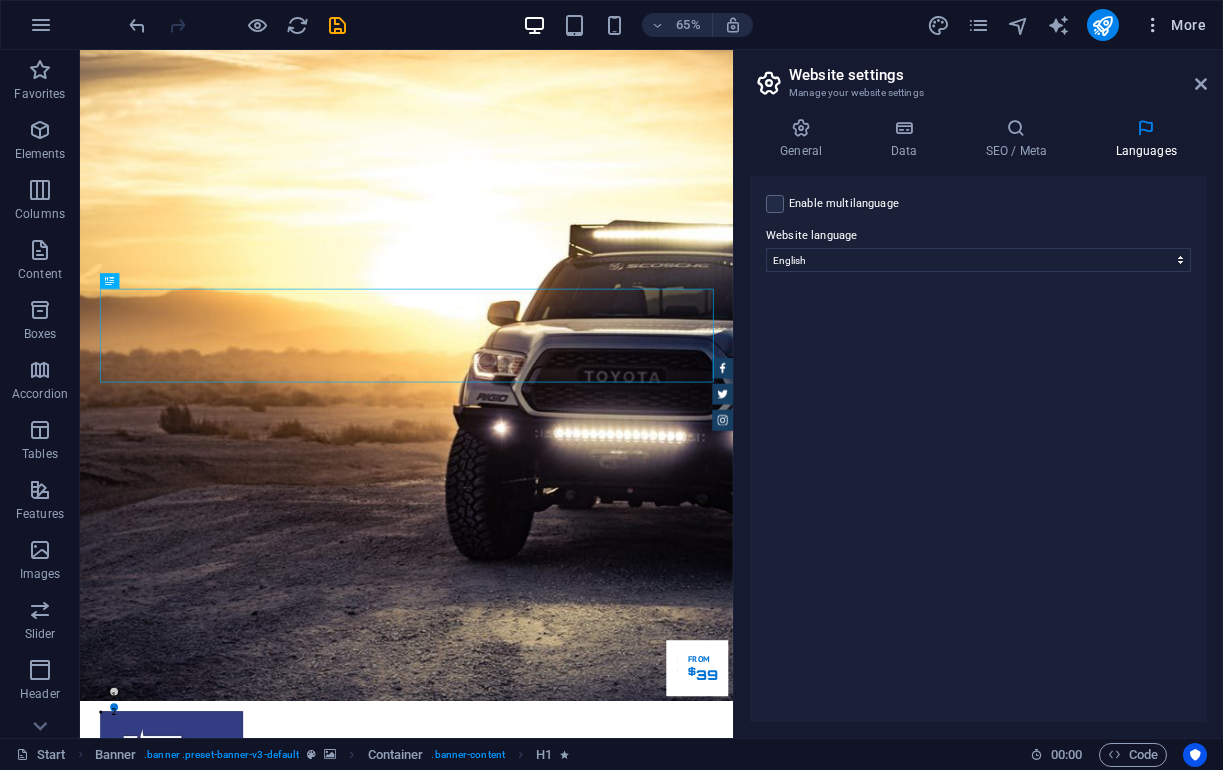 click at bounding box center [1153, 25] 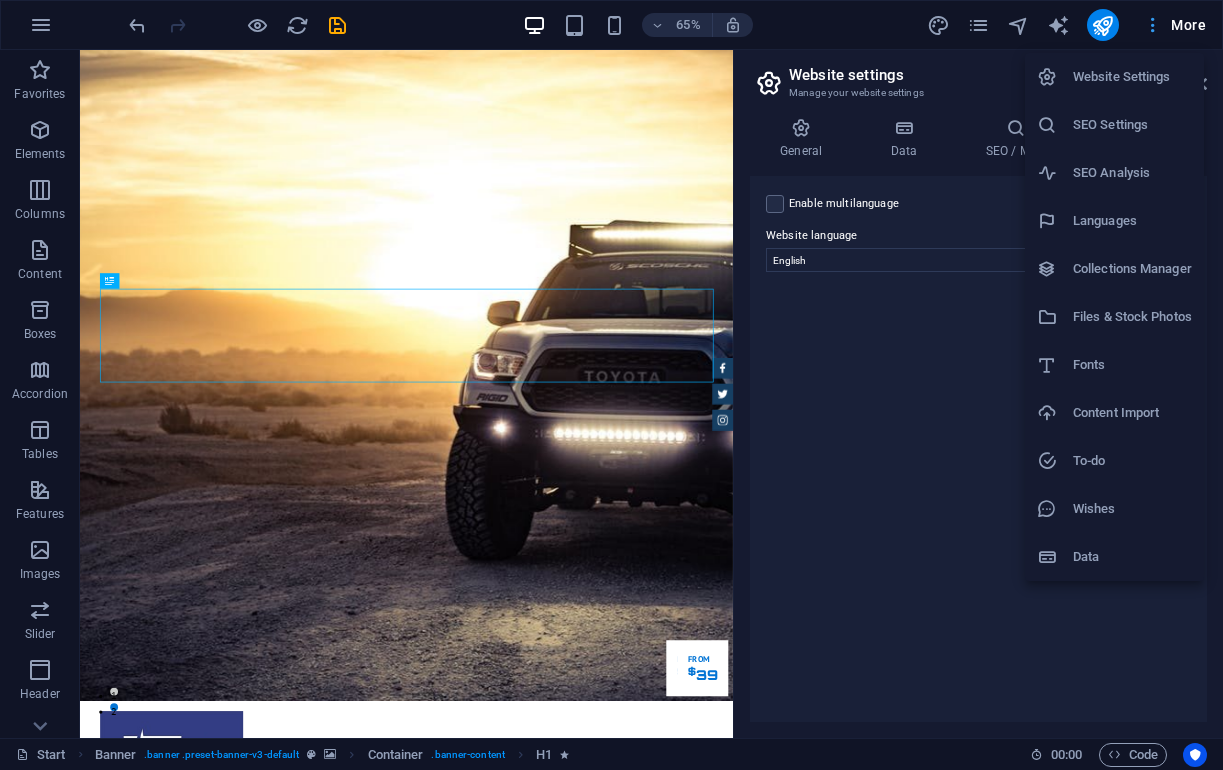 click at bounding box center [611, 385] 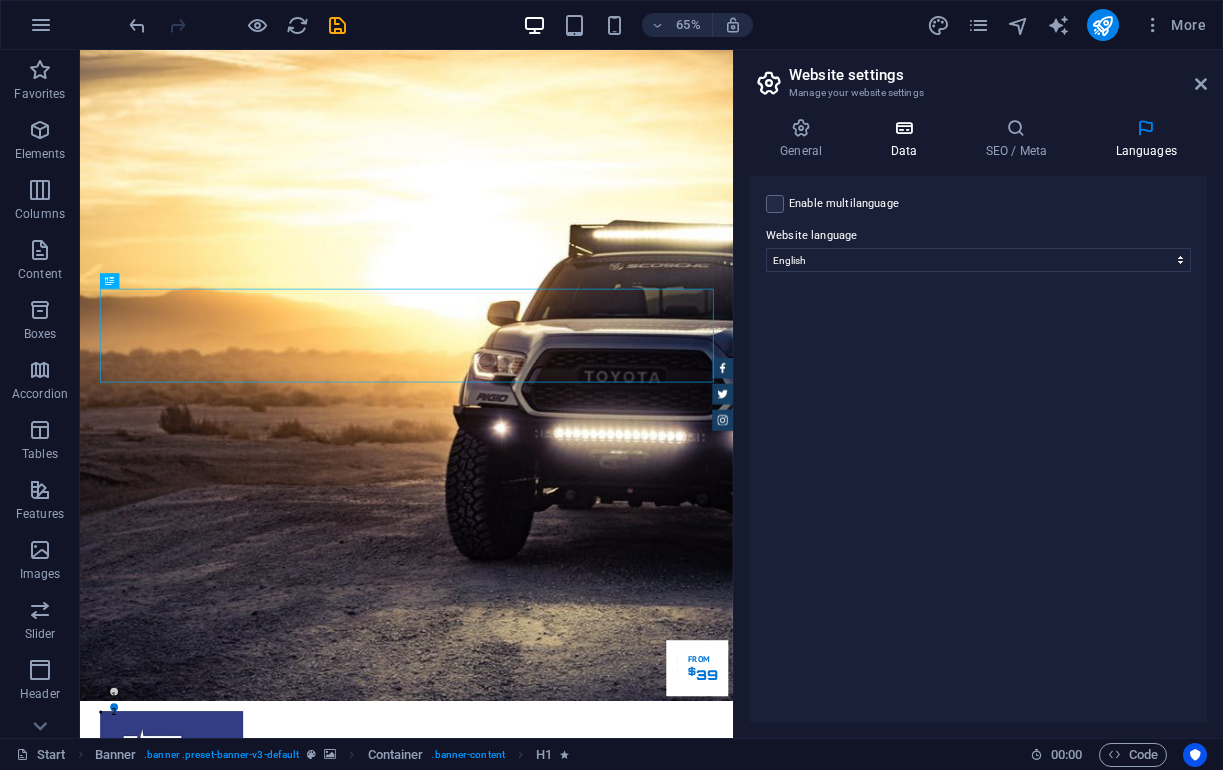 click on "Data" at bounding box center (907, 139) 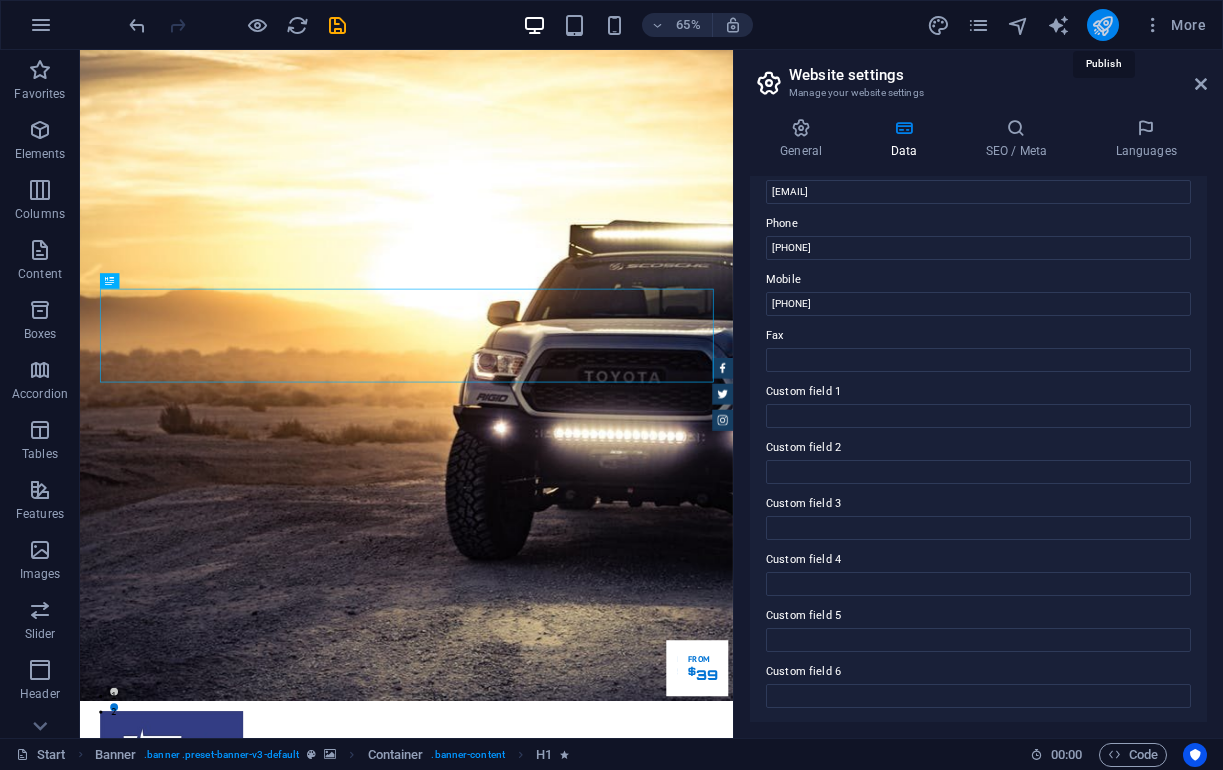 click at bounding box center [1102, 25] 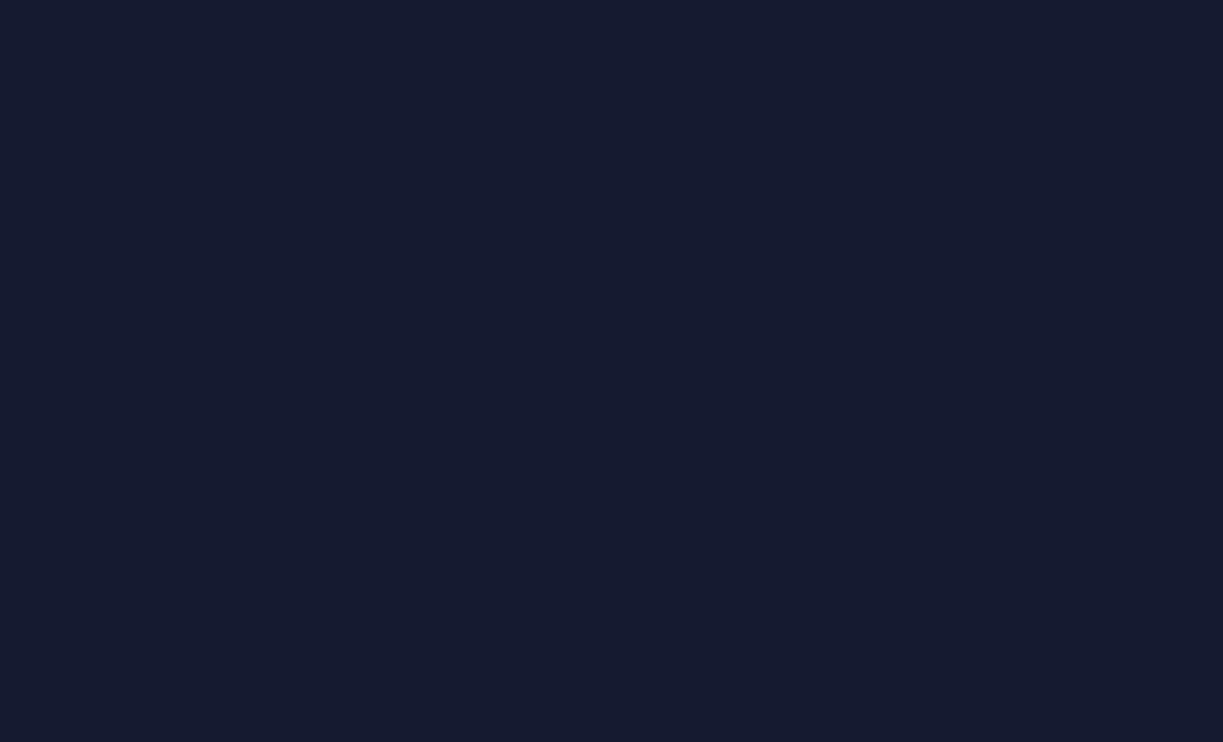 scroll, scrollTop: 0, scrollLeft: 0, axis: both 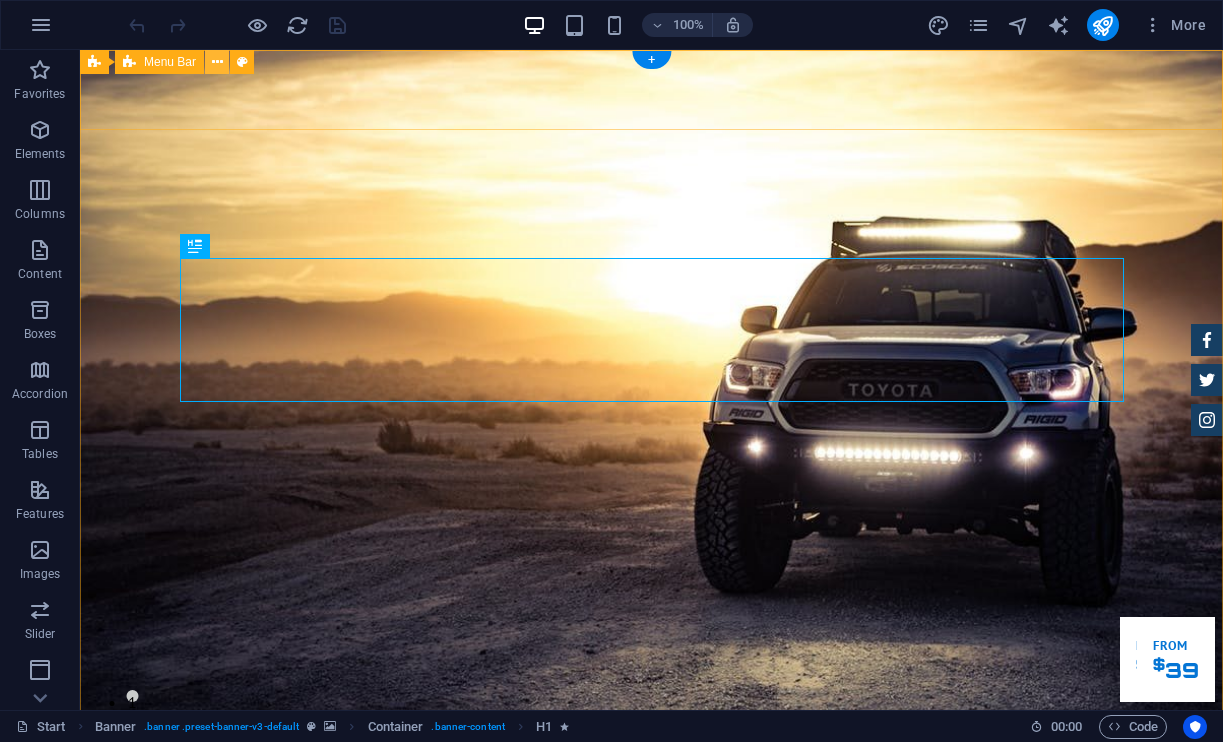 click at bounding box center [217, 62] 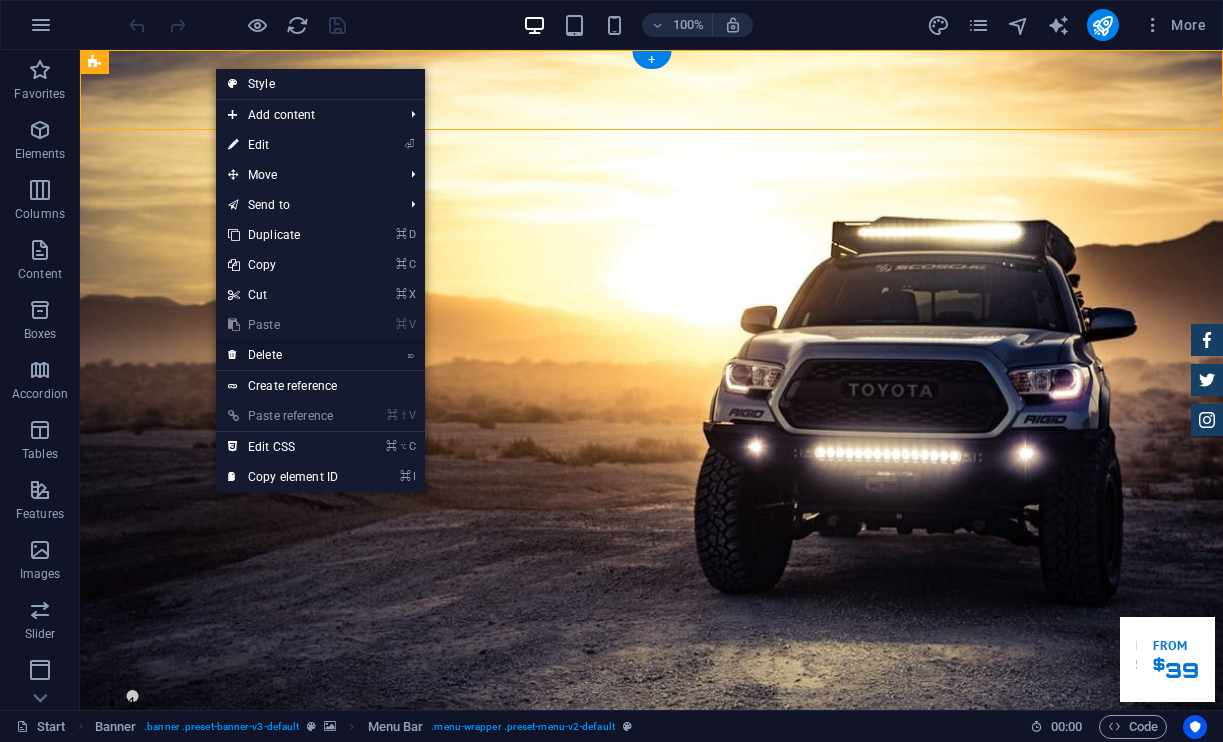 click on "⌦  Delete" at bounding box center (283, 355) 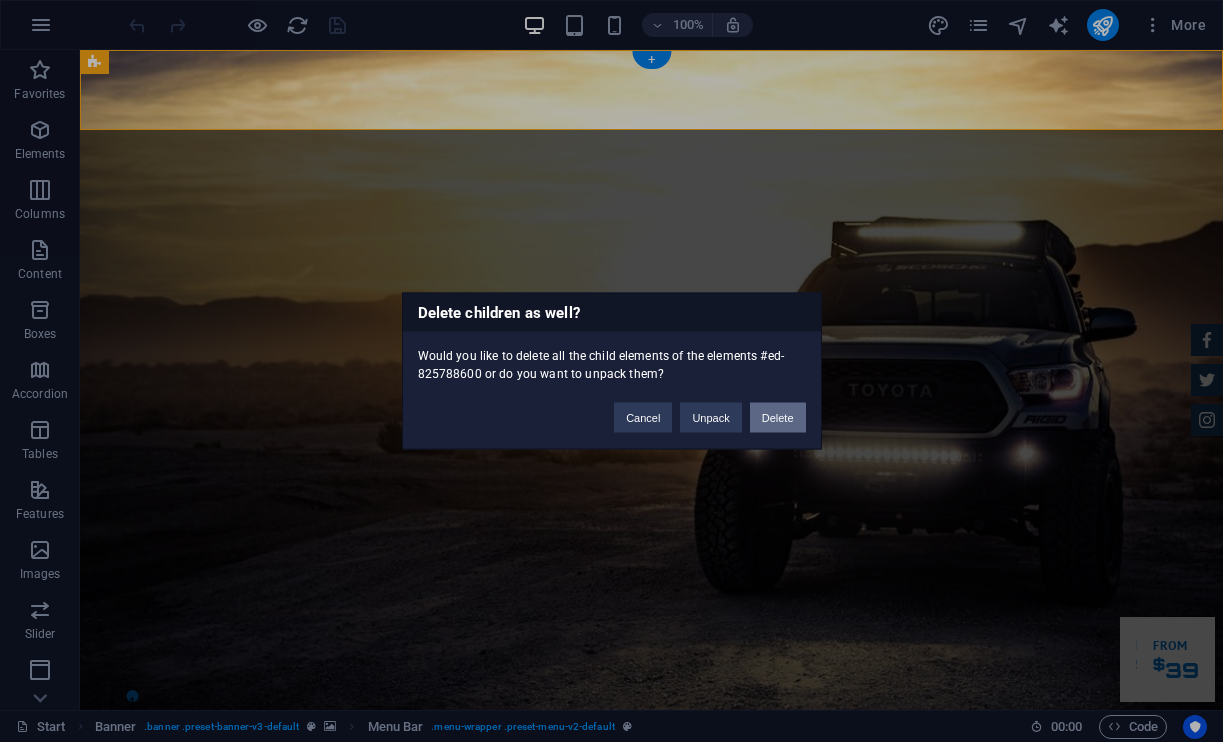 click on "Delete" at bounding box center (778, 418) 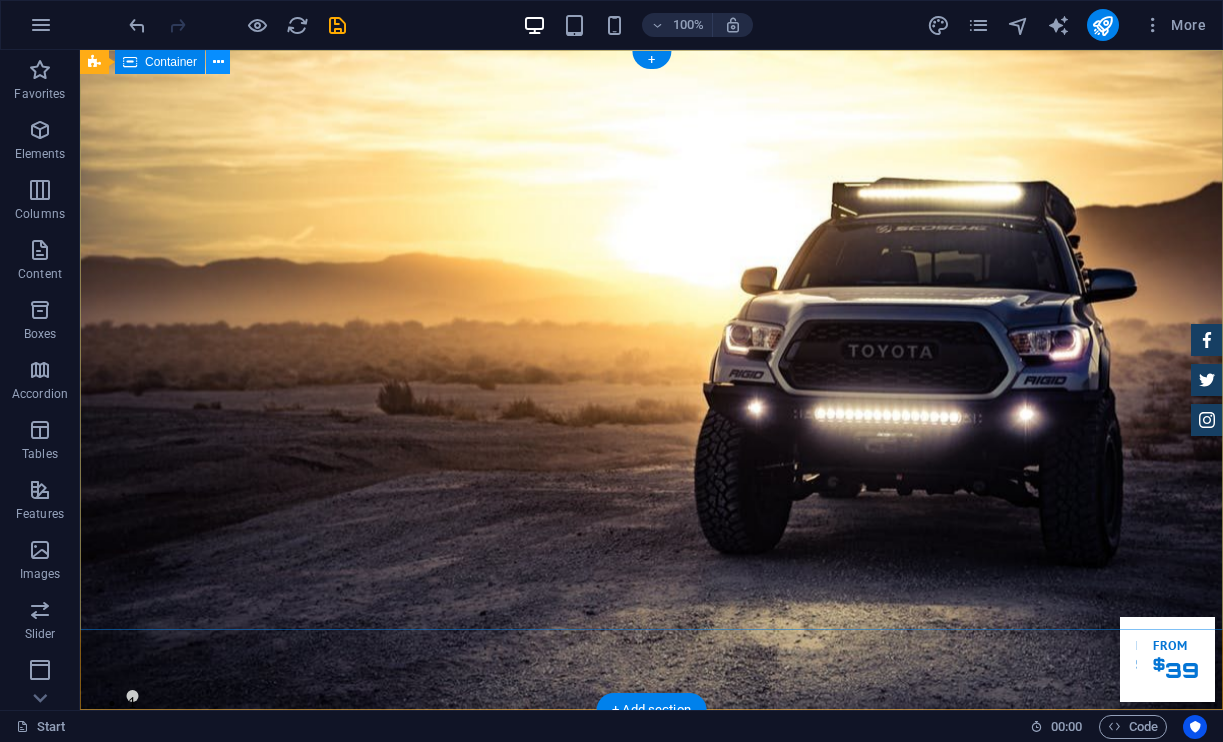 click at bounding box center (218, 62) 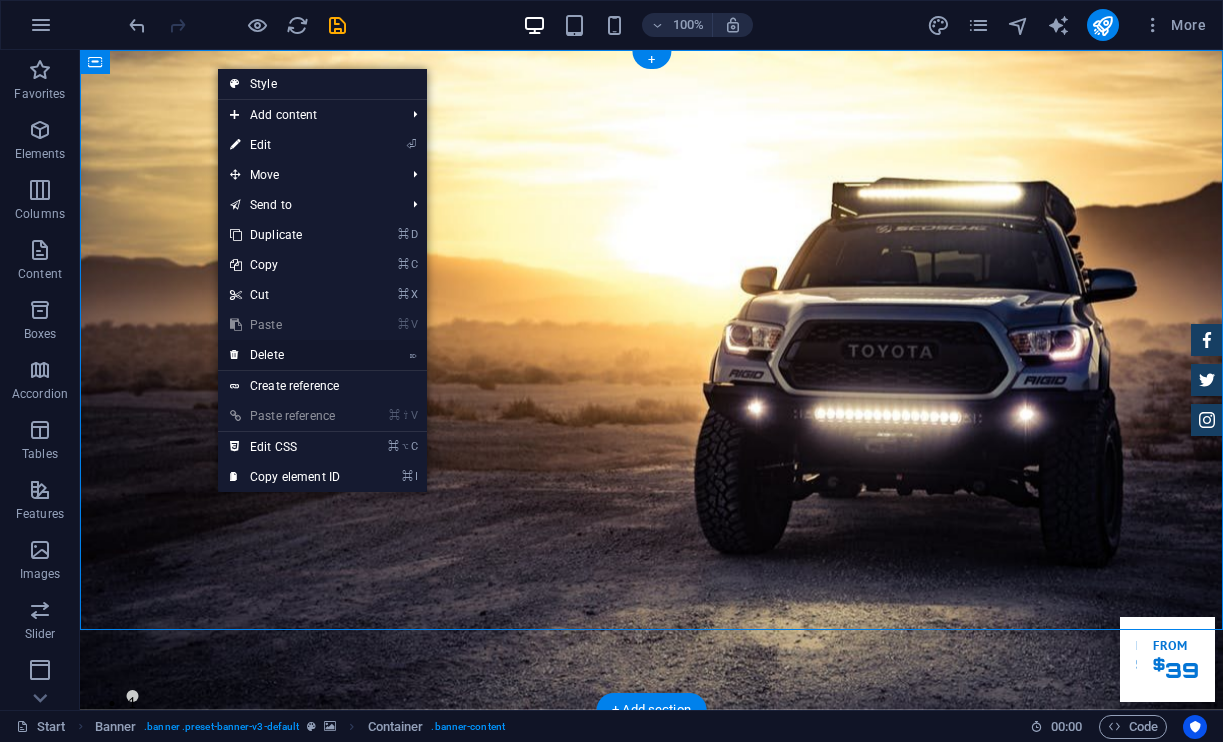 click on "⌦  Delete" at bounding box center [285, 355] 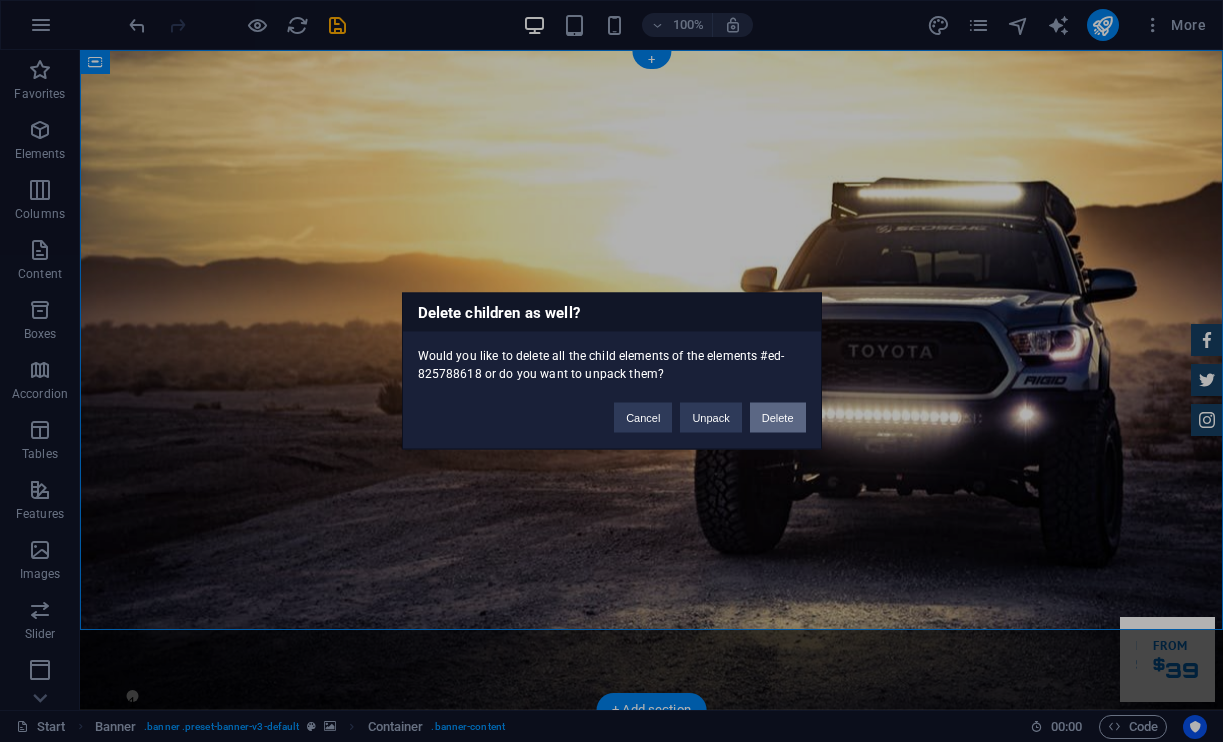 click on "Delete" at bounding box center (778, 418) 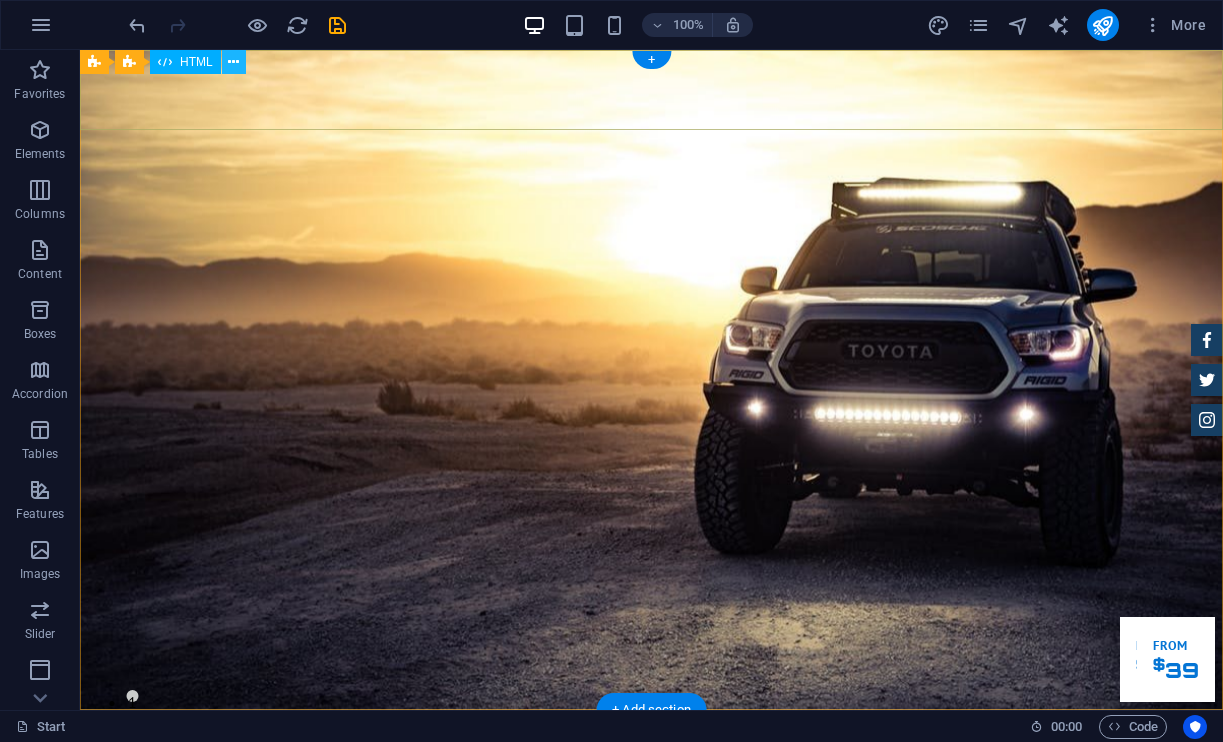 click at bounding box center [233, 62] 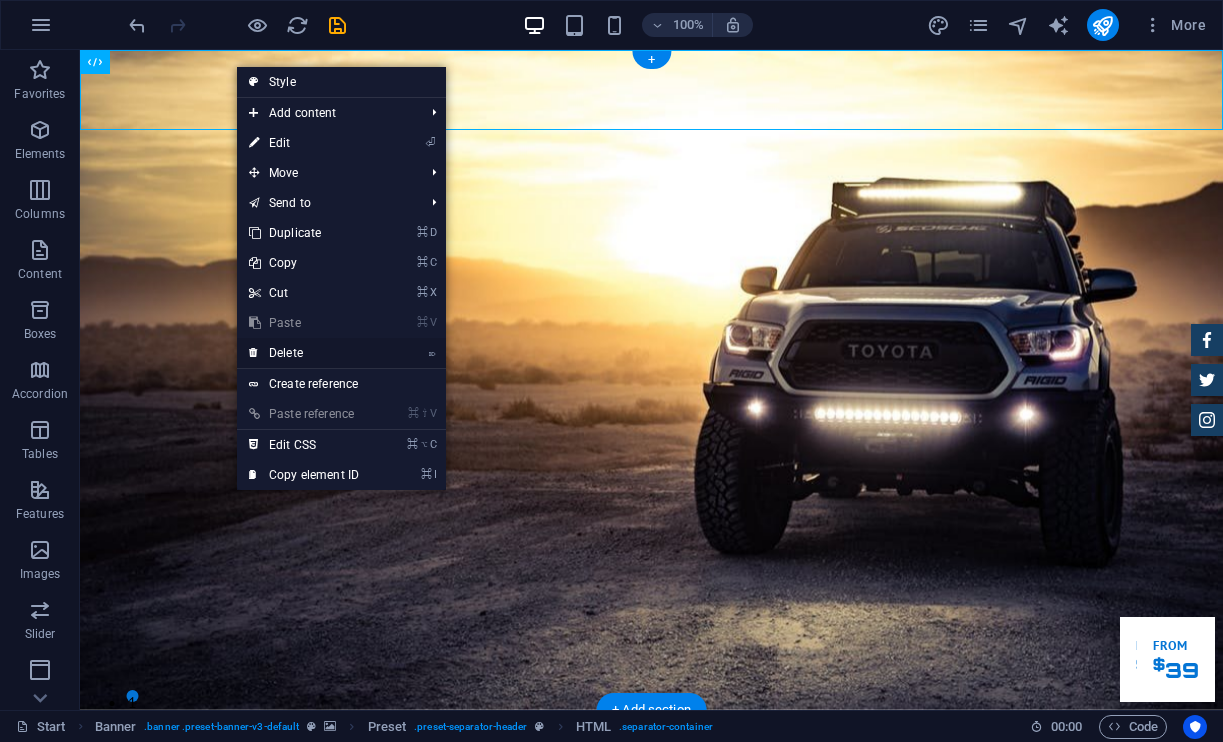 click on "⌦  Delete" at bounding box center (304, 353) 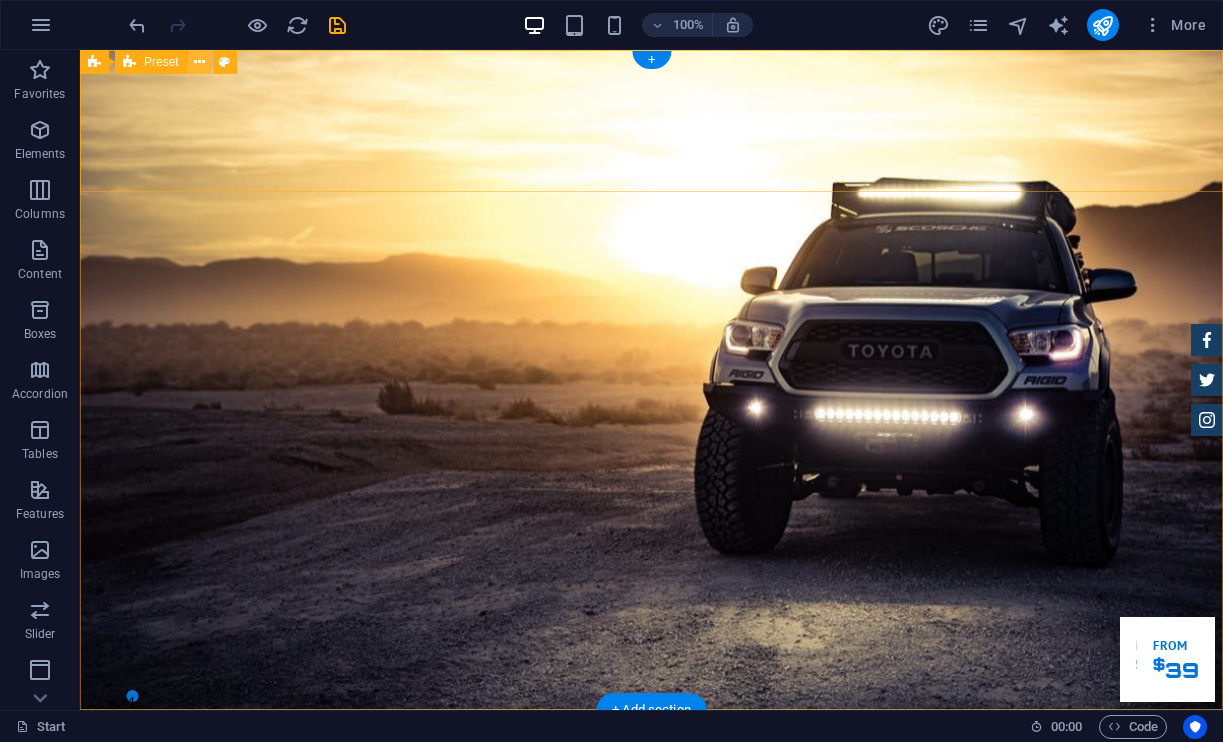 click at bounding box center [200, 62] 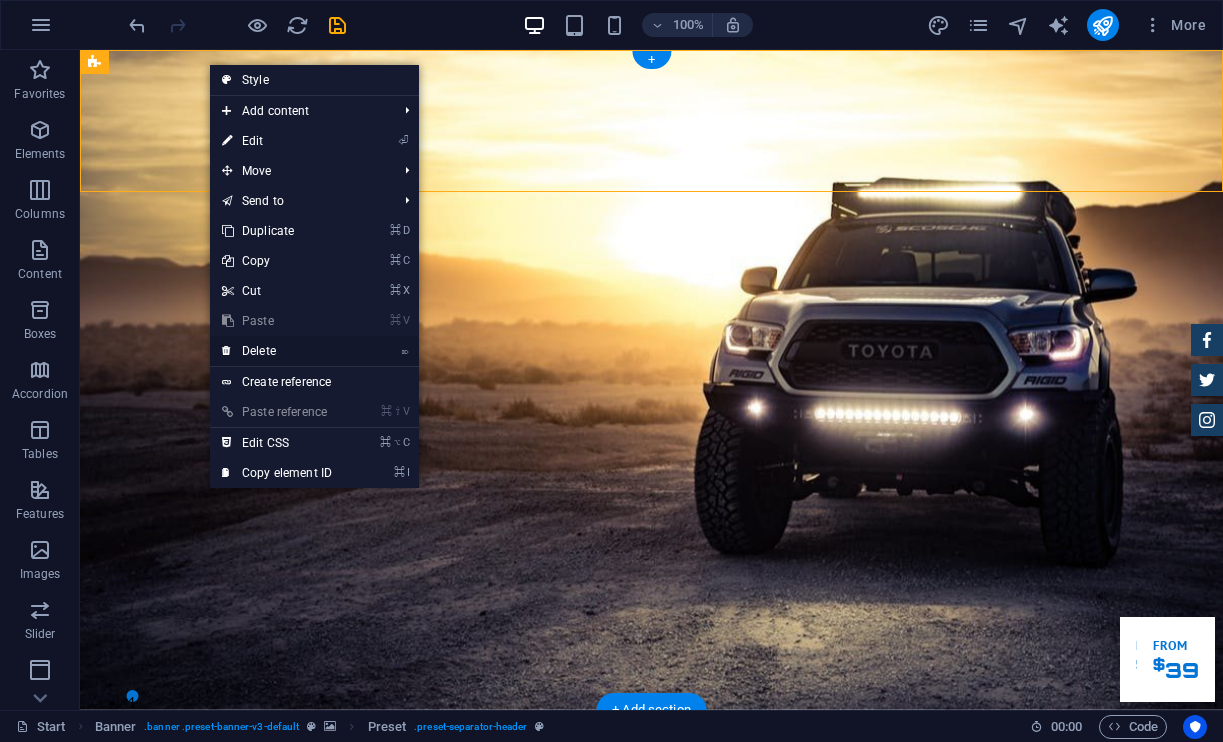 click on "⌦  Delete" at bounding box center (277, 351) 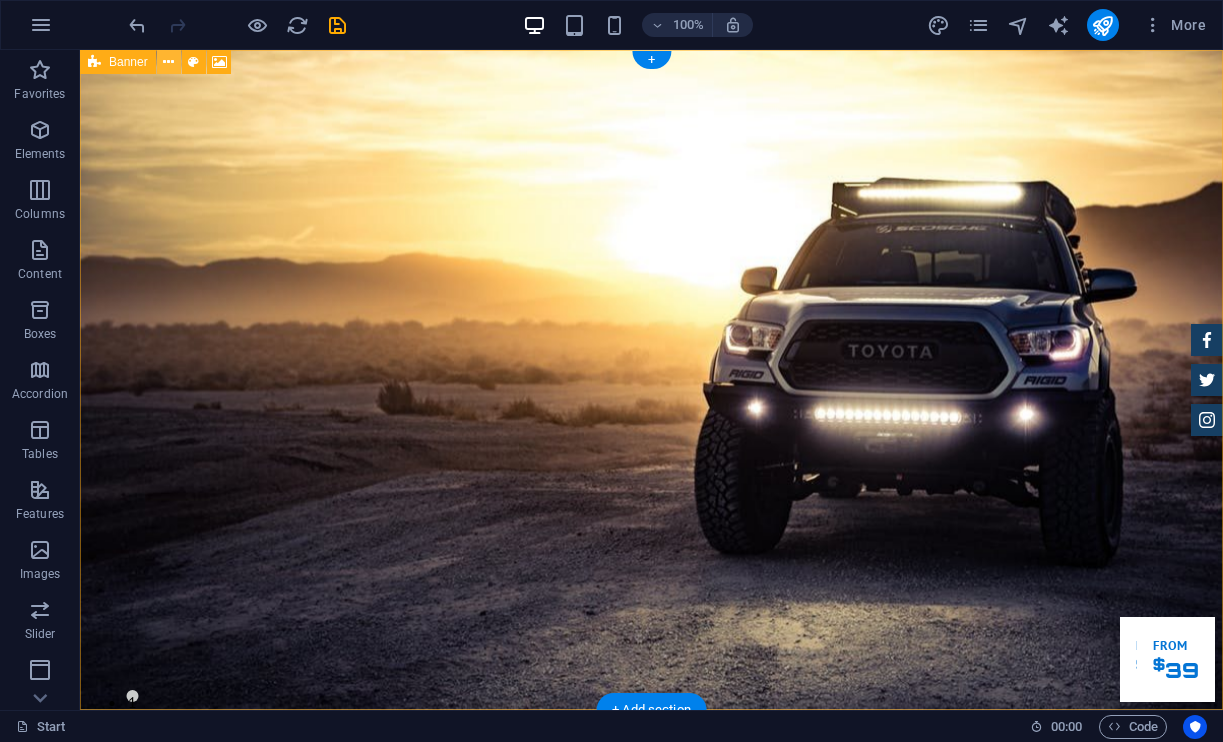 click at bounding box center [168, 62] 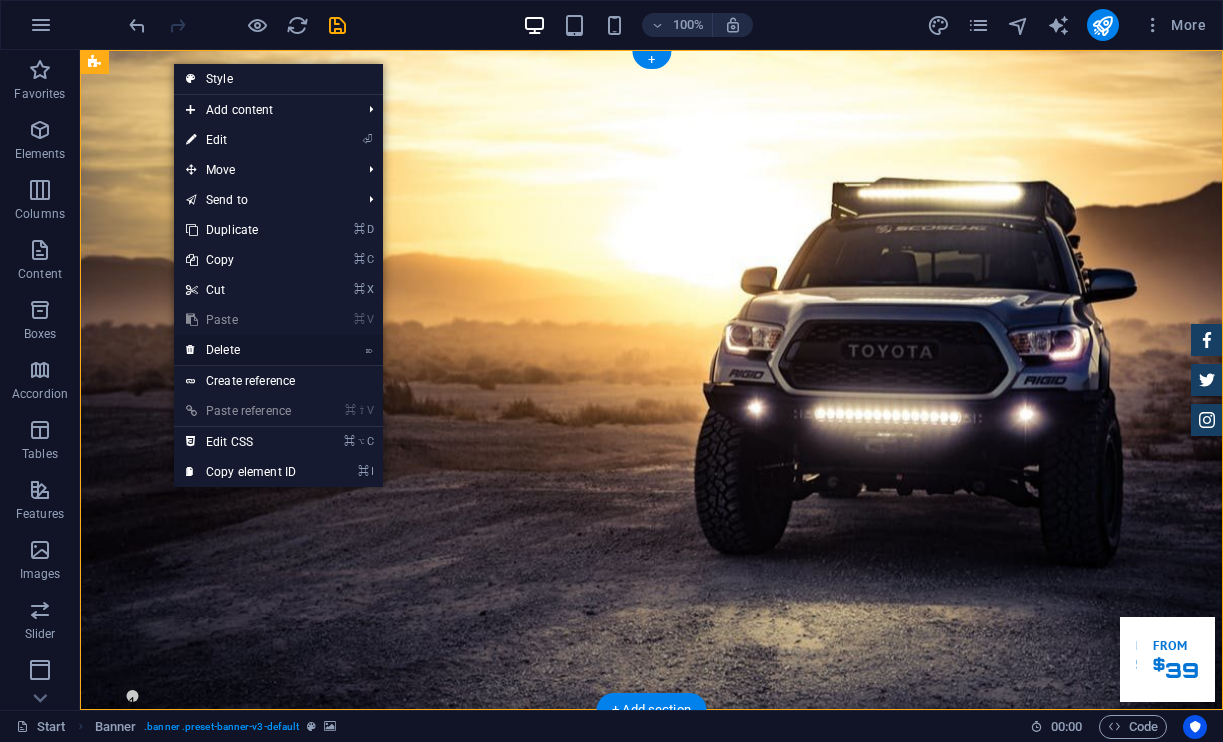 click on "⌦  Delete" at bounding box center [241, 350] 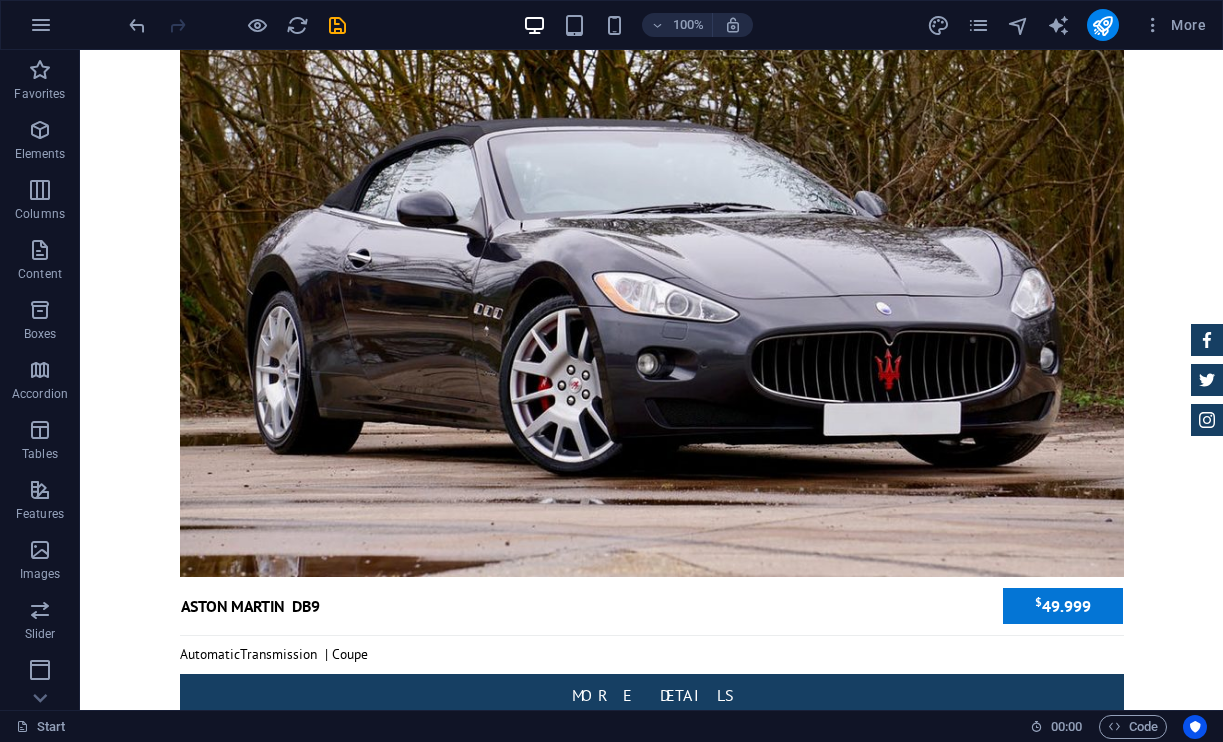 scroll, scrollTop: 6742, scrollLeft: 0, axis: vertical 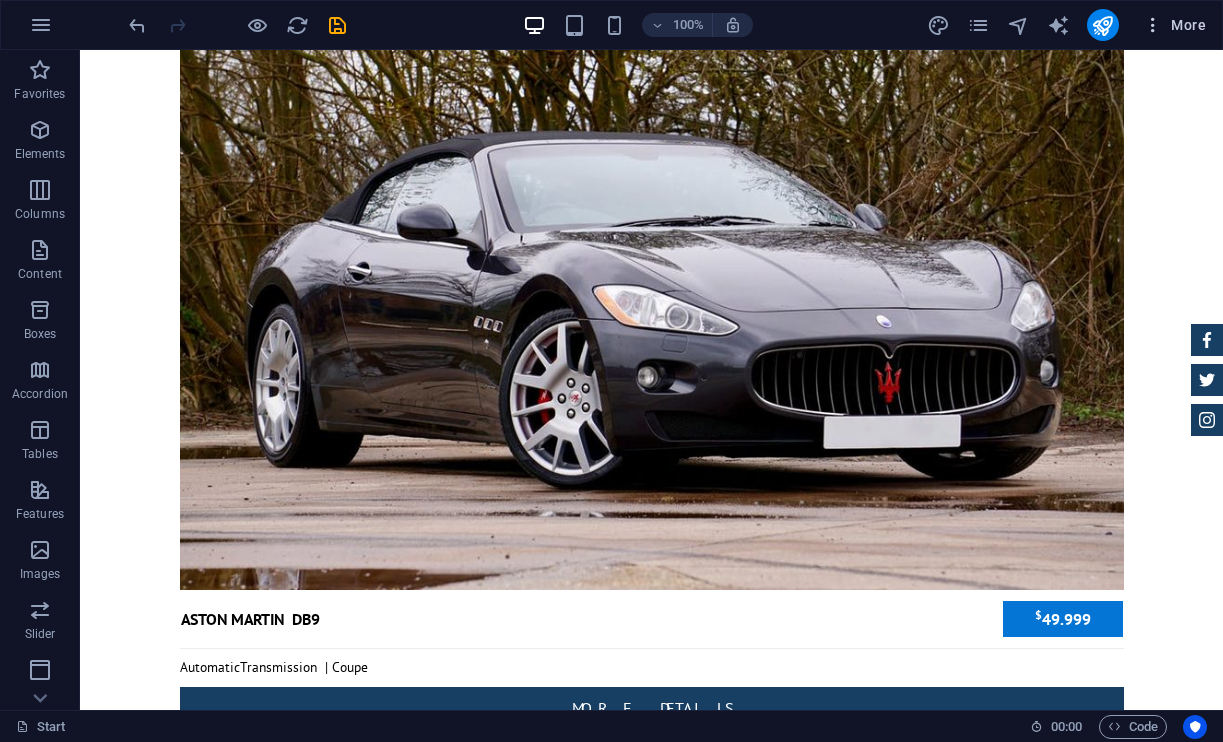 click at bounding box center [1153, 25] 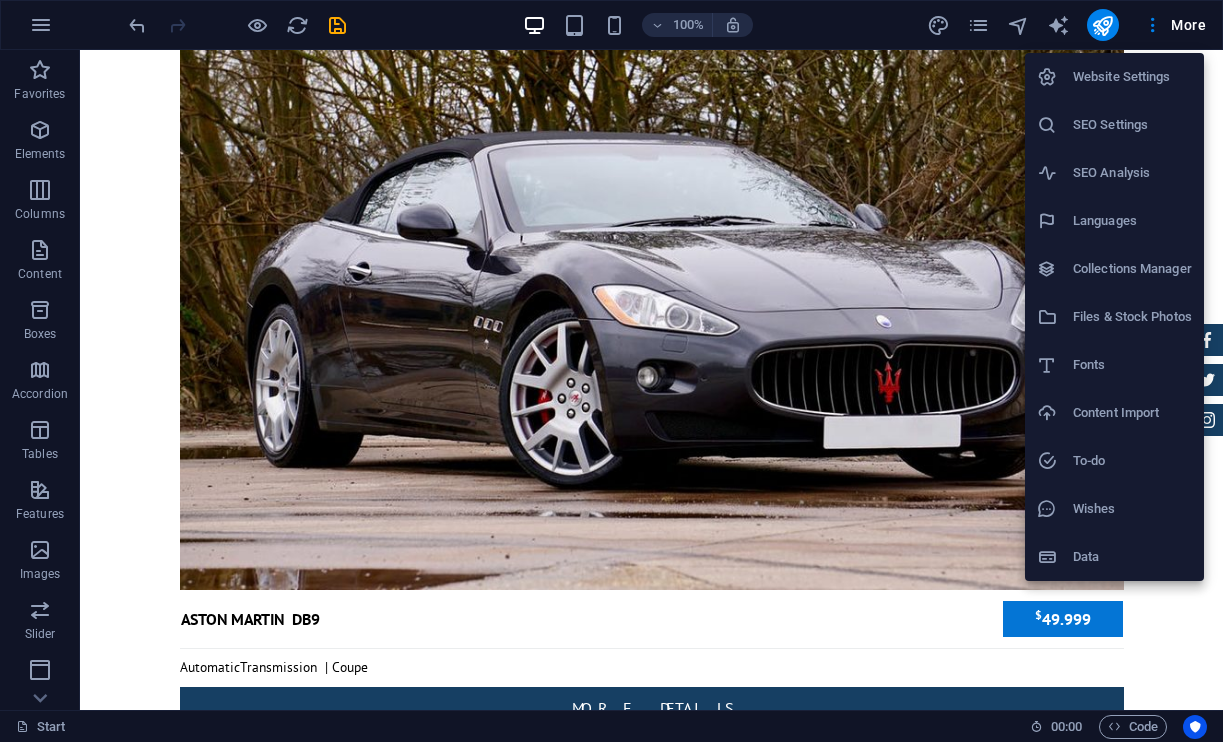 click on "To-do" at bounding box center [1132, 461] 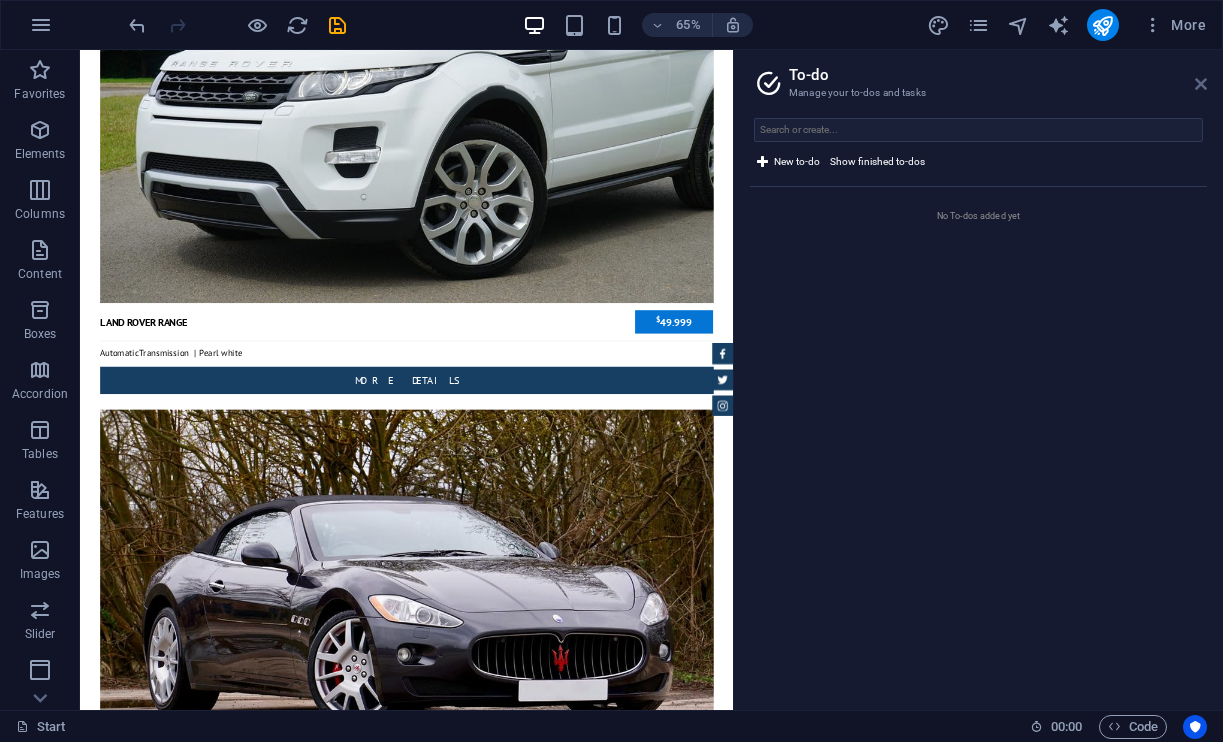 click at bounding box center [1201, 84] 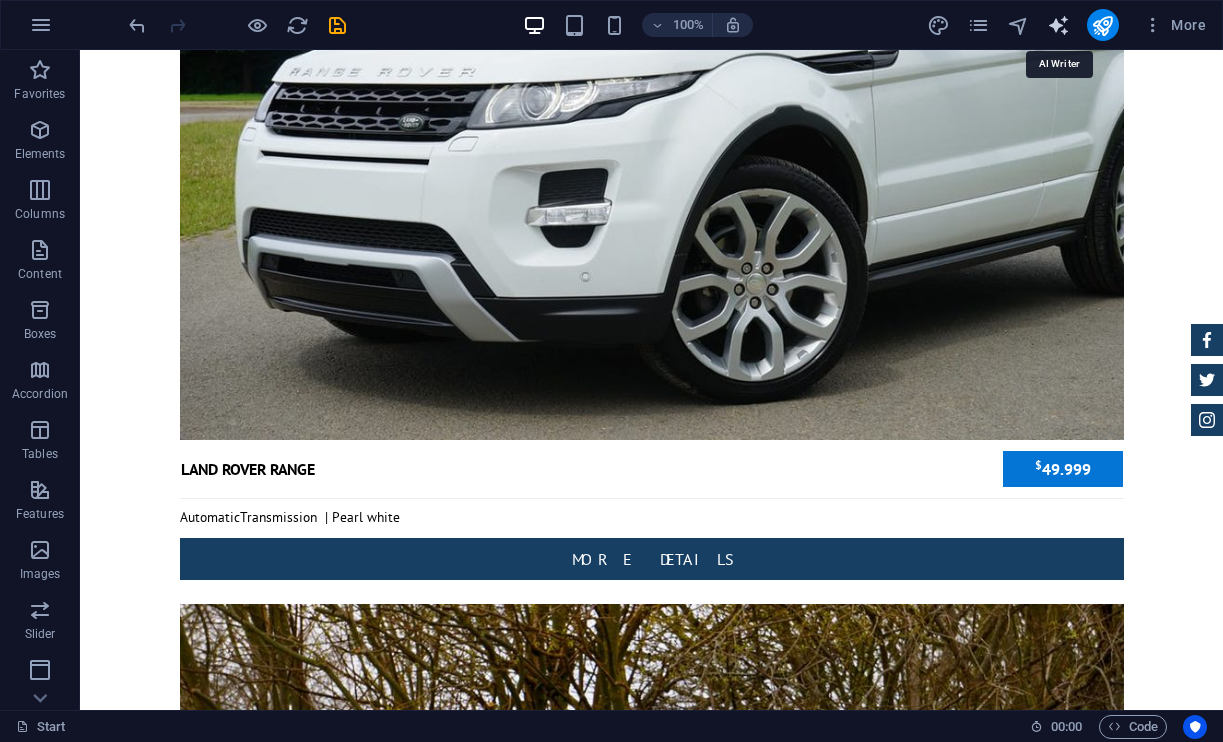 click at bounding box center [1058, 25] 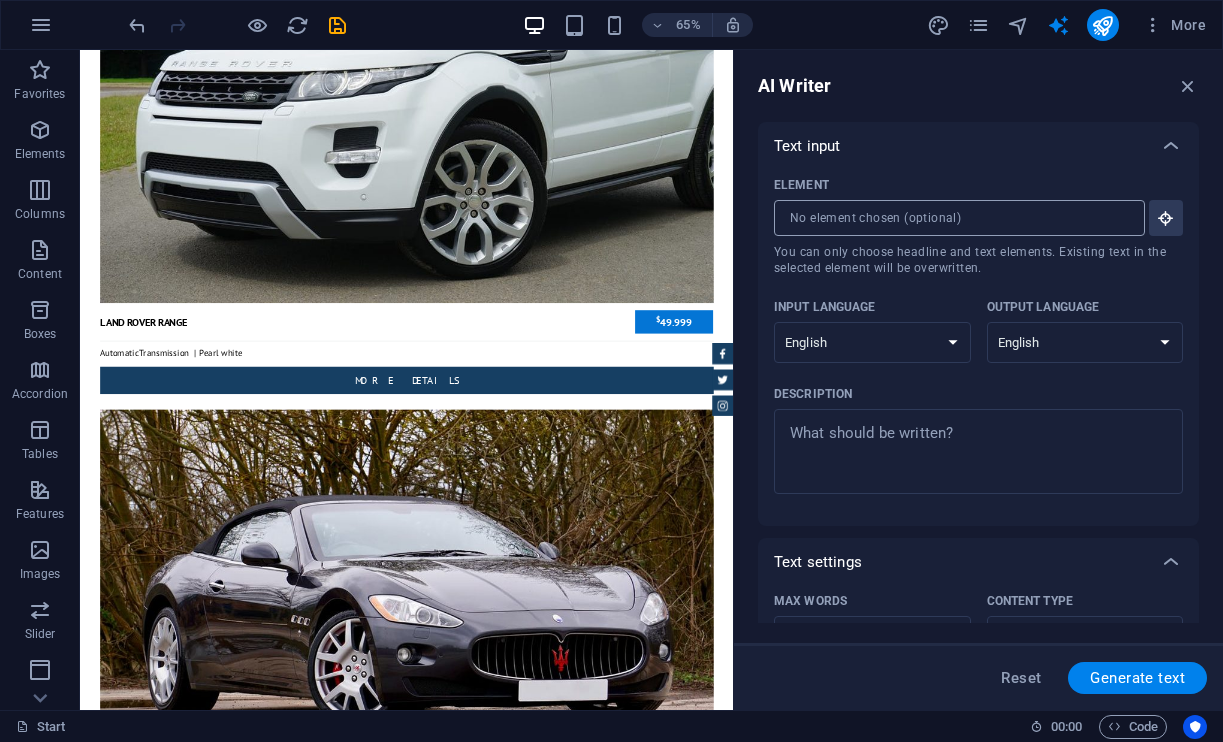 click on "Element ​ You can only choose headline and text elements. Existing text in the selected element will be overwritten." at bounding box center [952, 218] 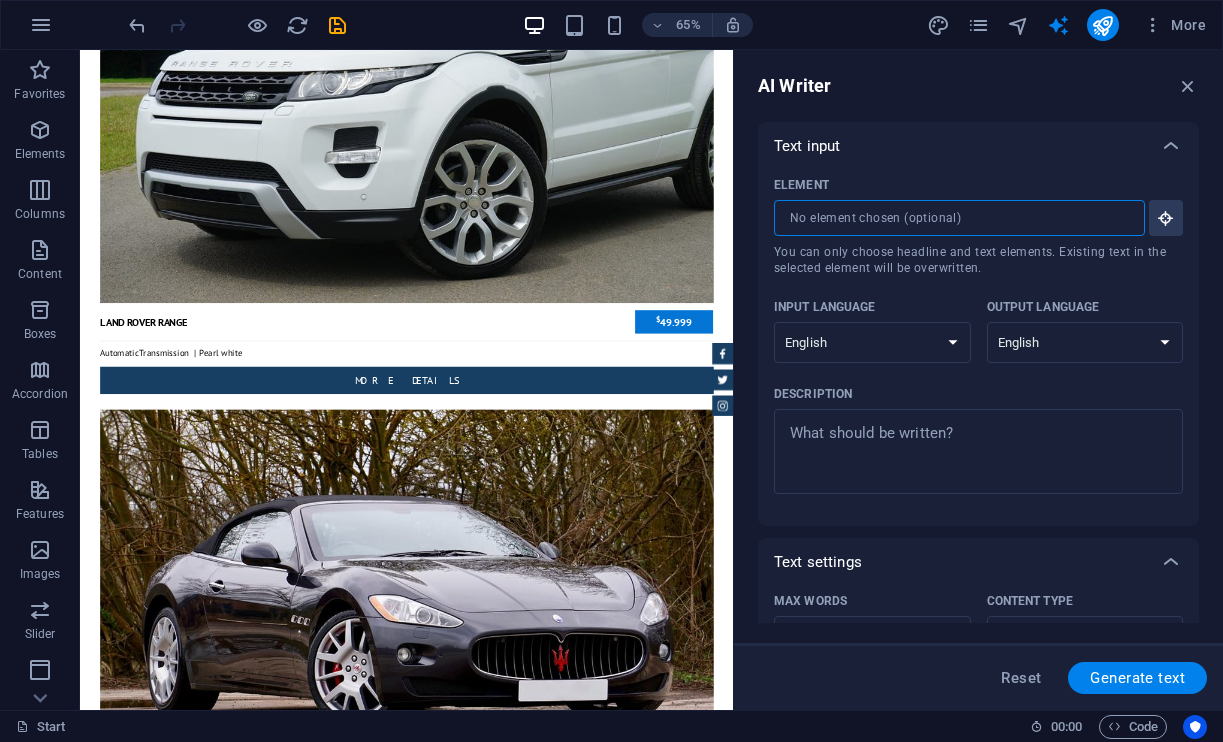 scroll, scrollTop: 0, scrollLeft: 0, axis: both 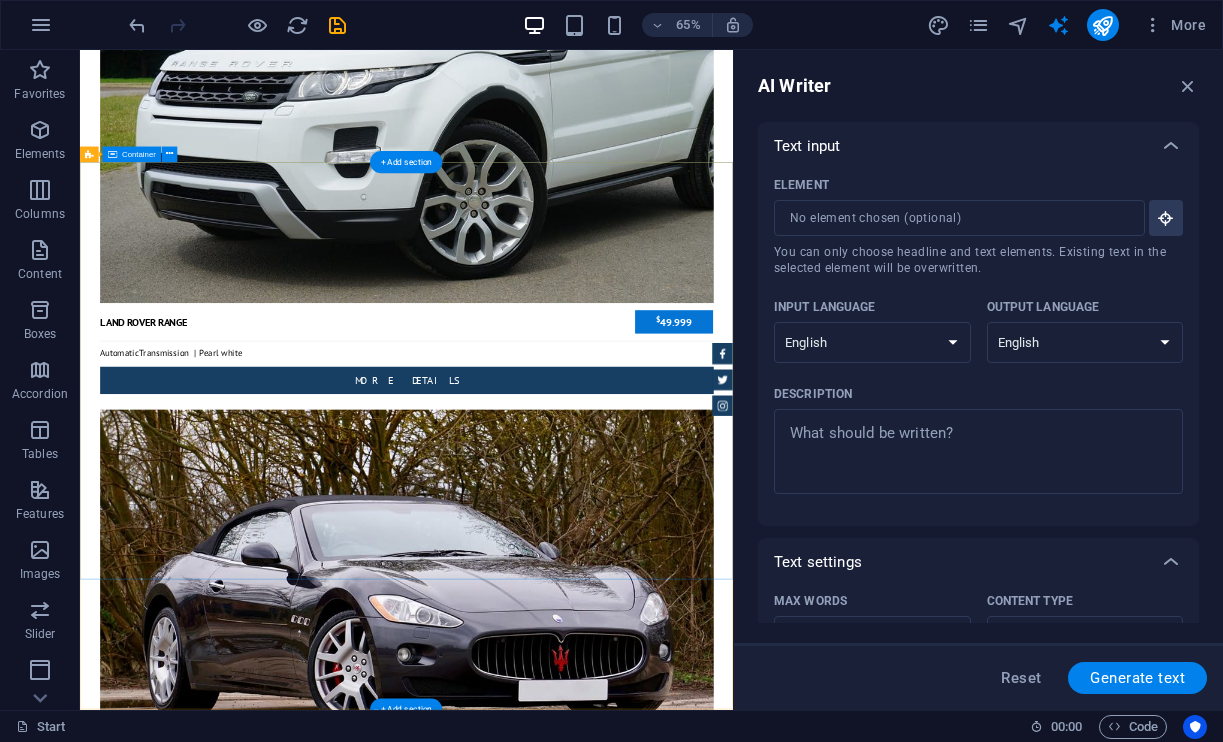click on "Contact We are happy to assist you visalabz.com SYLHET ,  Sylhet   3111 1711470995 bokth@hotmail.co.uk Legal Notice  |  Privacy   I have read and understand the privacy policy. Unreadable? Load new Send" at bounding box center [582, 20601] 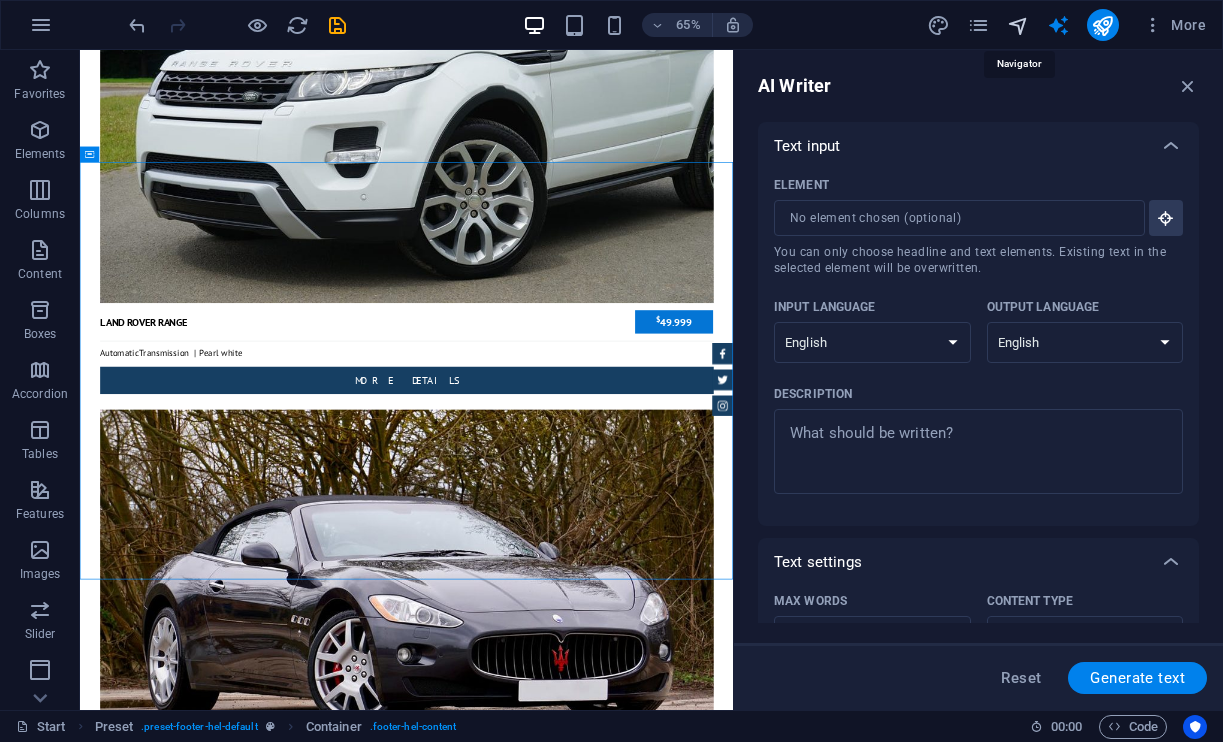click at bounding box center (1018, 25) 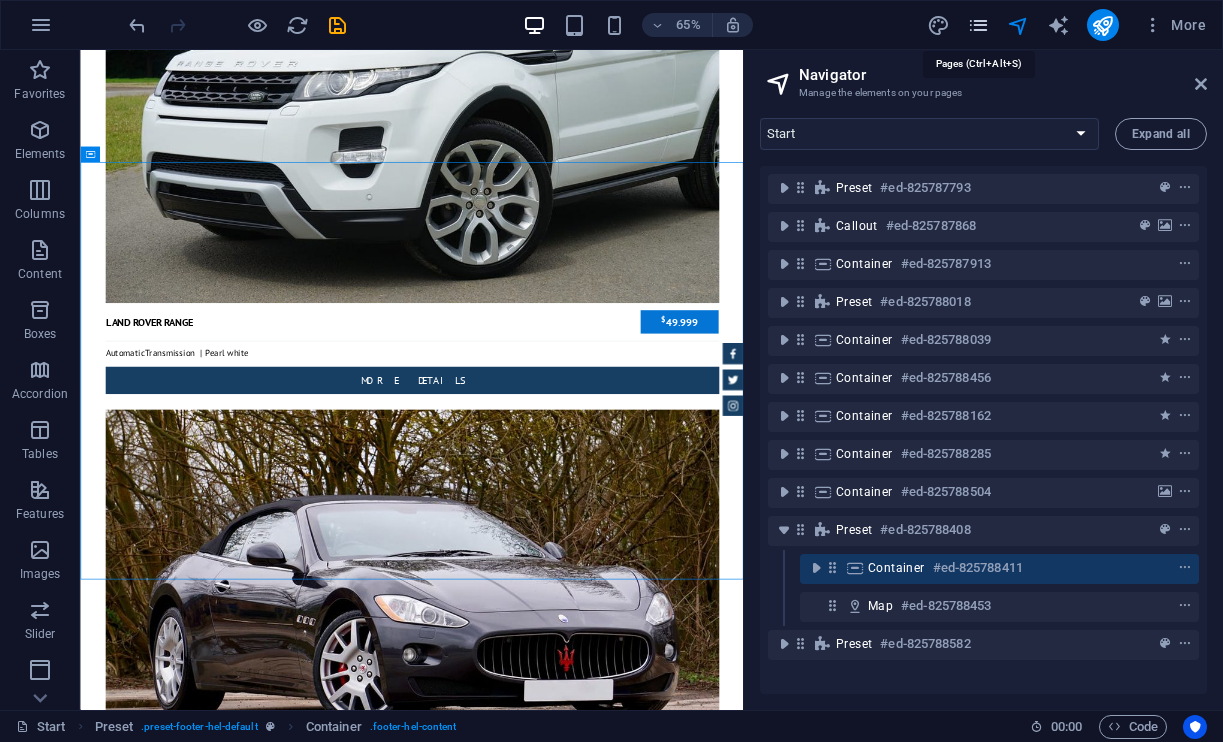 click at bounding box center (978, 25) 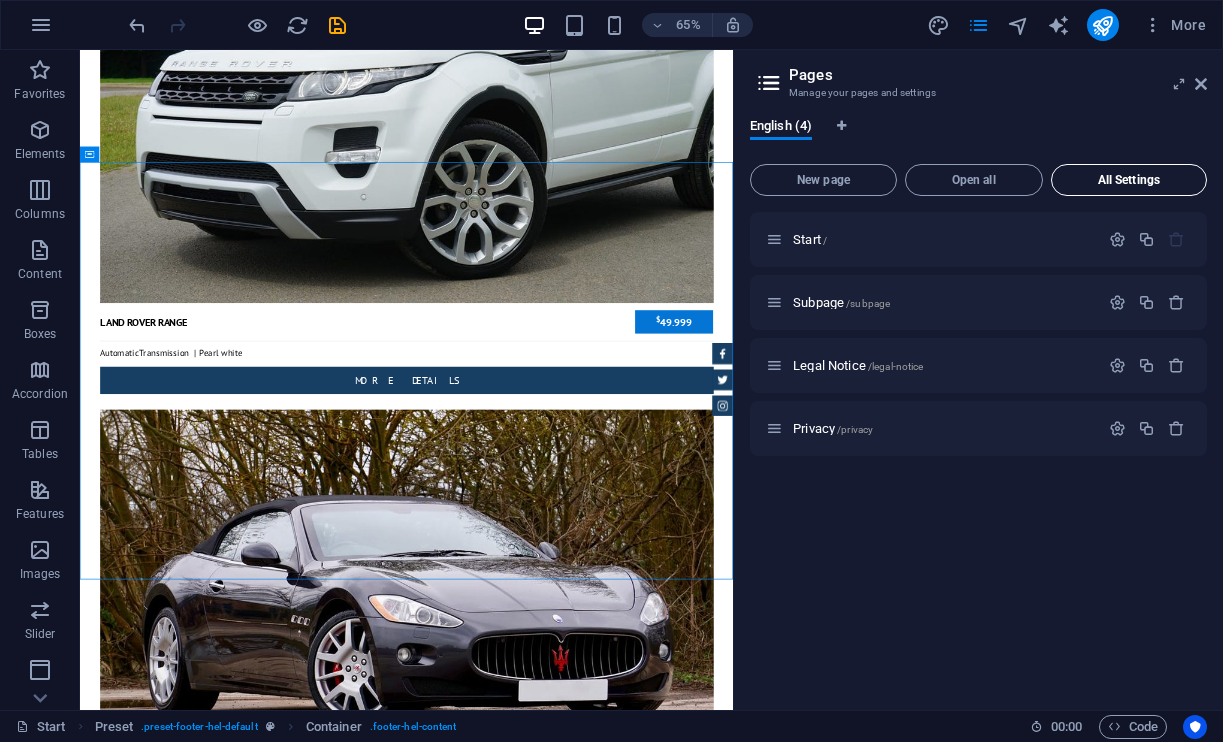 click on "All Settings" at bounding box center [1129, 180] 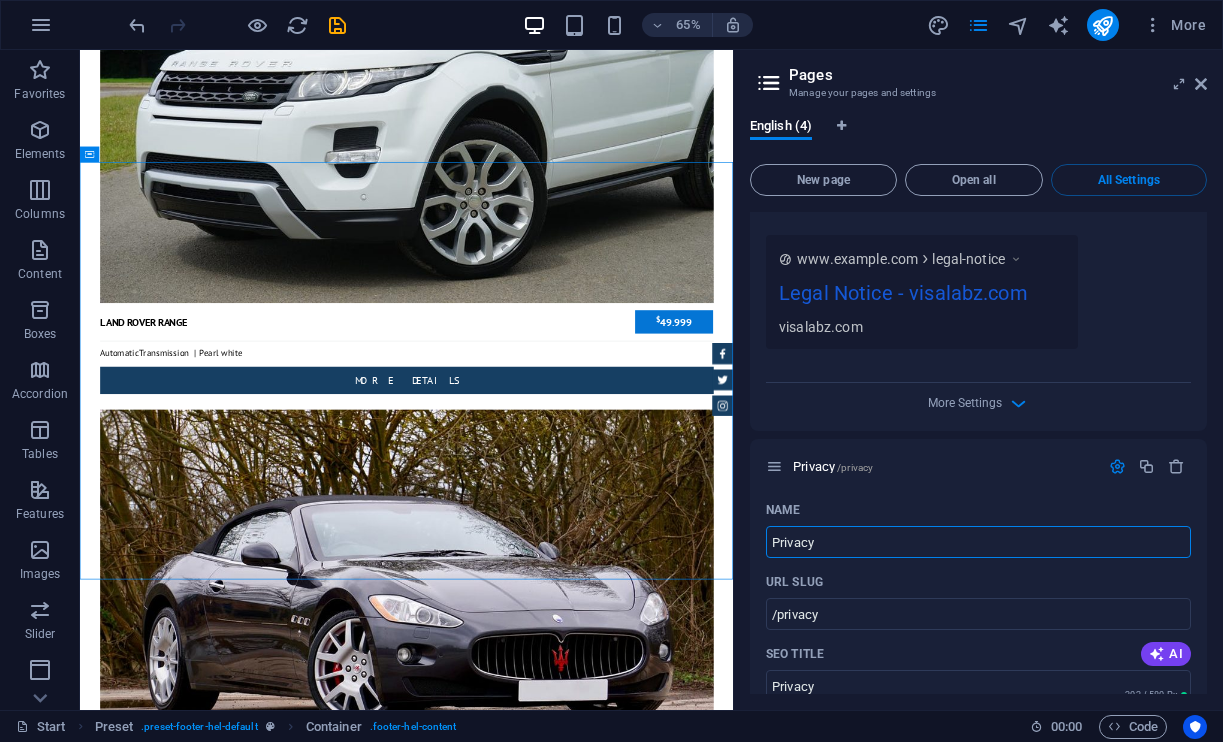 scroll, scrollTop: 2173, scrollLeft: 0, axis: vertical 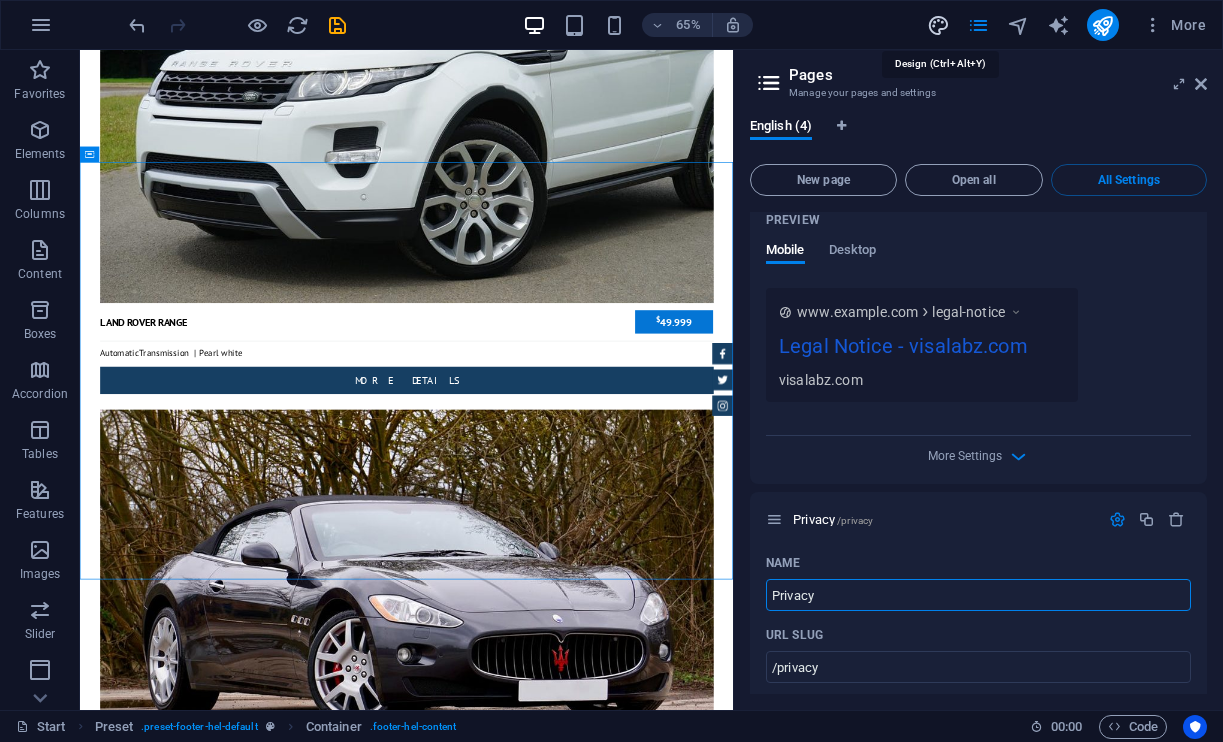 click at bounding box center [938, 25] 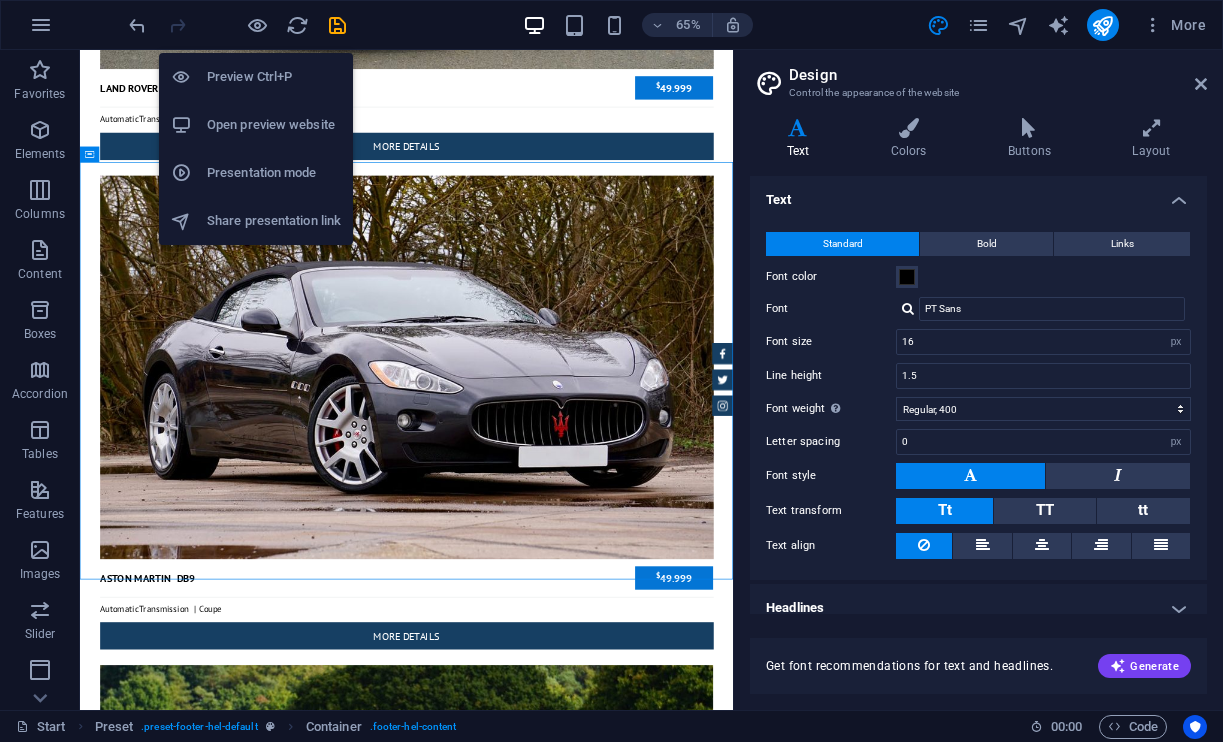 click on "Preview Ctrl+P" at bounding box center [274, 77] 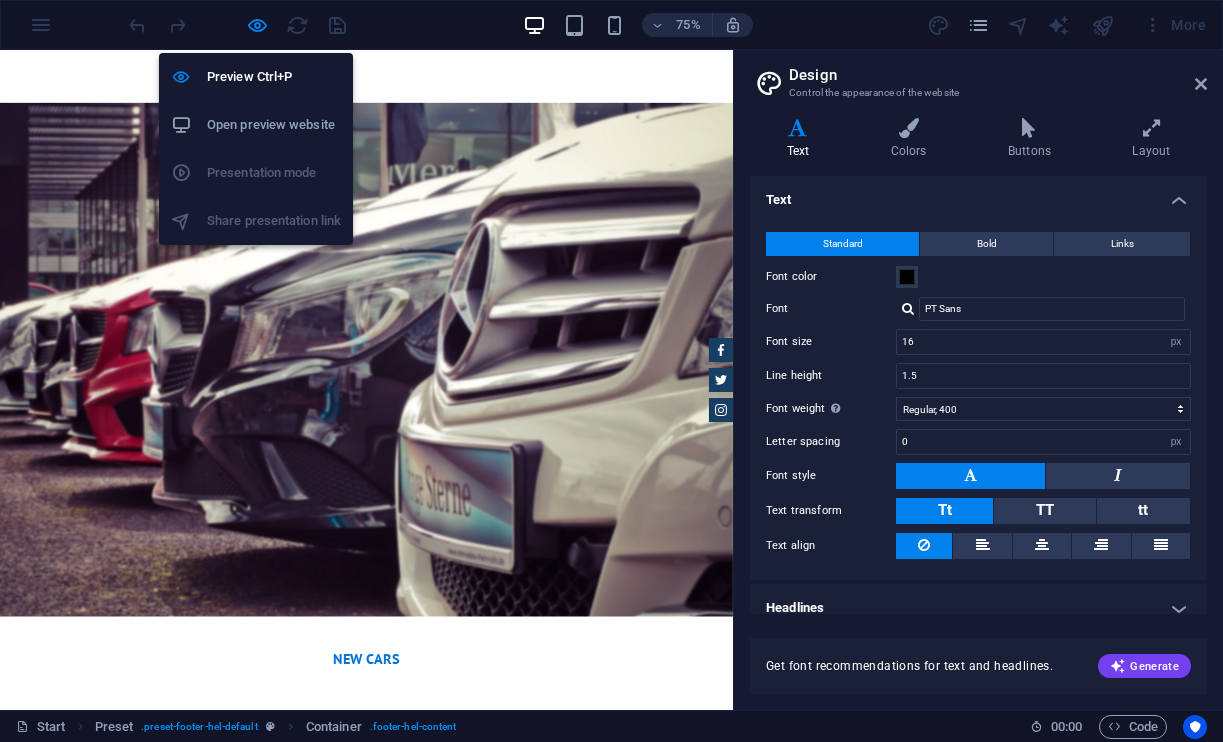 click on "Open preview website" at bounding box center (274, 125) 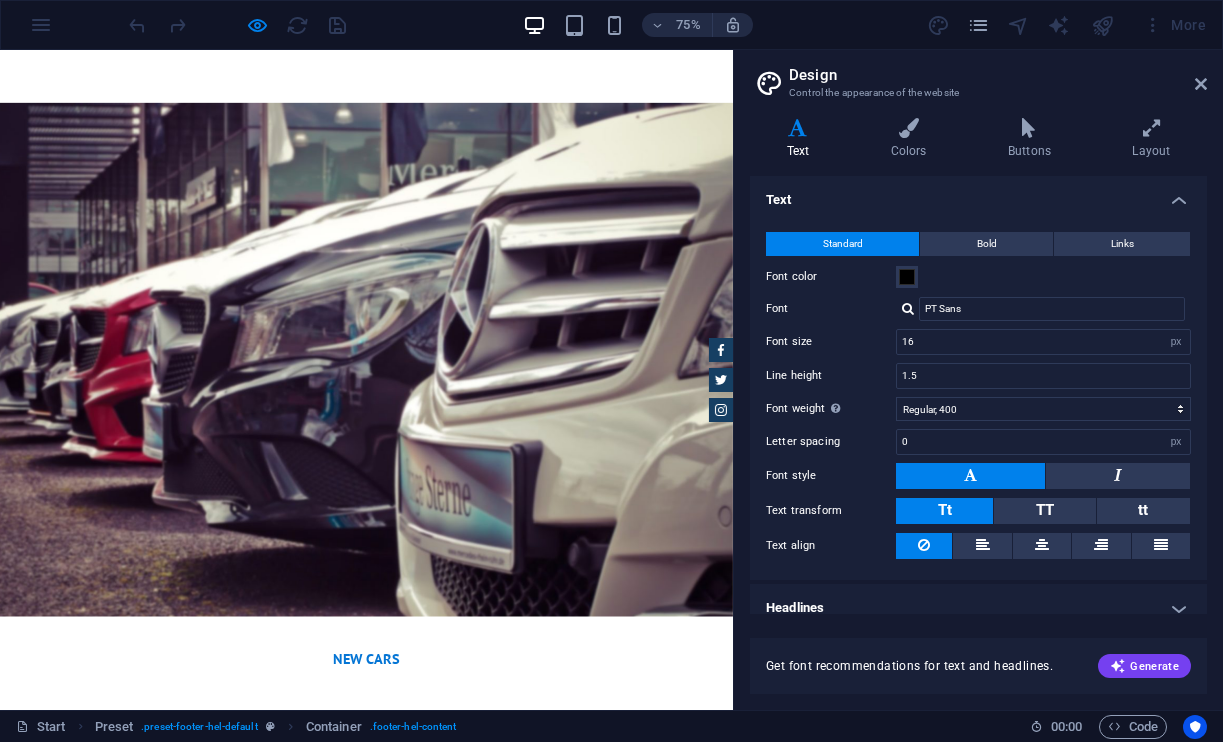 click at bounding box center [237, 25] 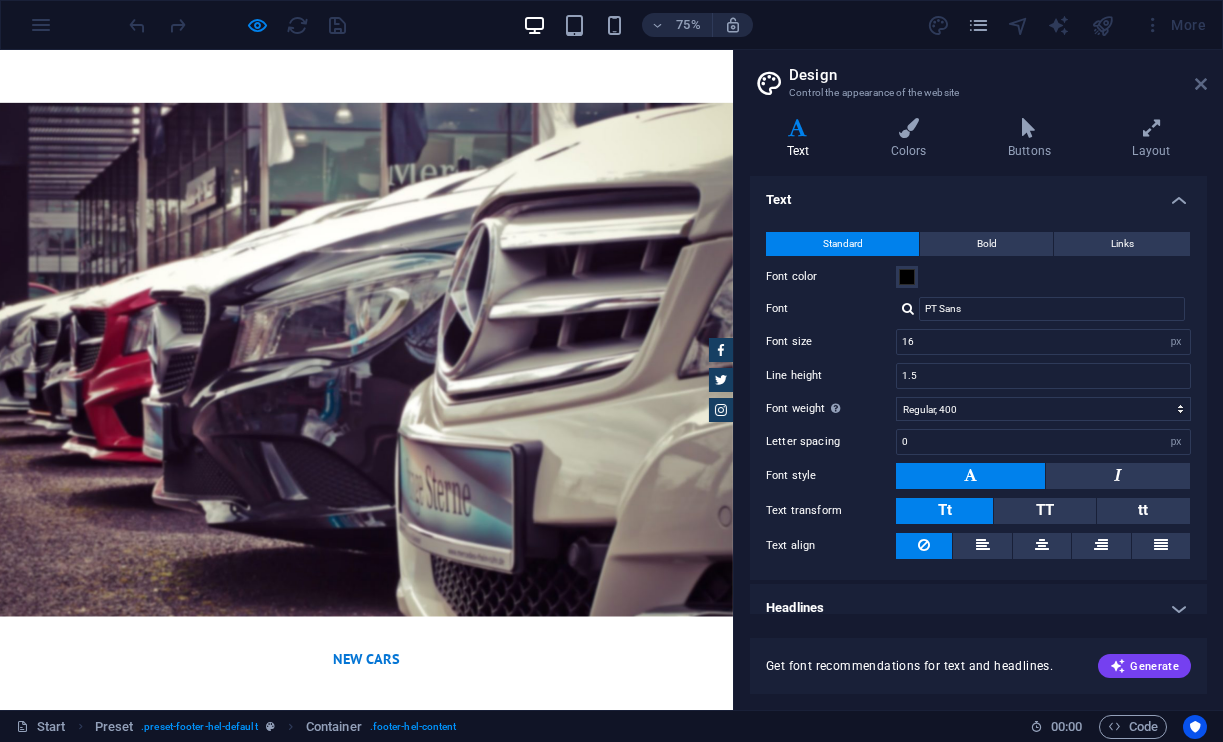 click at bounding box center (1201, 84) 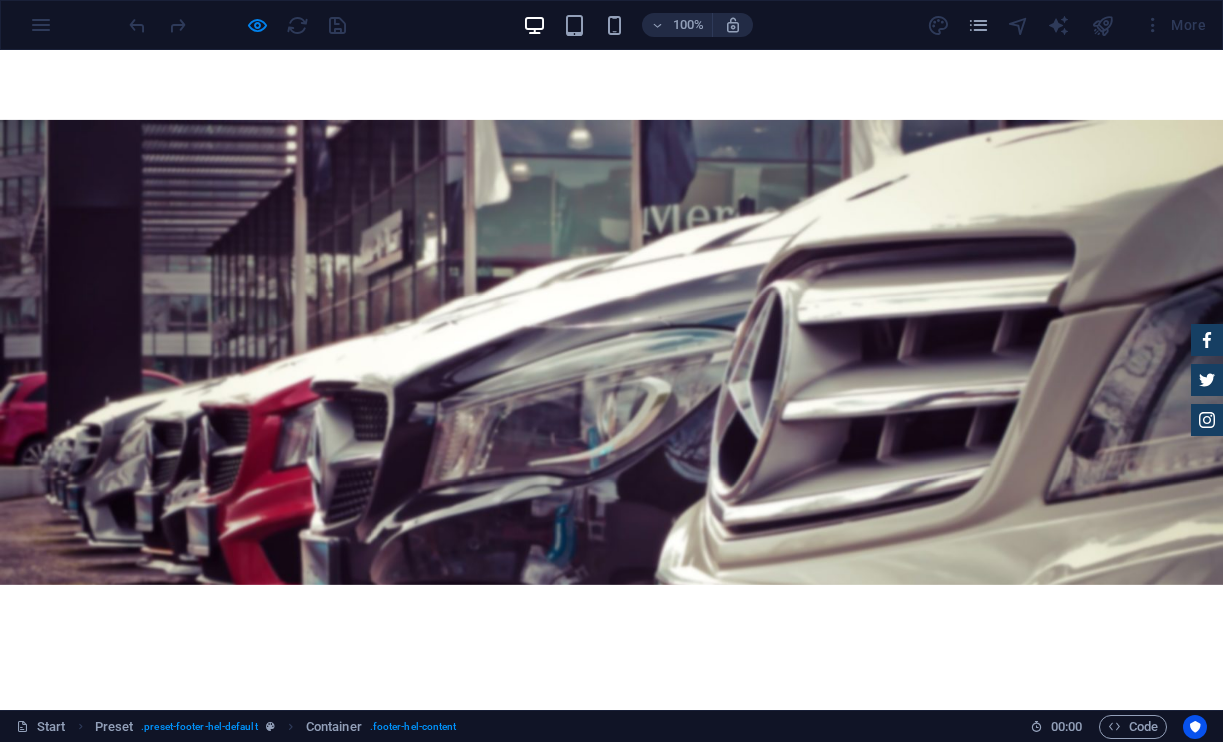 click at bounding box center [237, 25] 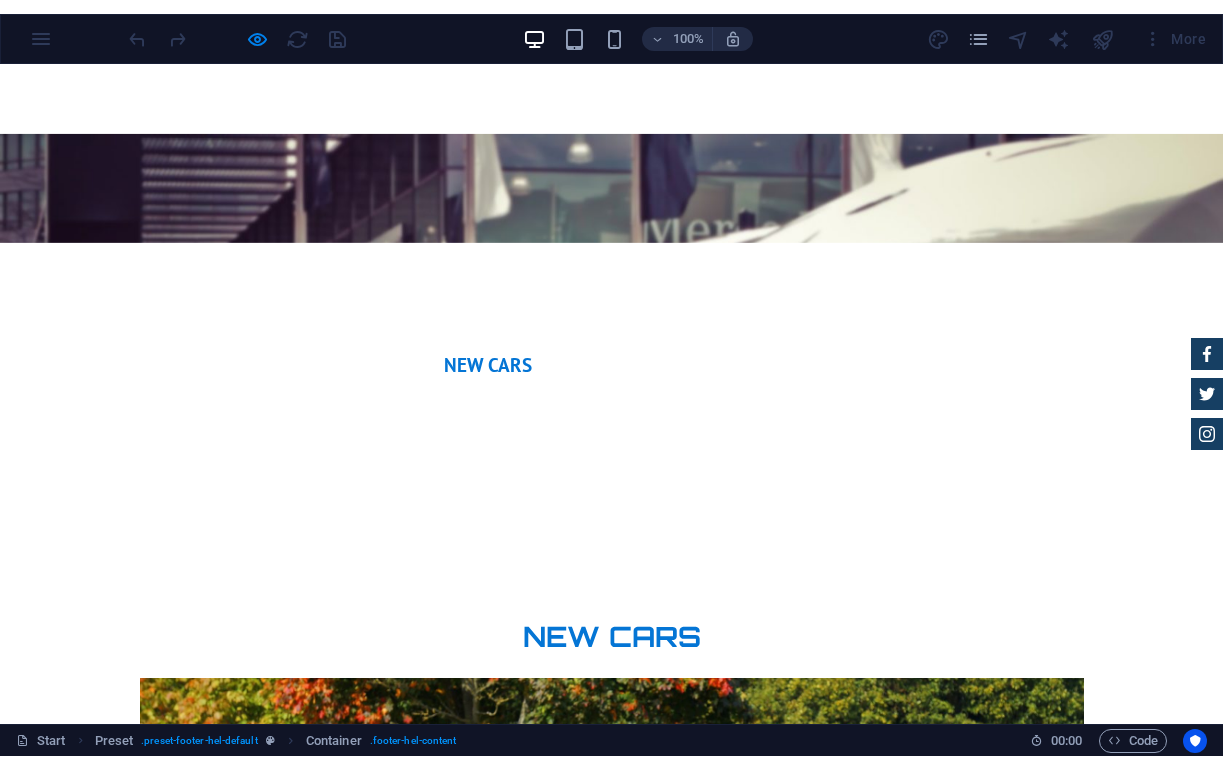scroll, scrollTop: 4210, scrollLeft: 0, axis: vertical 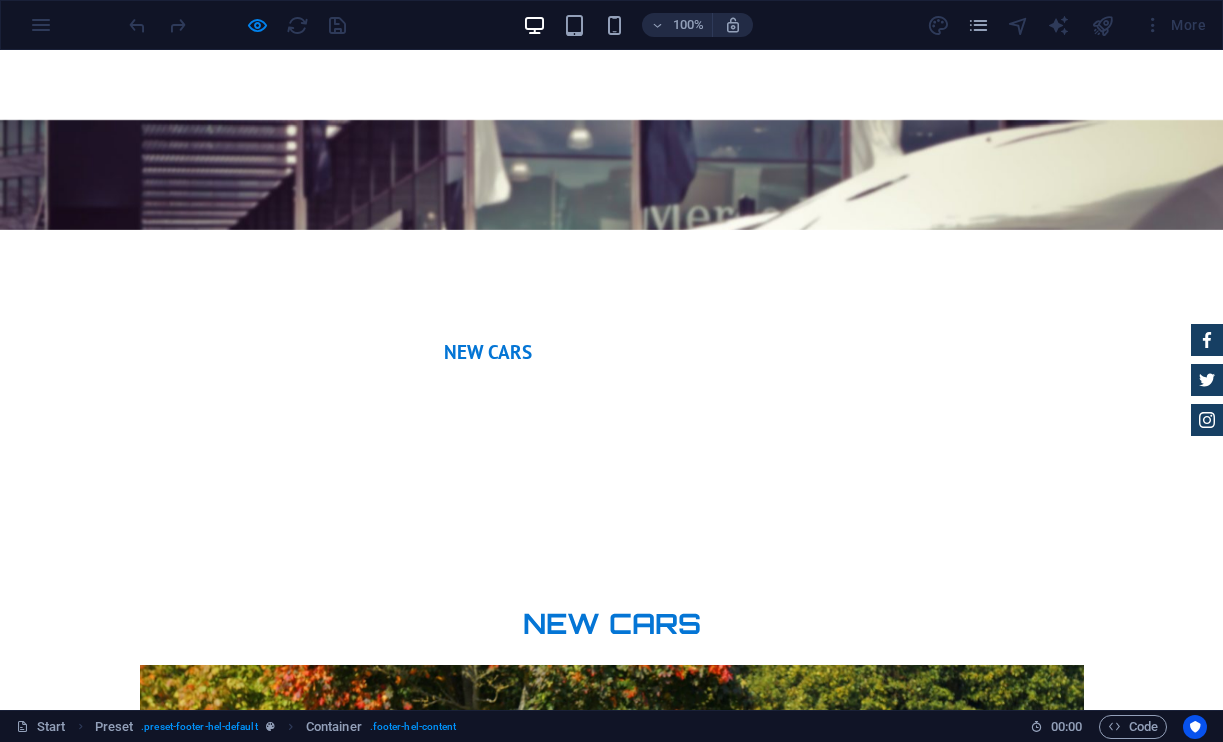 click on "100% More" at bounding box center (611, 25) 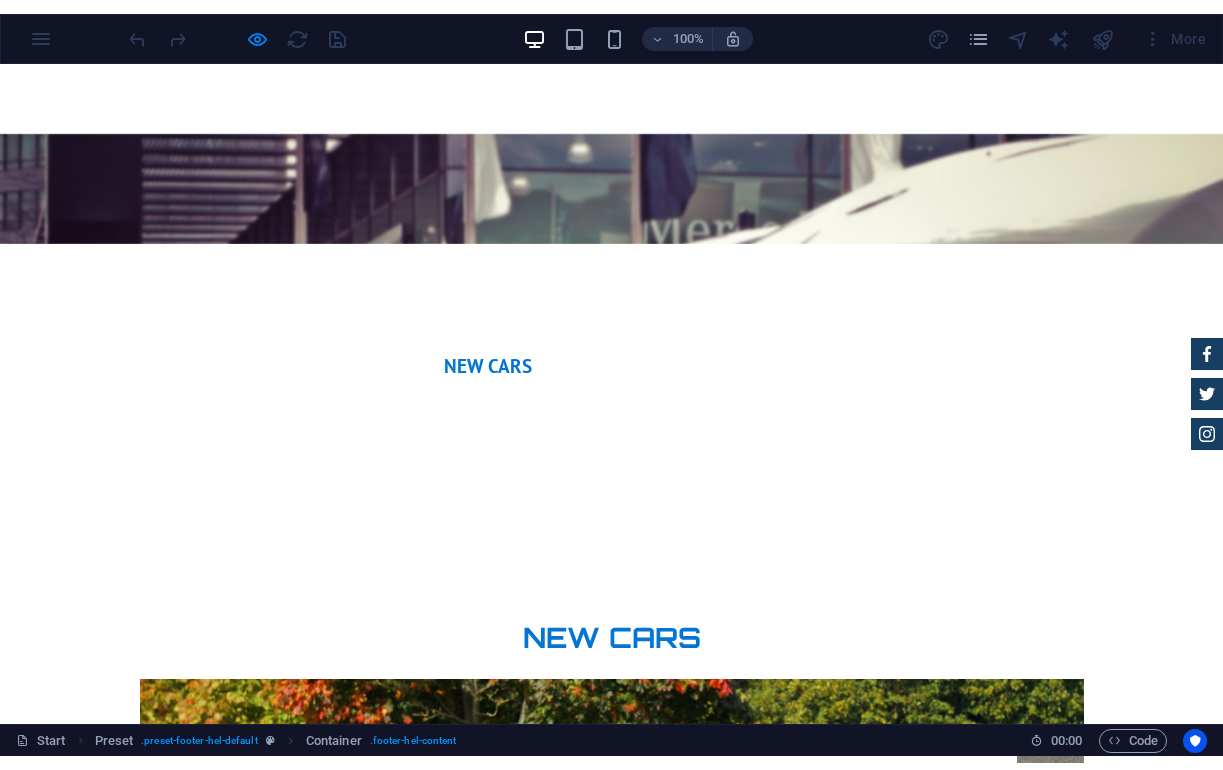 scroll, scrollTop: 4182, scrollLeft: 0, axis: vertical 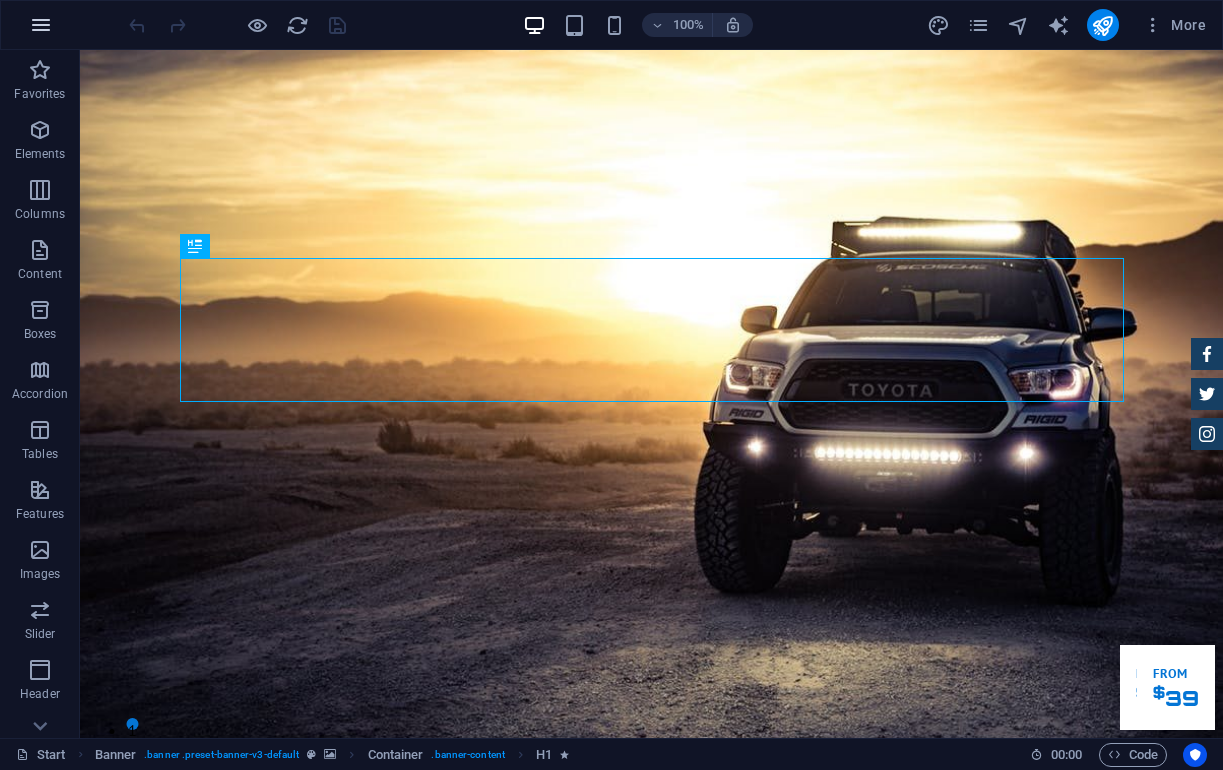click at bounding box center (41, 25) 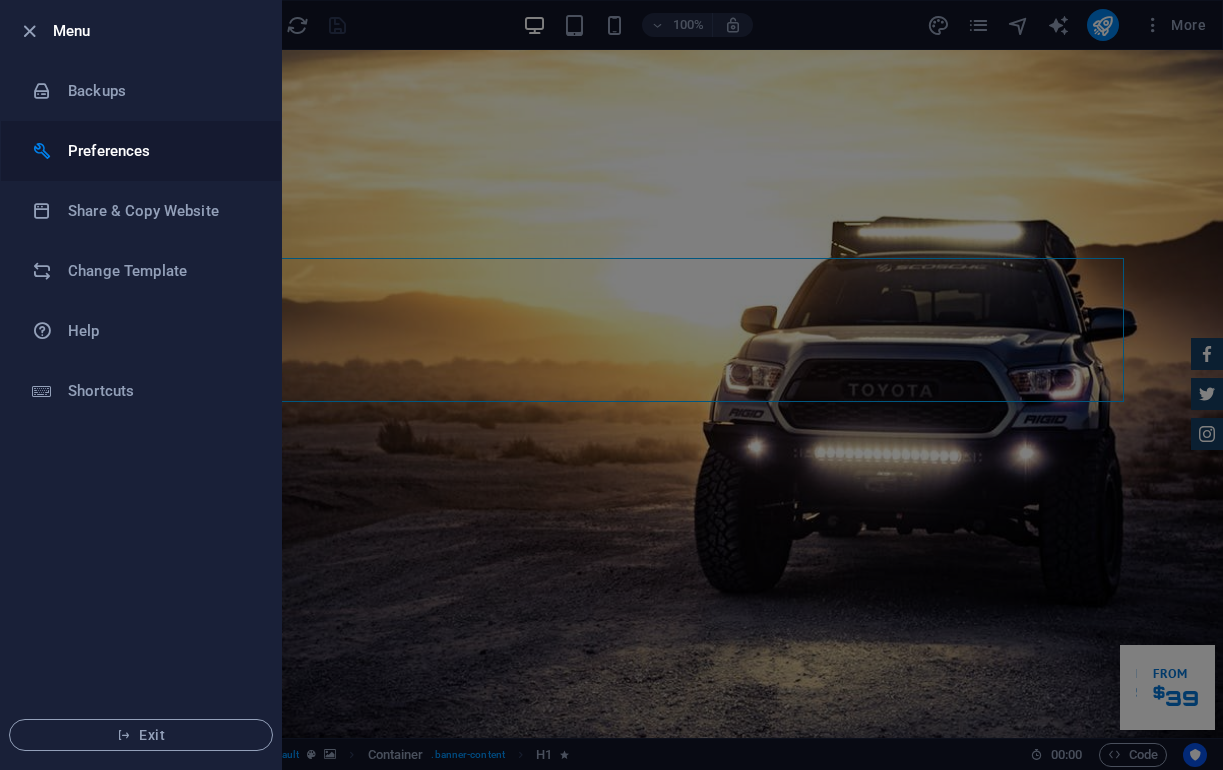 click on "Preferences" at bounding box center (160, 151) 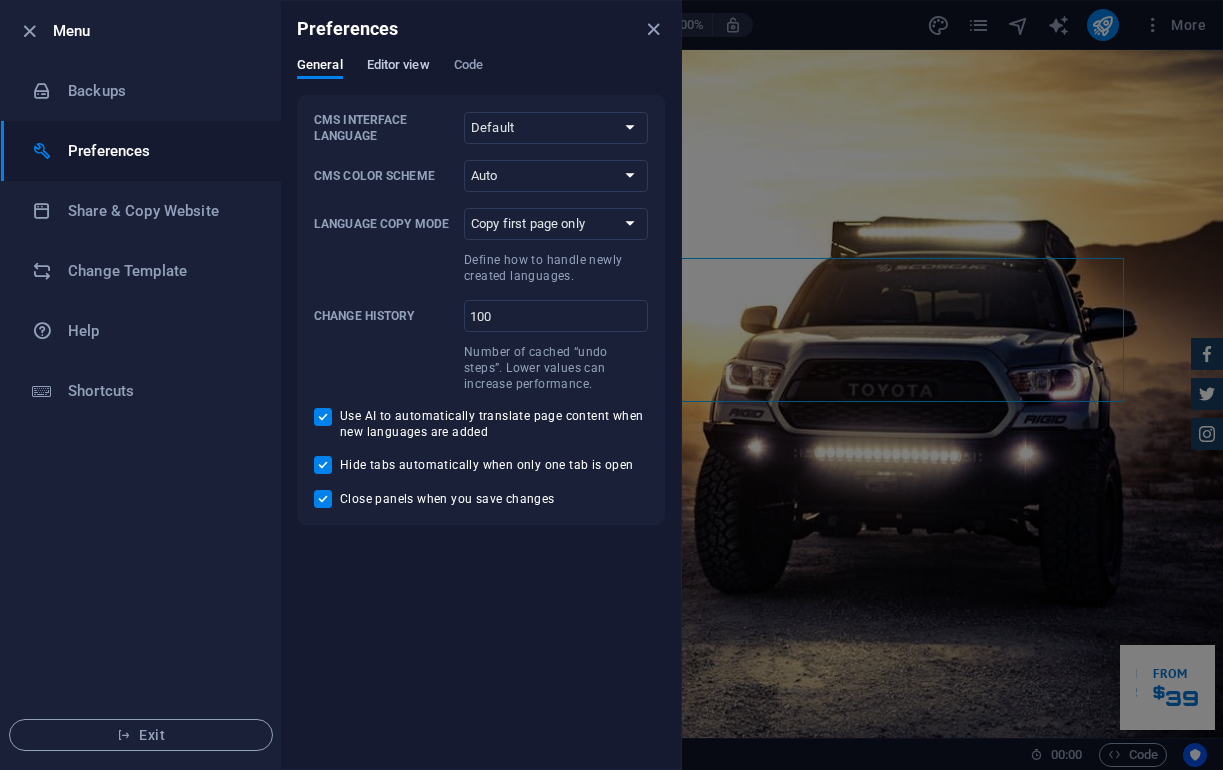 click on "Editor view" at bounding box center (398, 67) 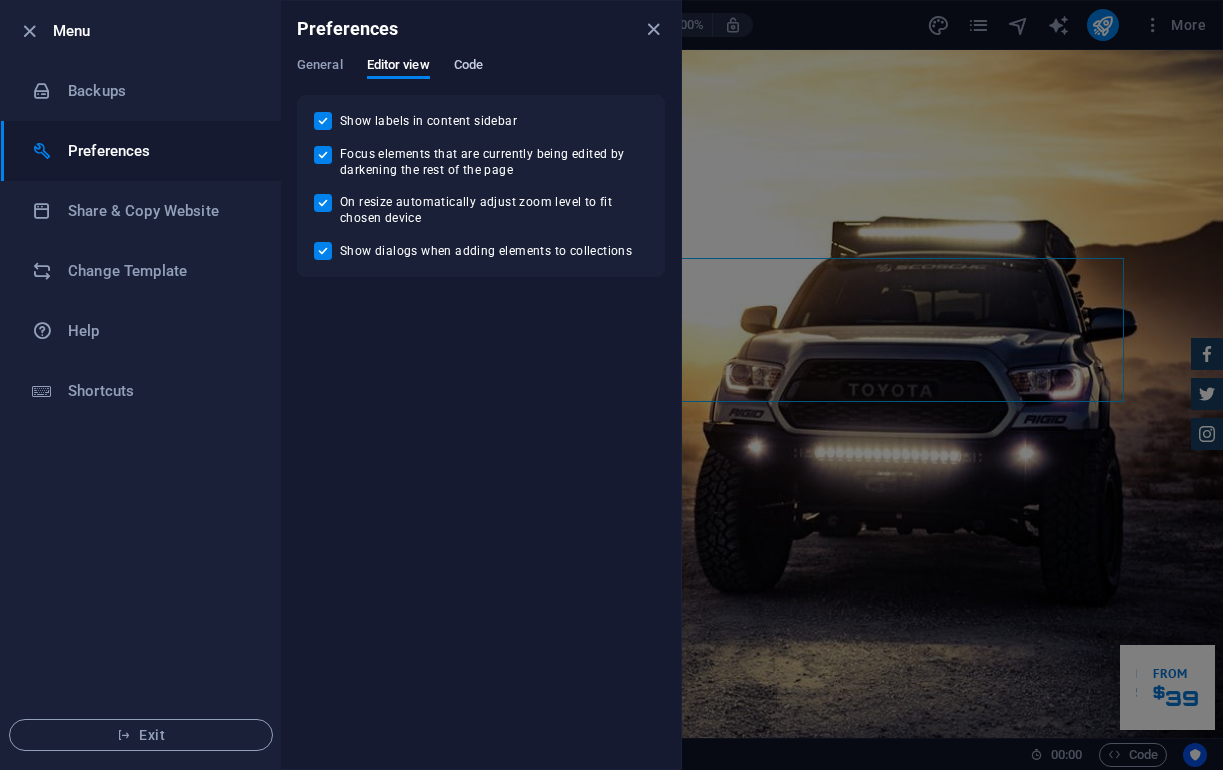 click on "Code" at bounding box center (468, 67) 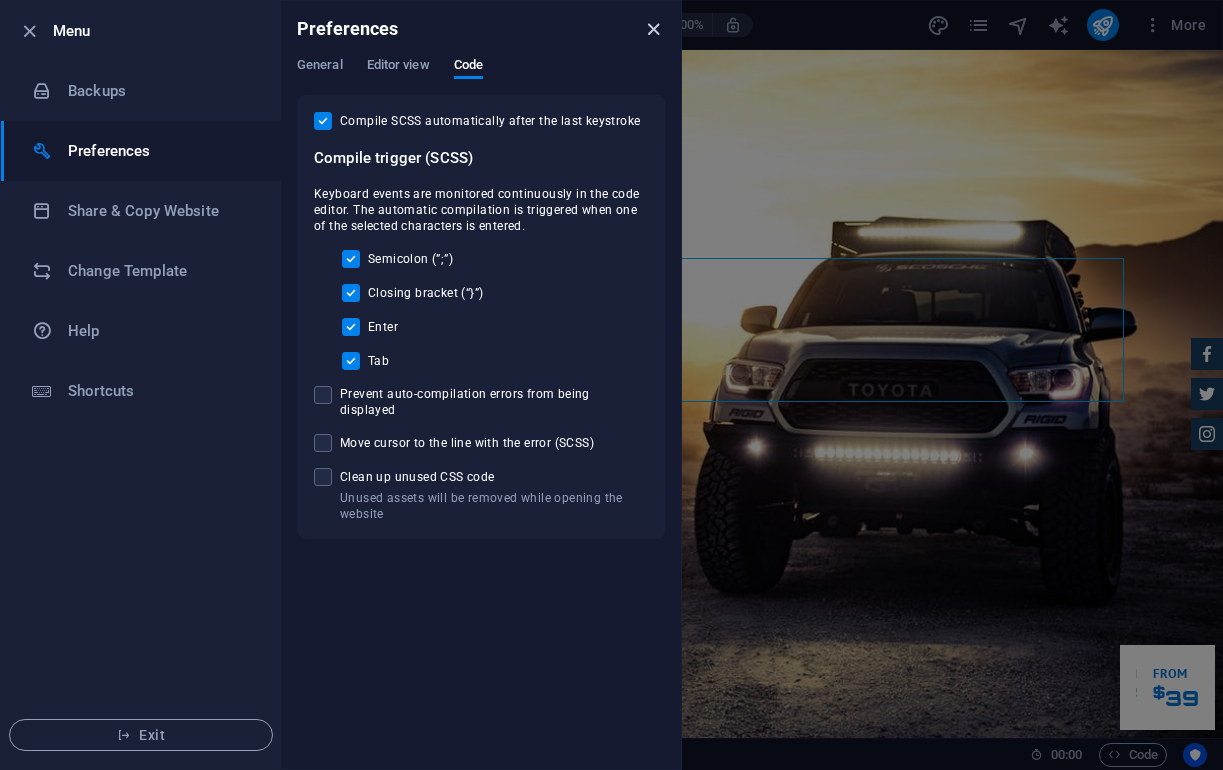 click at bounding box center (653, 29) 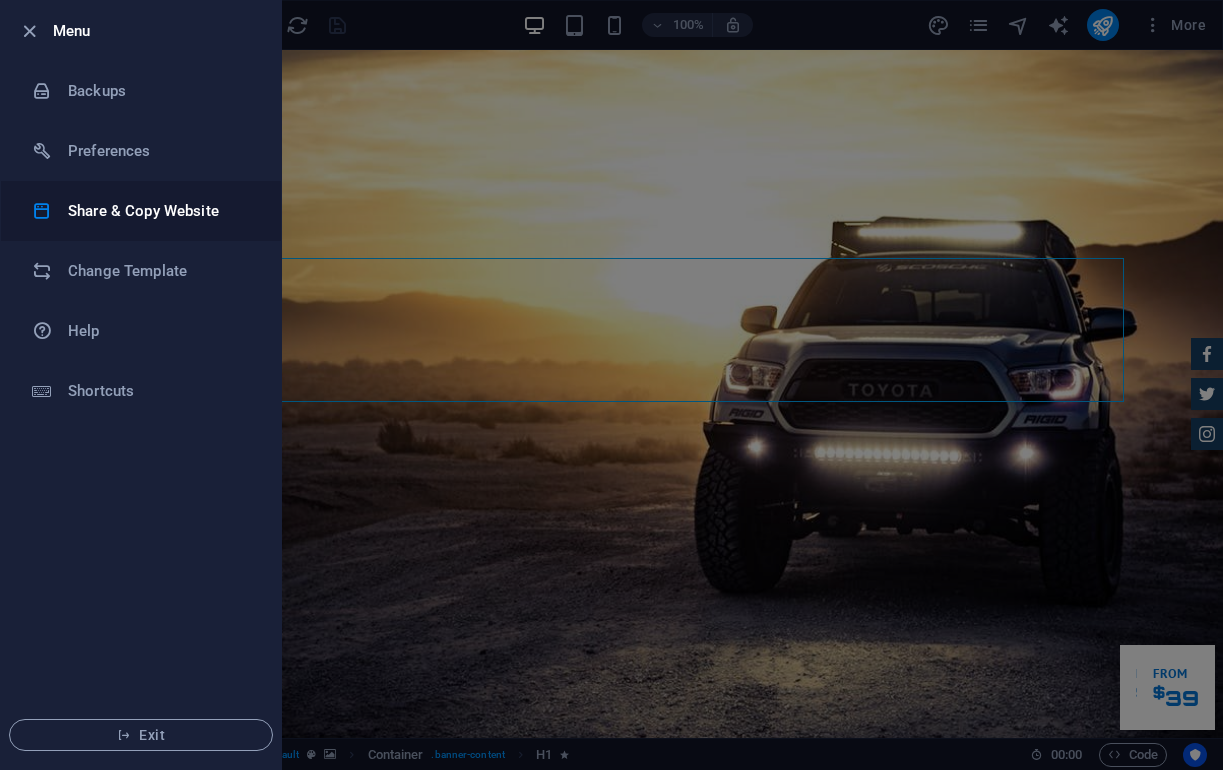 click on "Share & Copy Website" at bounding box center (160, 211) 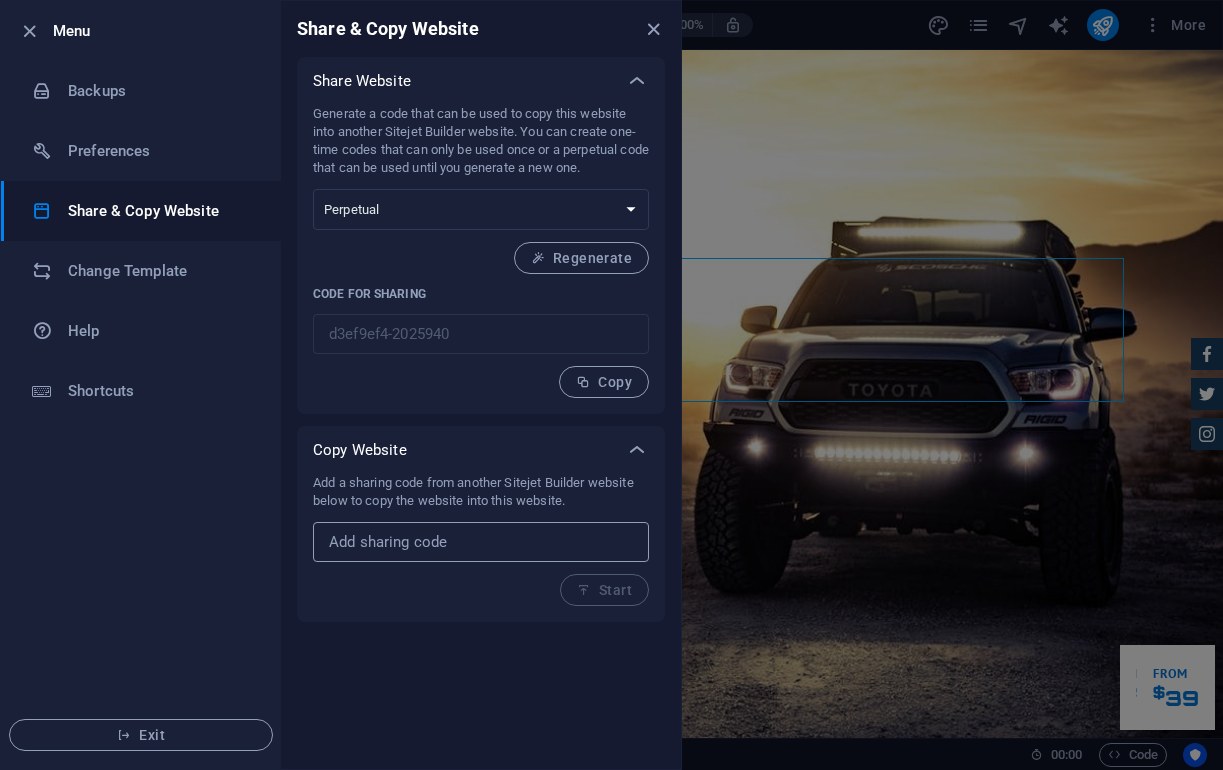 click at bounding box center [481, 542] 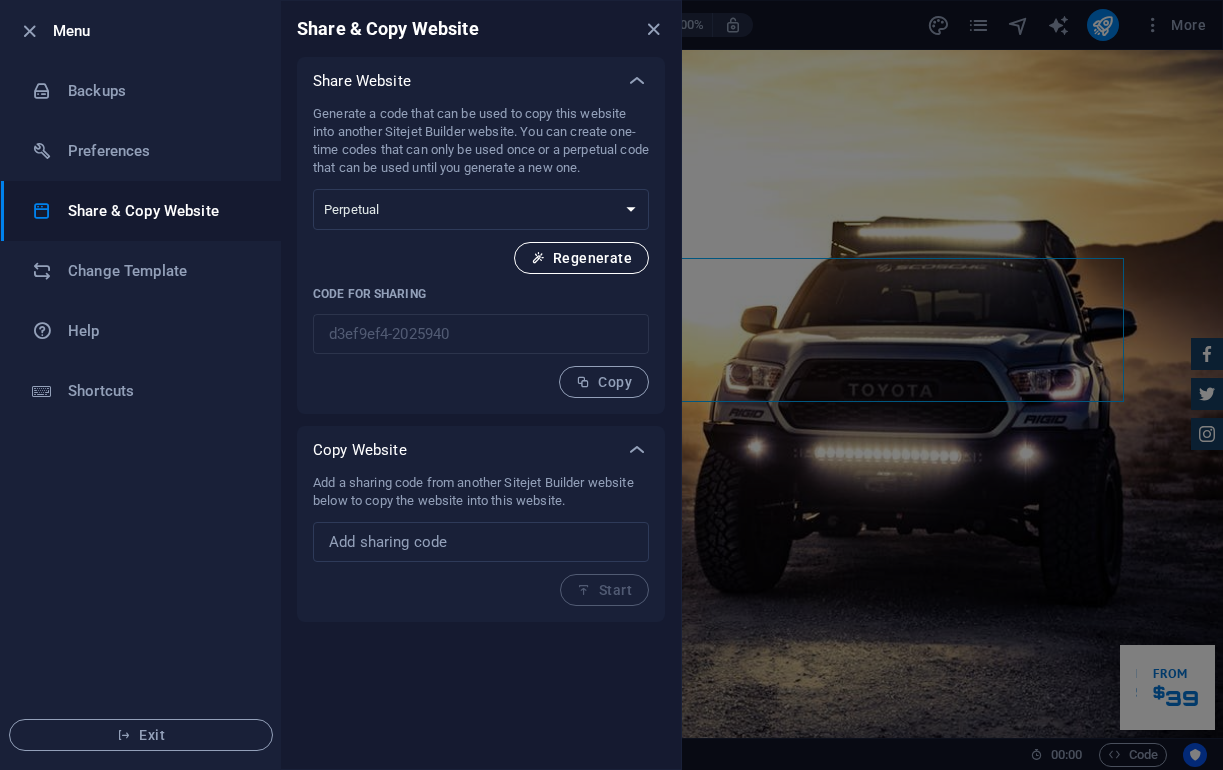 click on "Regenerate" at bounding box center [581, 258] 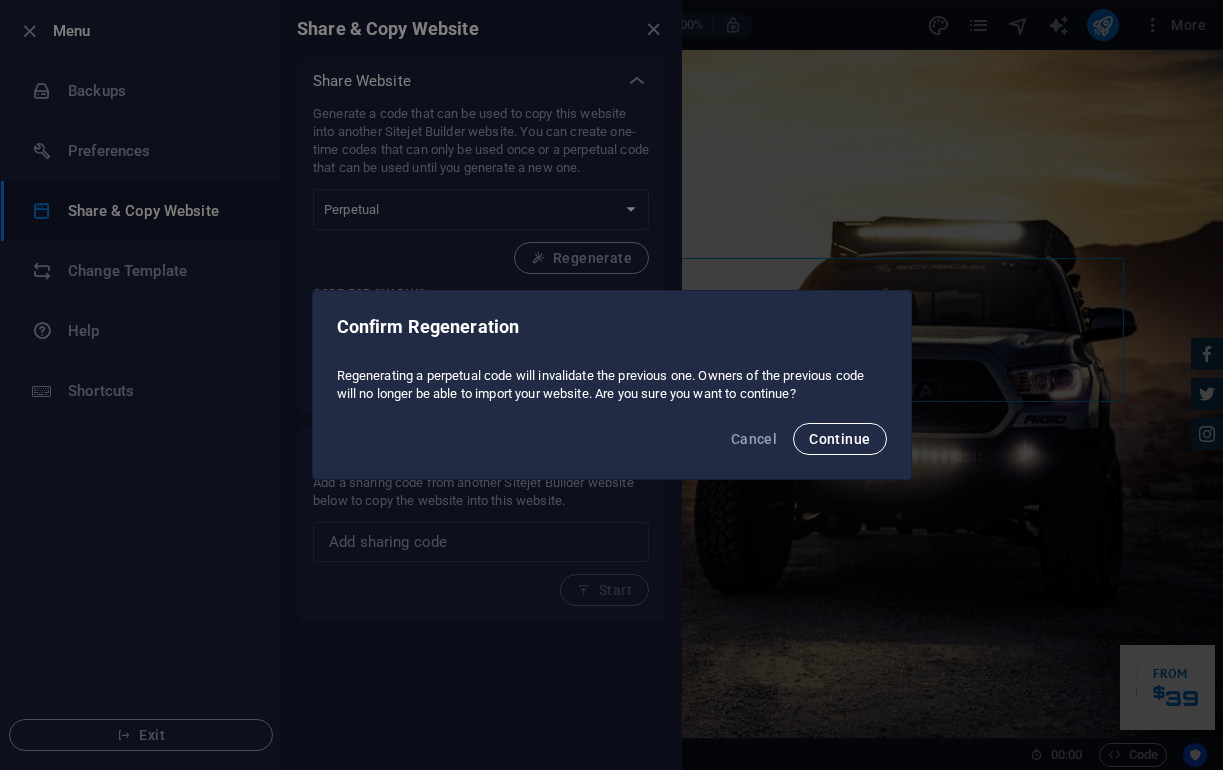 click on "Continue" at bounding box center [839, 439] 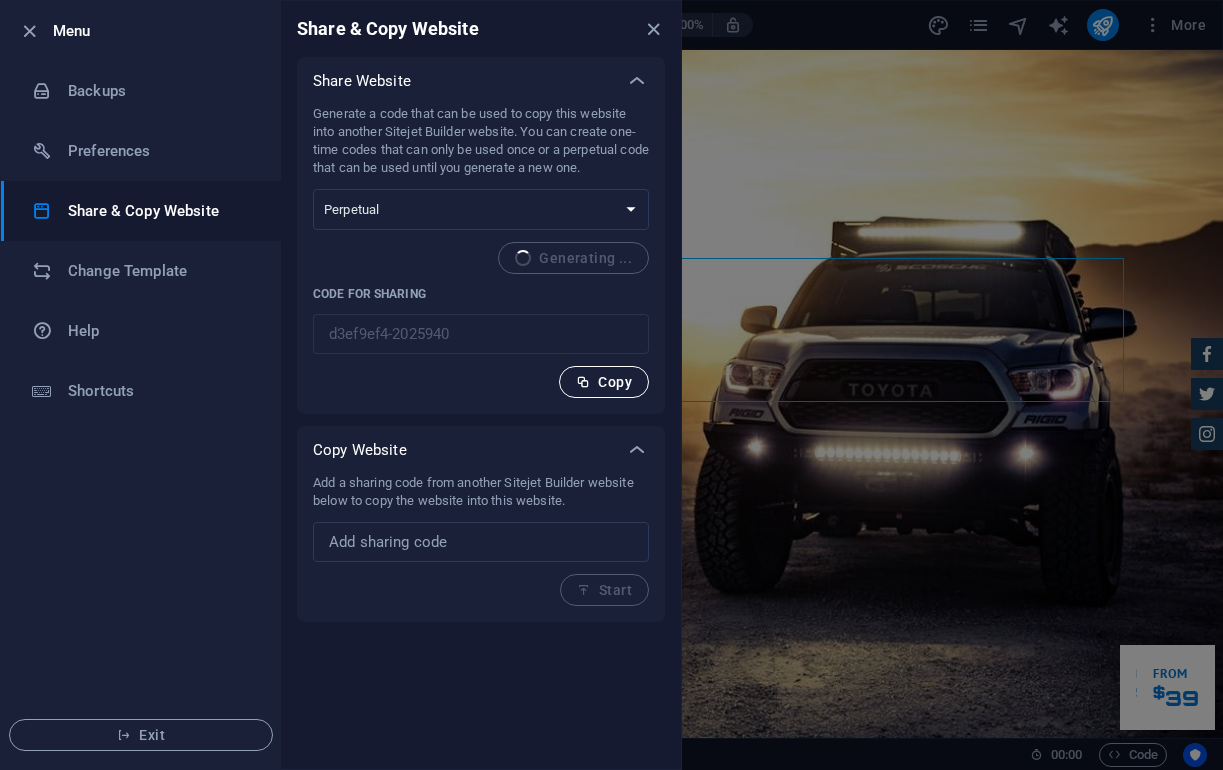 type on "d18cc02e-2025940" 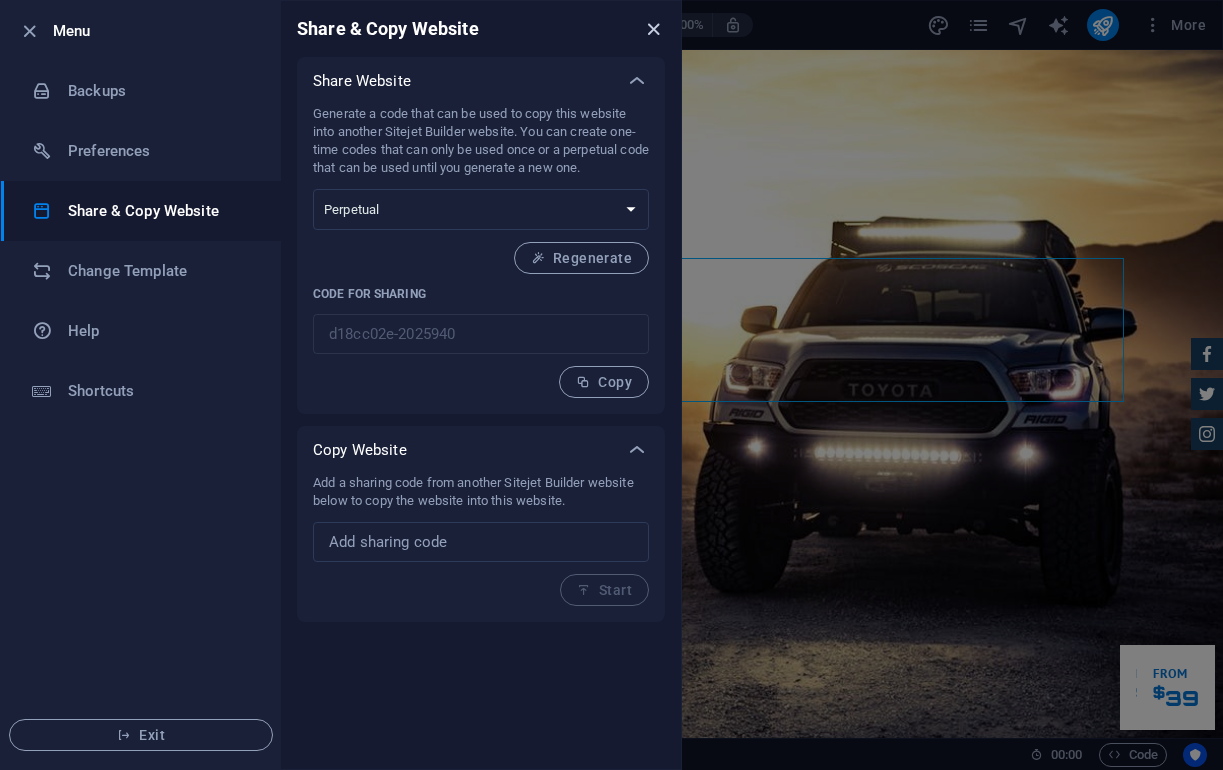 click at bounding box center (653, 29) 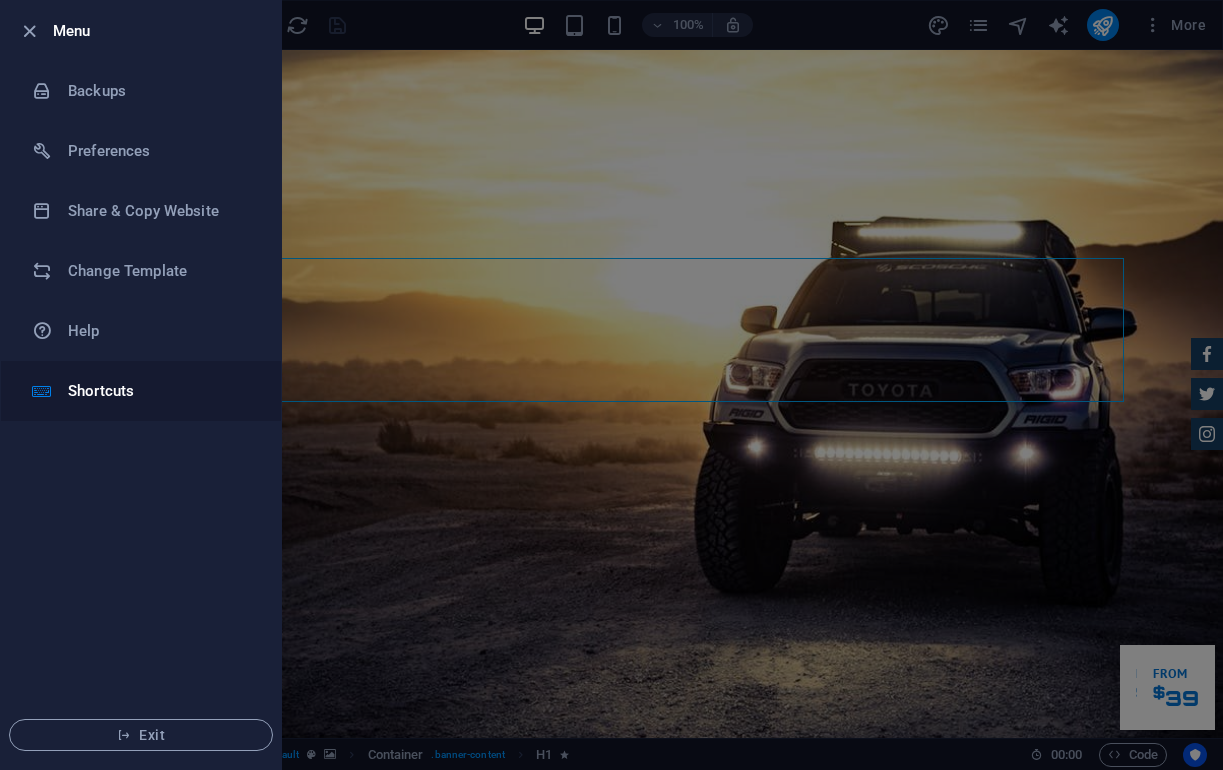 click on "Shortcuts" at bounding box center (141, 391) 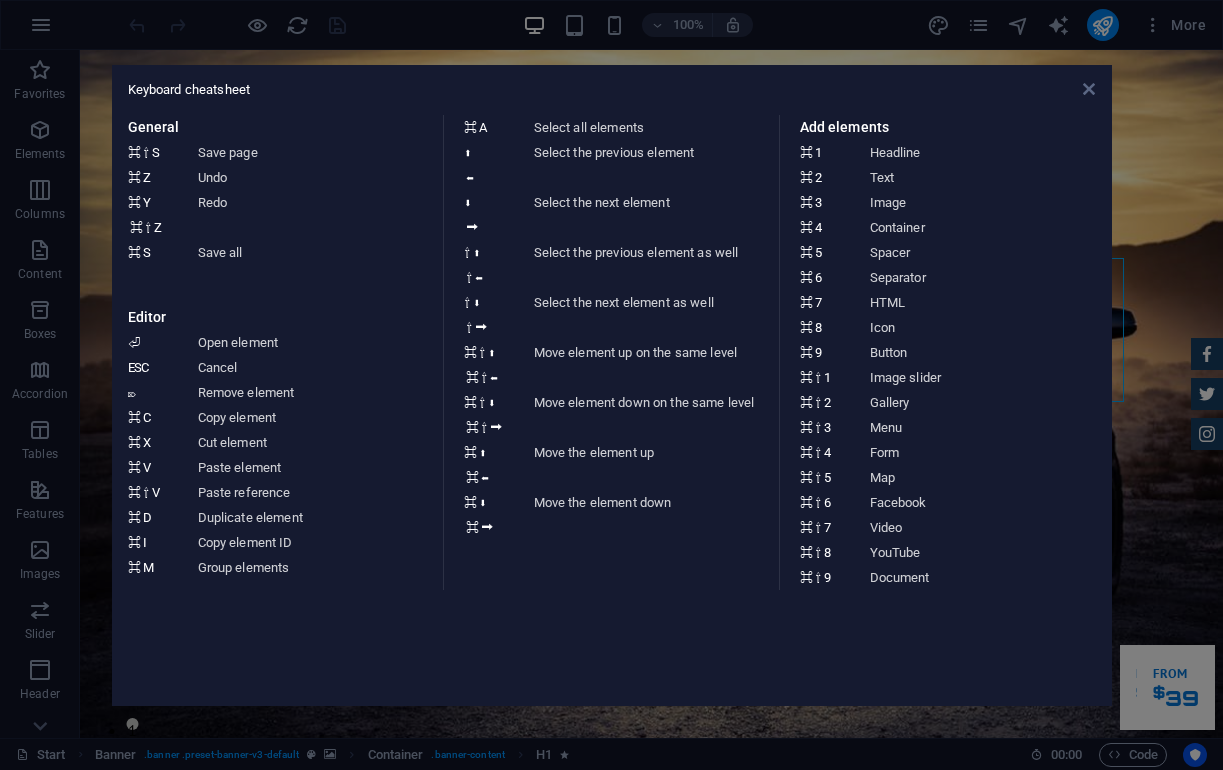 click at bounding box center (1089, 89) 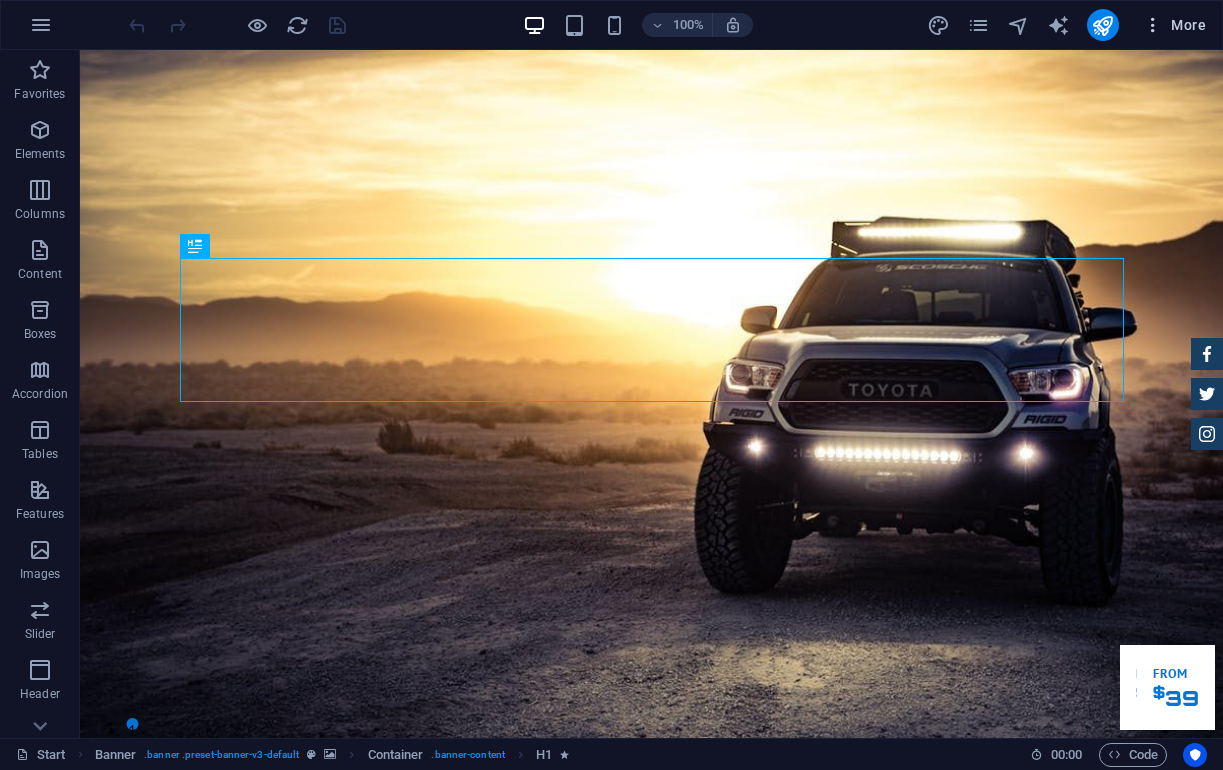 click at bounding box center [1153, 25] 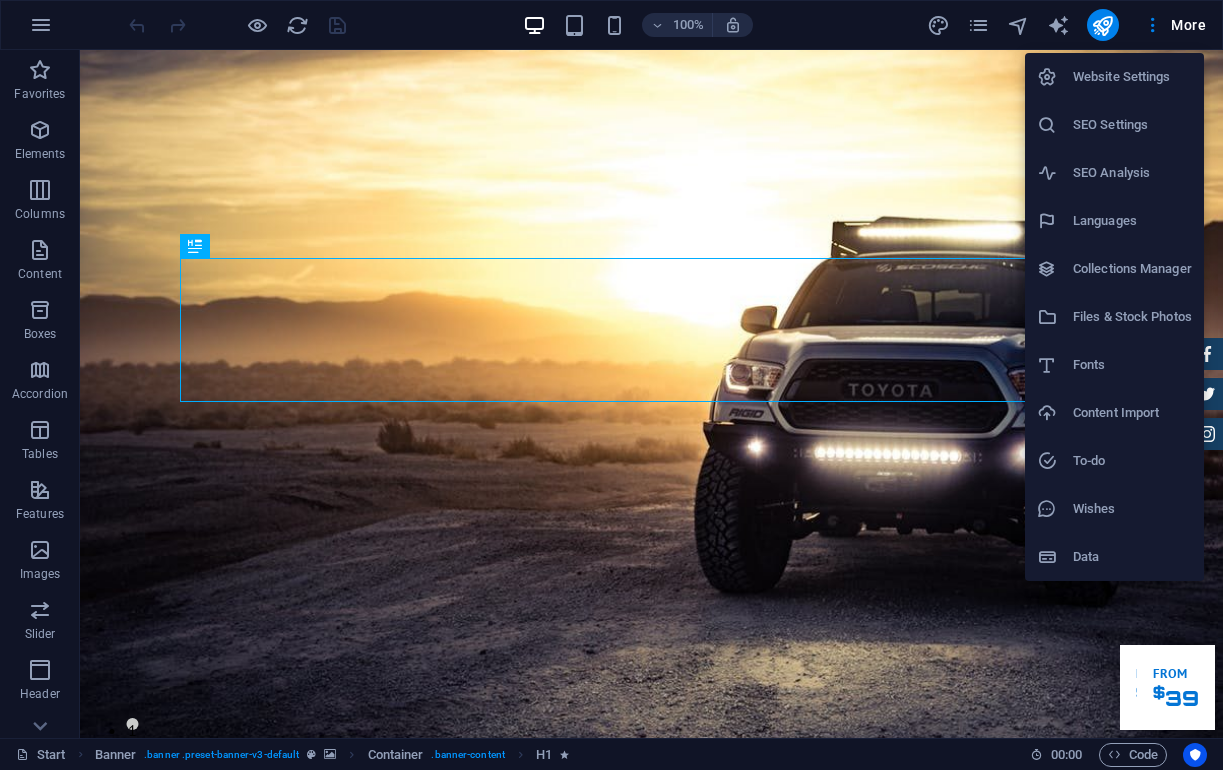 click on "Website Settings" at bounding box center [1132, 77] 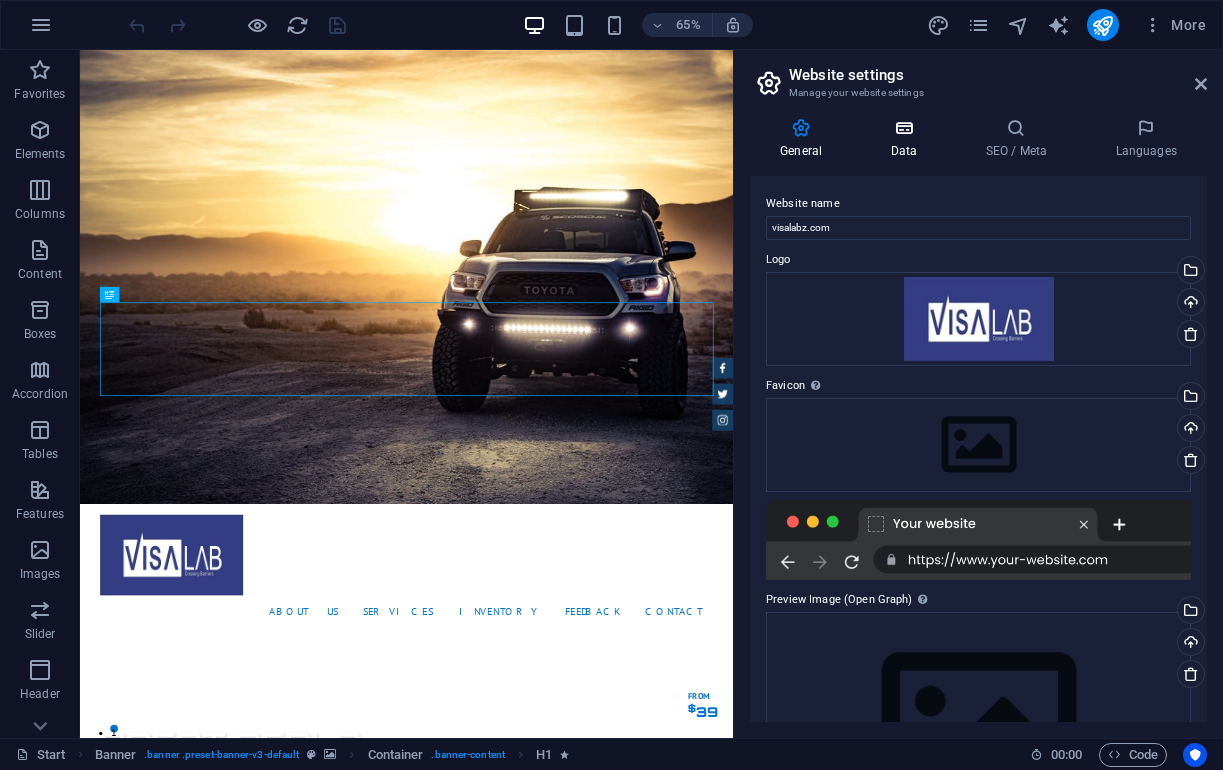 scroll, scrollTop: 0, scrollLeft: 0, axis: both 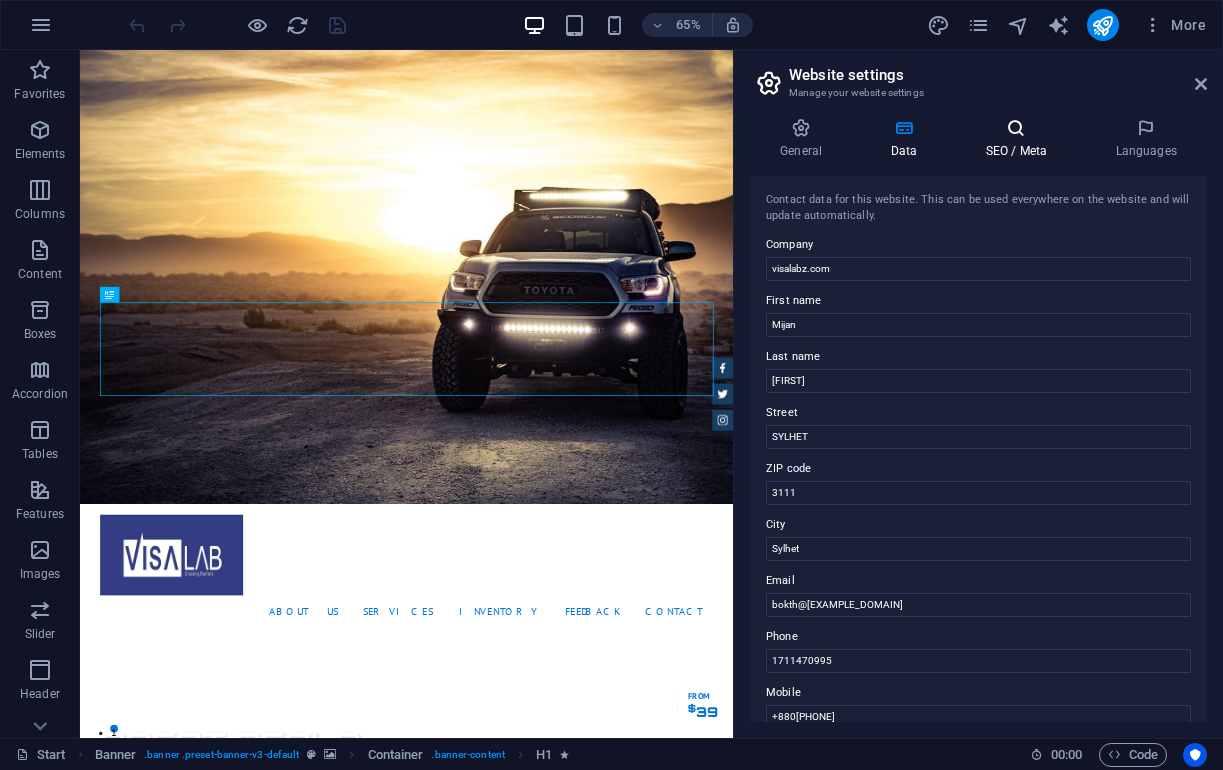 click on "SEO / Meta" at bounding box center (1020, 139) 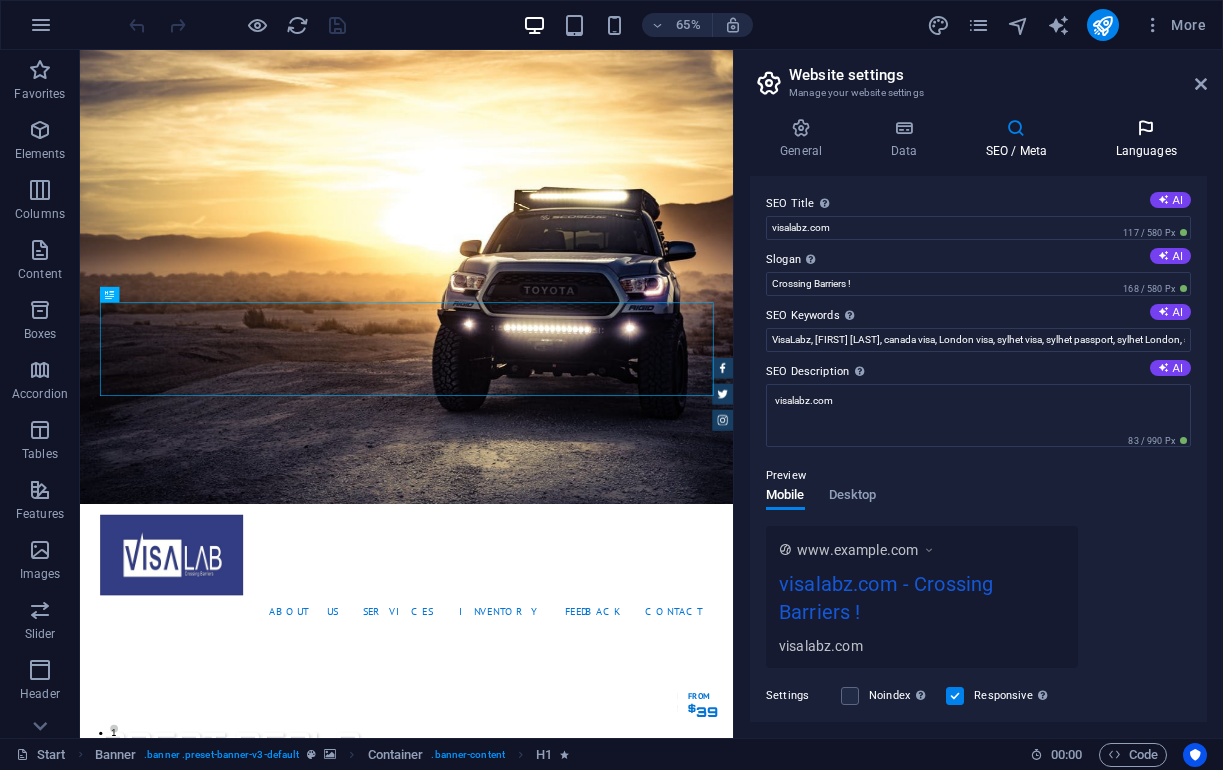 click on "Languages" at bounding box center (1146, 139) 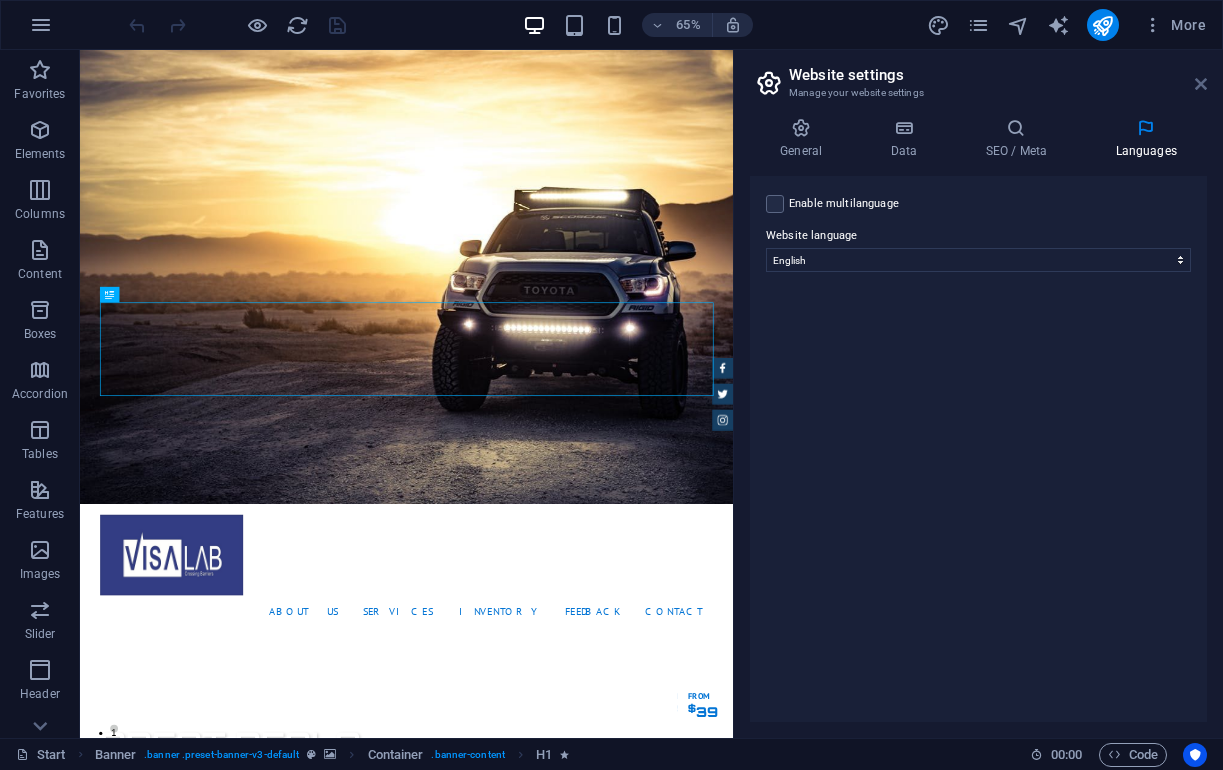 click at bounding box center (1201, 84) 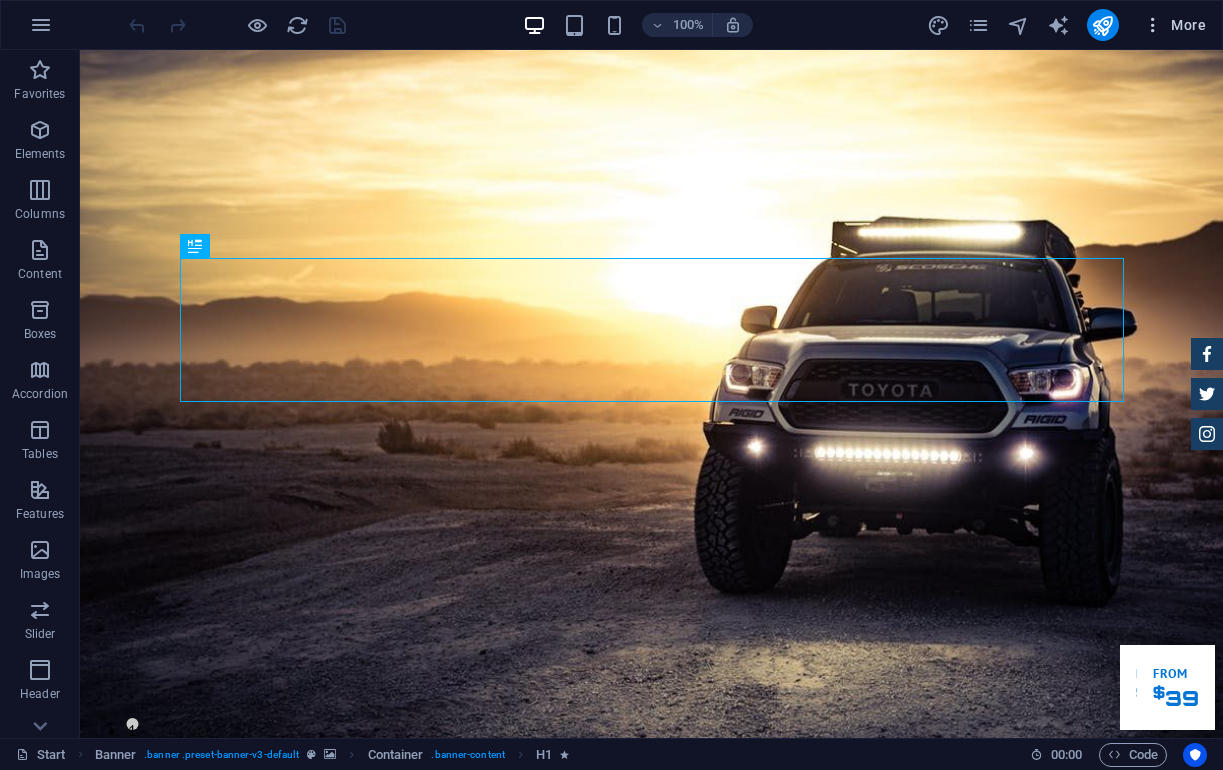 click at bounding box center [1153, 25] 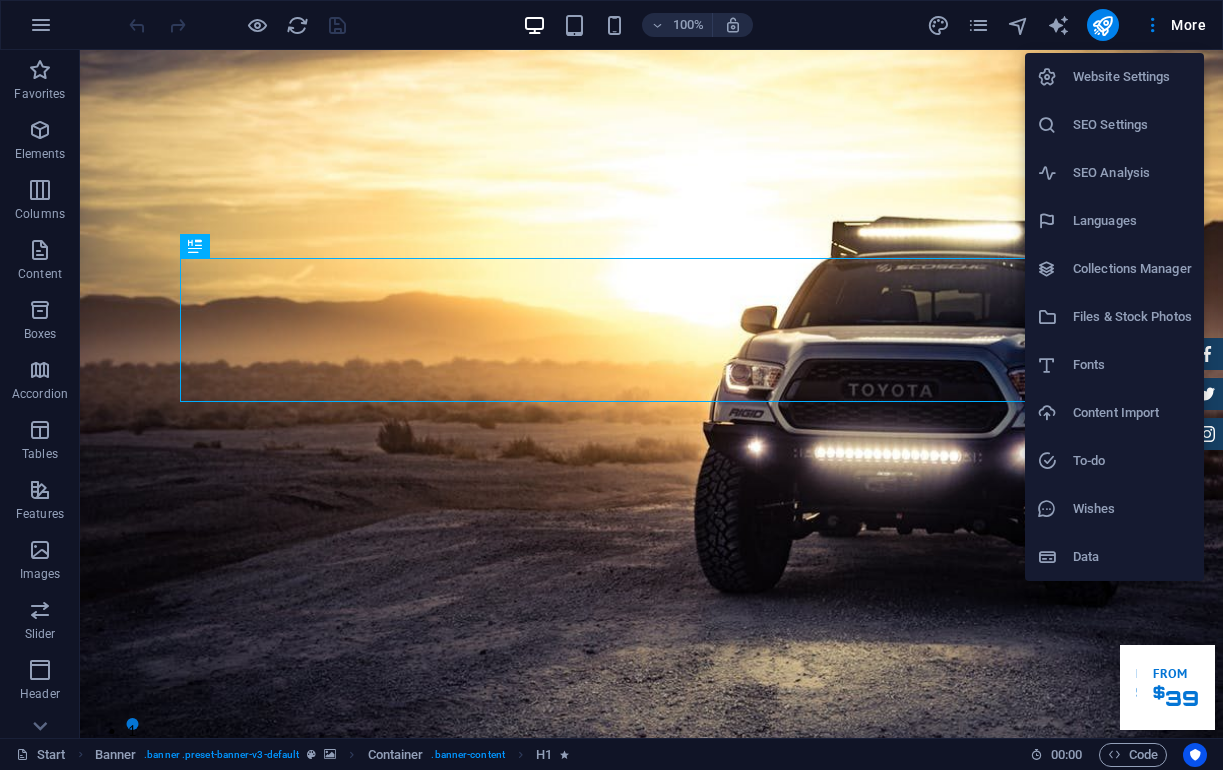click on "SEO Analysis" at bounding box center (1132, 173) 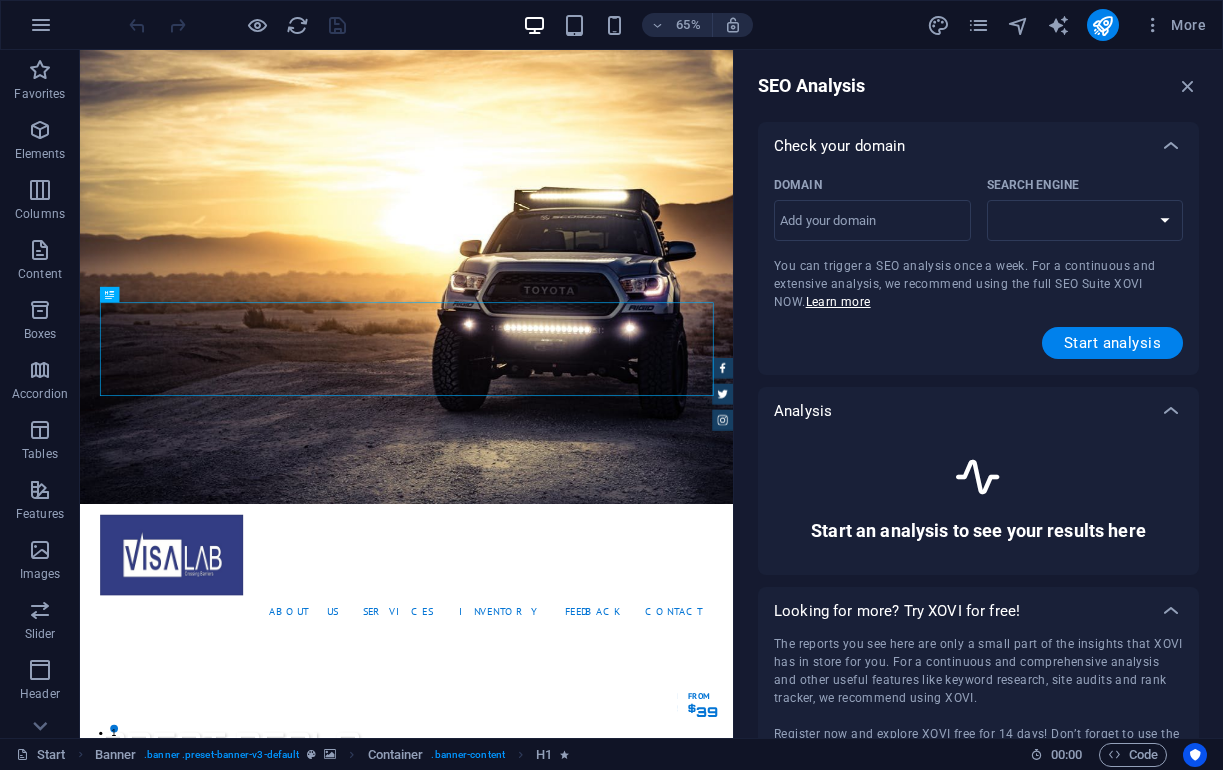 select on "google.com" 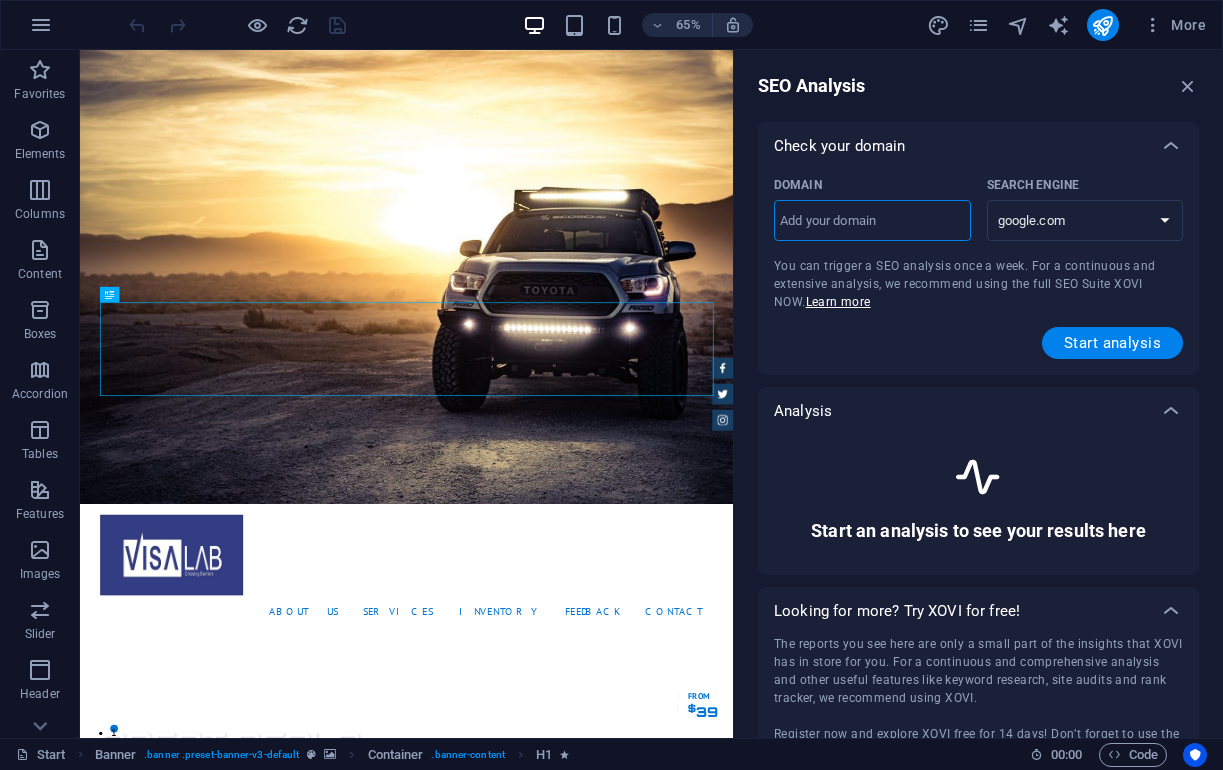 click on "Domain ​" at bounding box center [872, 221] 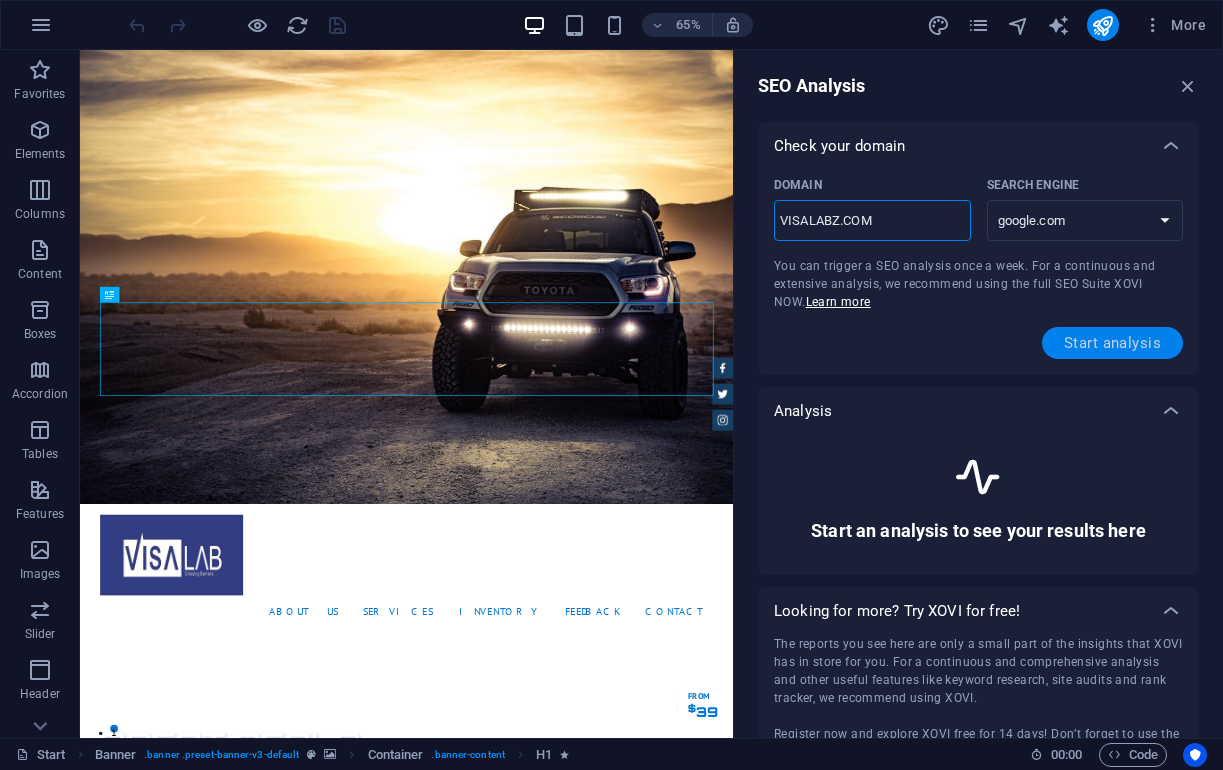 type on "VISALABZ.COM" 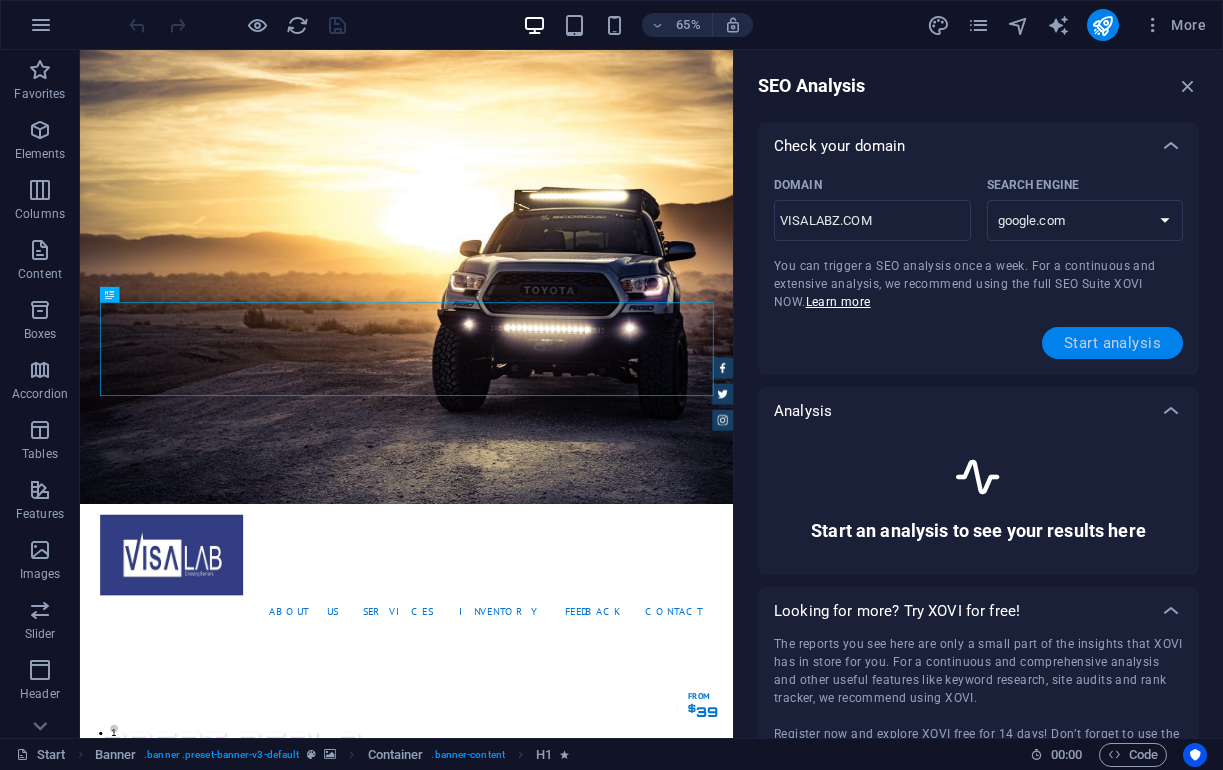 scroll, scrollTop: 0, scrollLeft: 0, axis: both 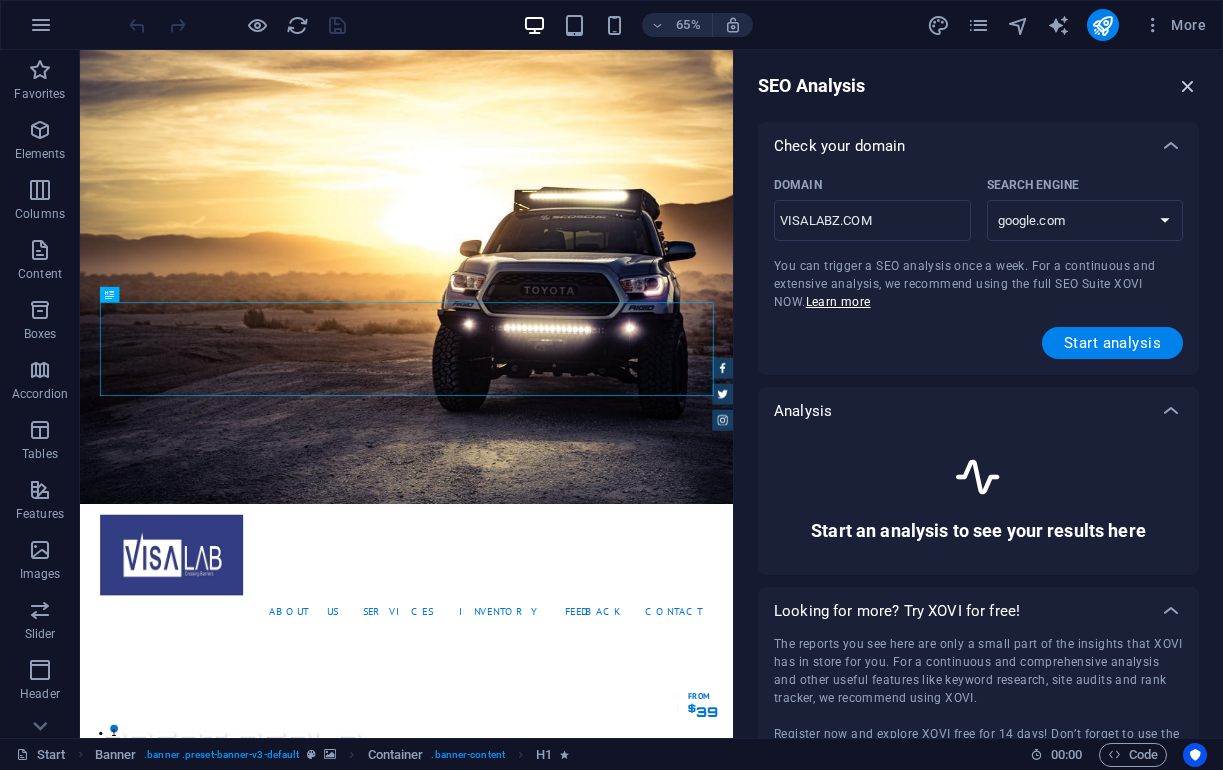 click at bounding box center (1188, 86) 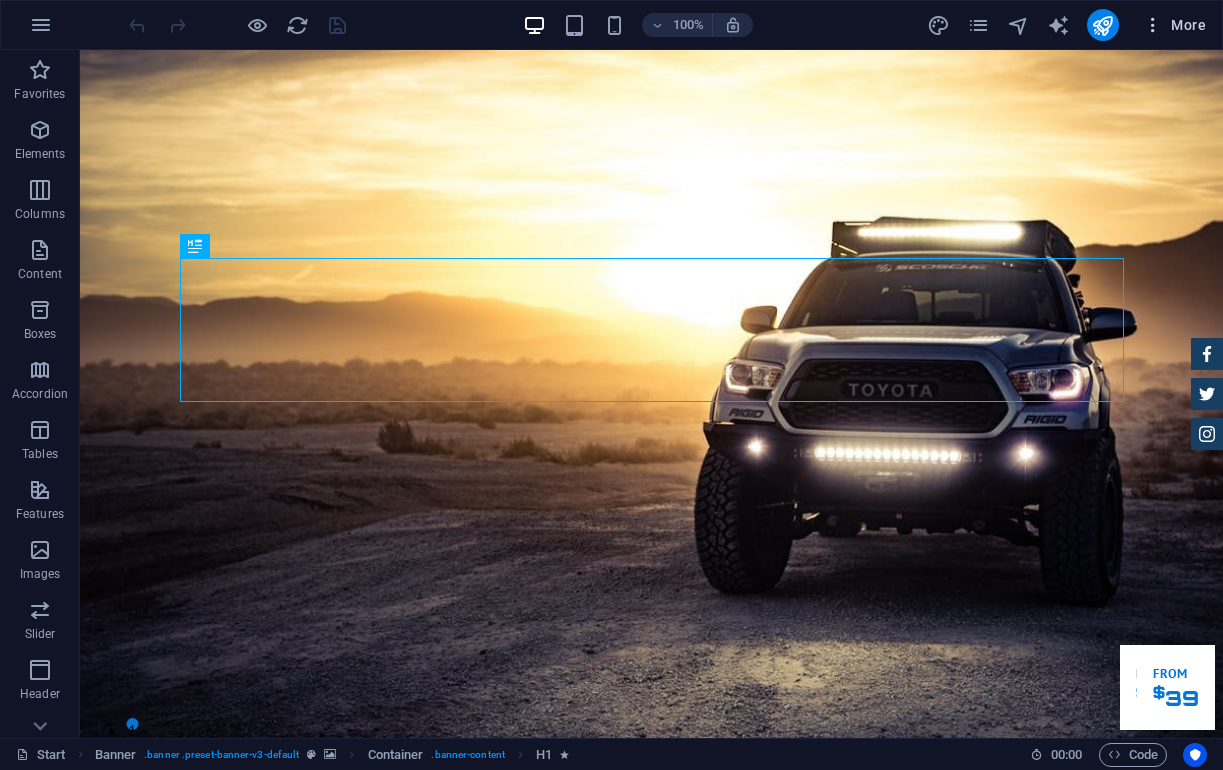 click at bounding box center (1153, 25) 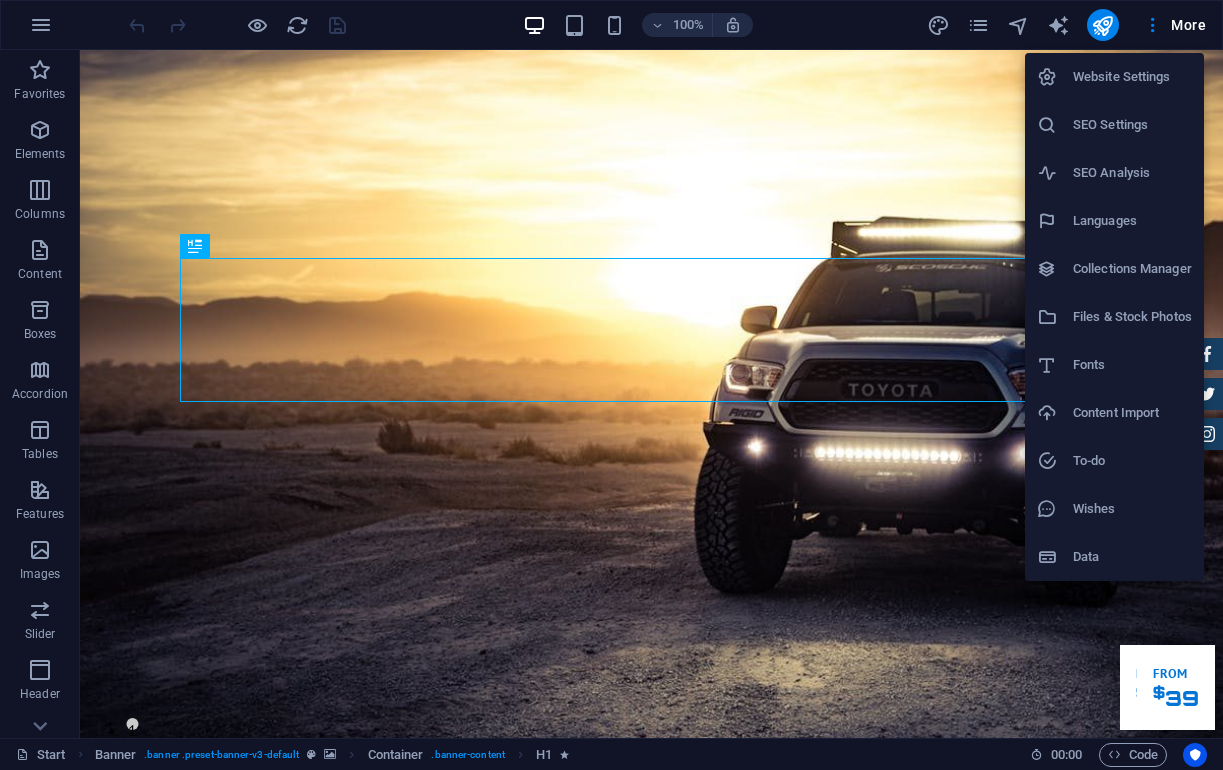 click on "Wishes" at bounding box center (1114, 509) 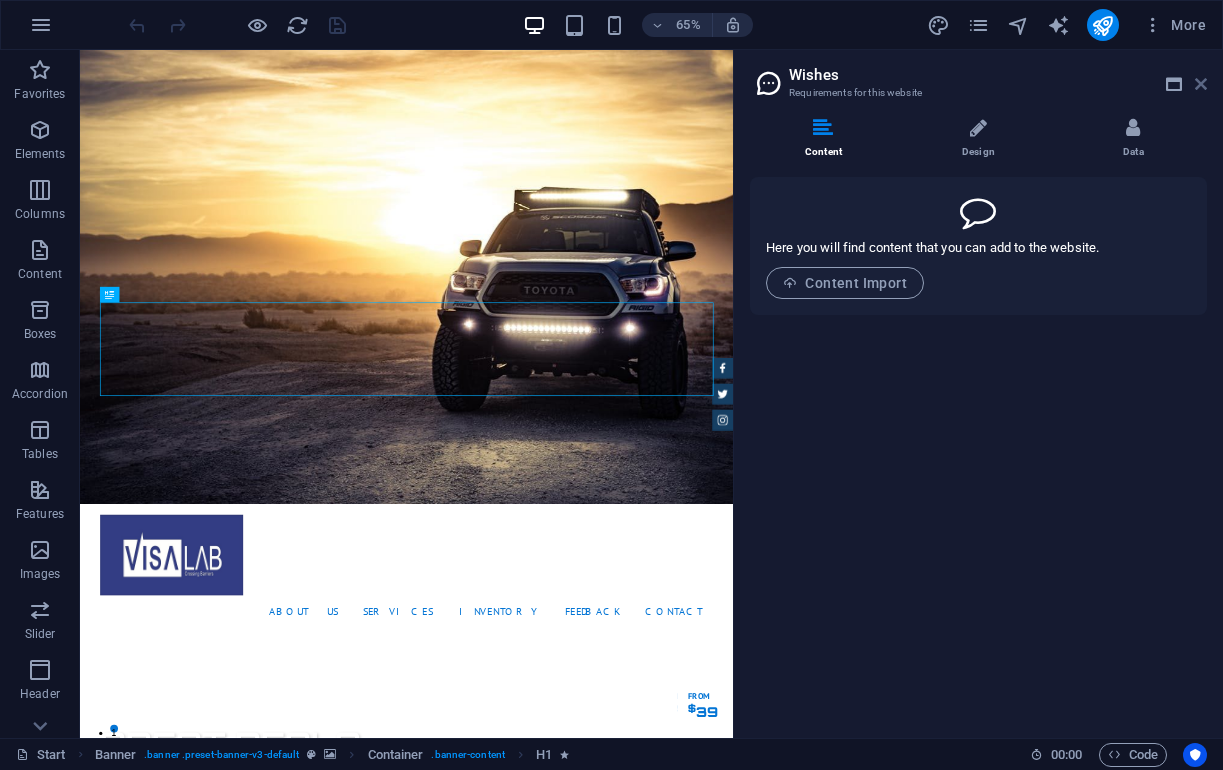 click at bounding box center [1201, 84] 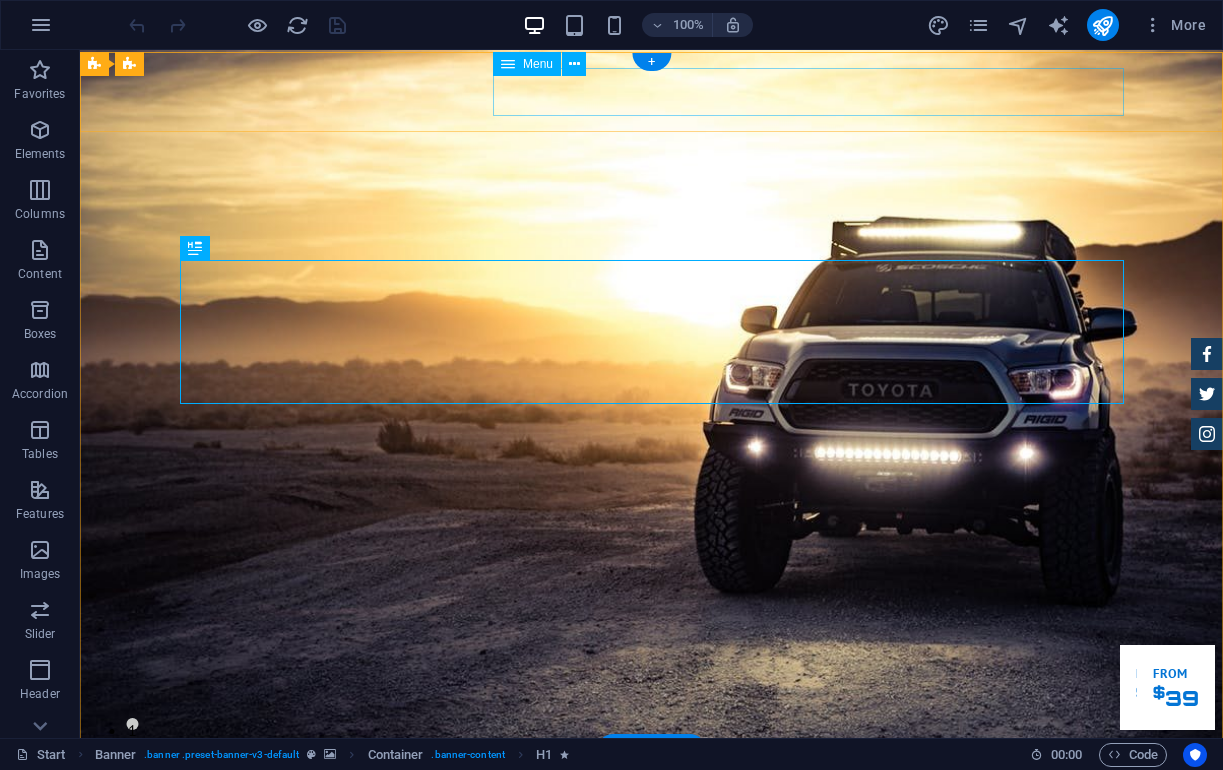 scroll, scrollTop: 0, scrollLeft: 0, axis: both 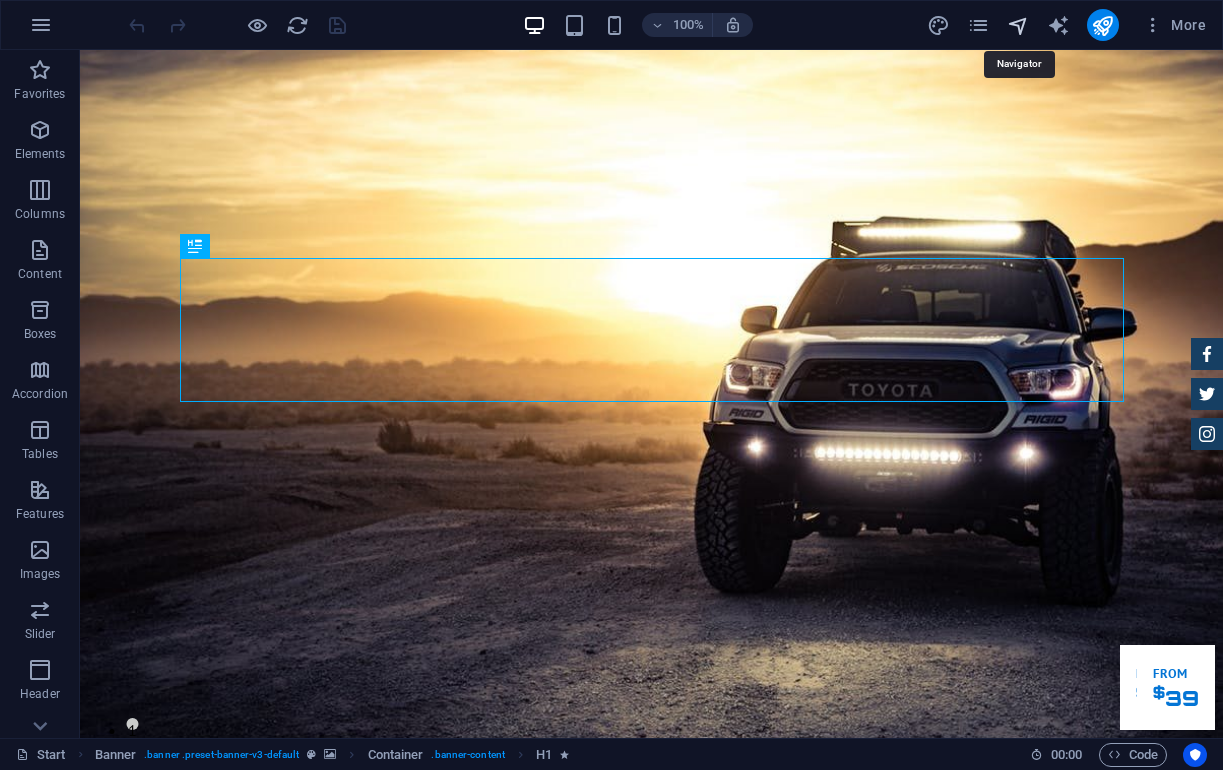 click at bounding box center (1018, 25) 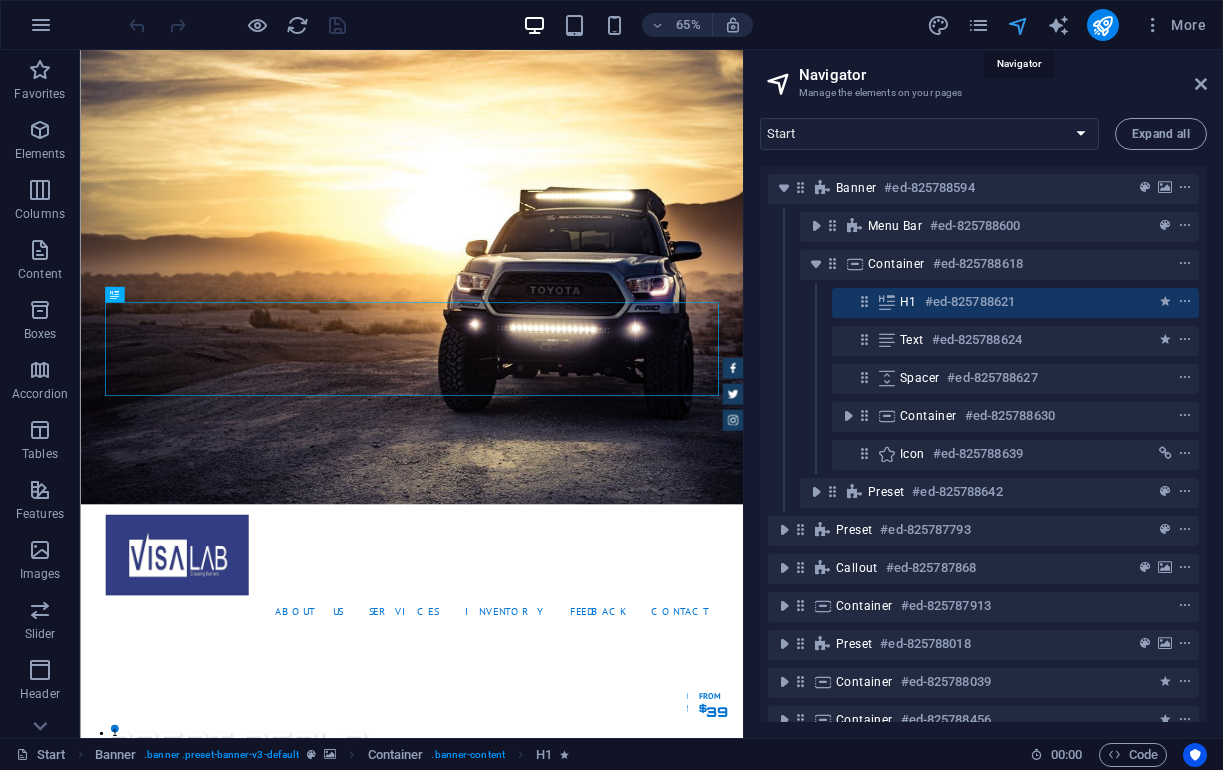 click at bounding box center (1018, 25) 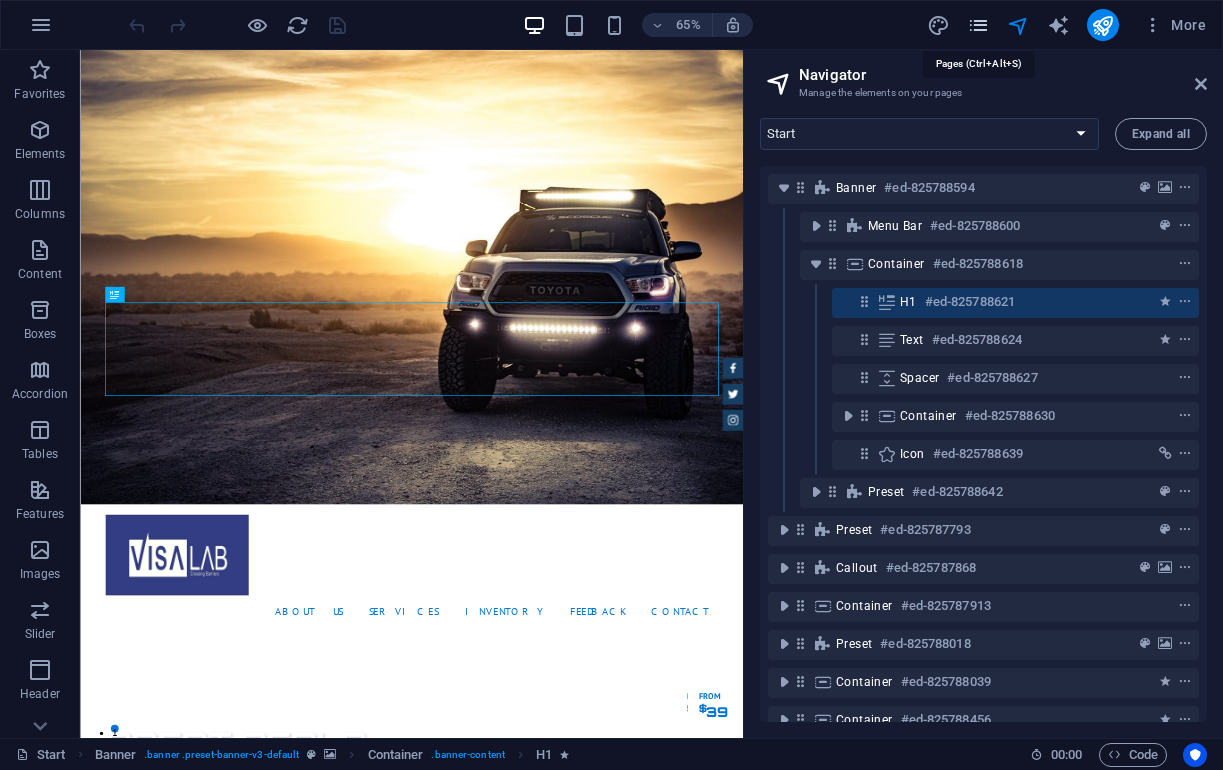 click at bounding box center (978, 25) 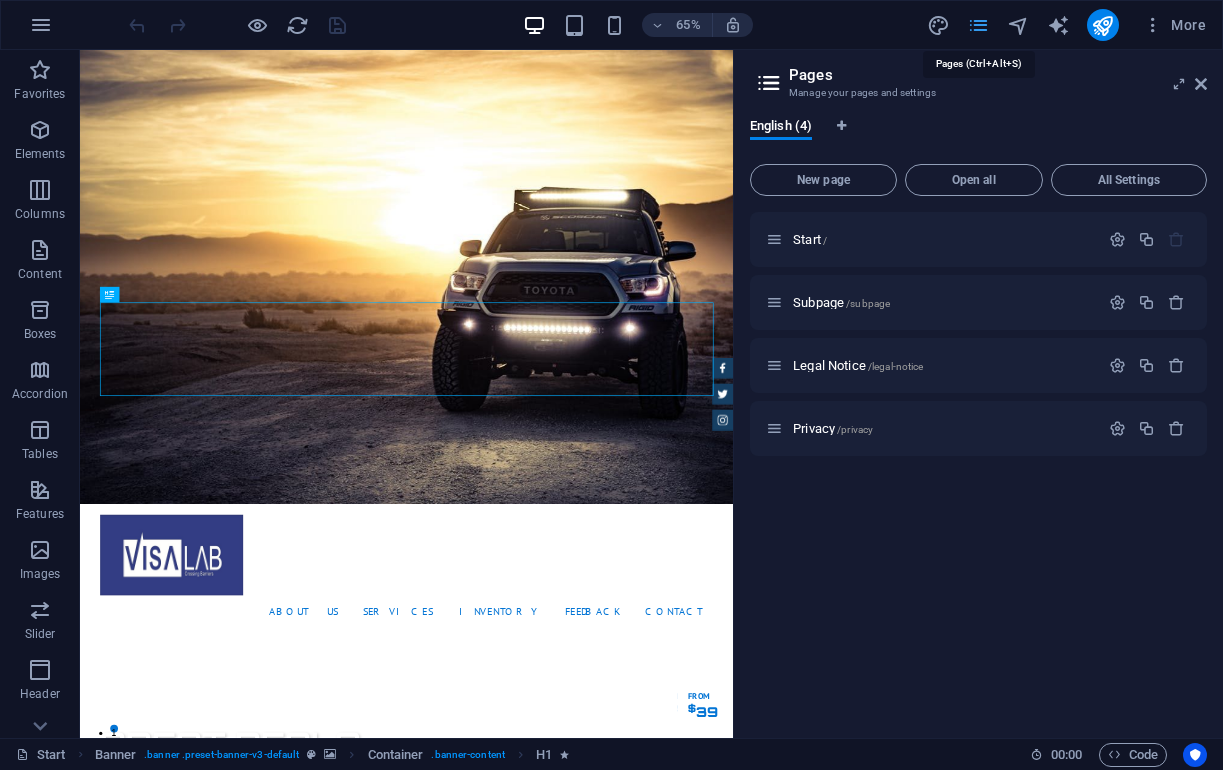 click at bounding box center [978, 25] 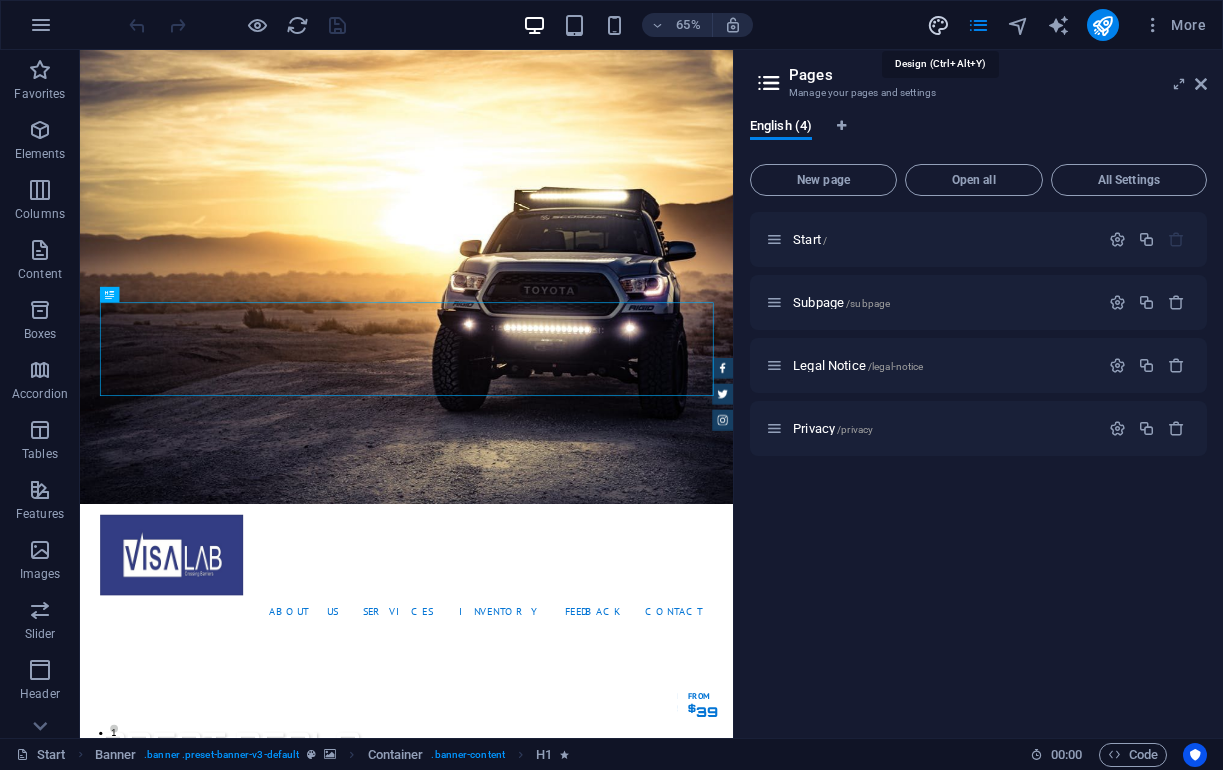click at bounding box center [938, 25] 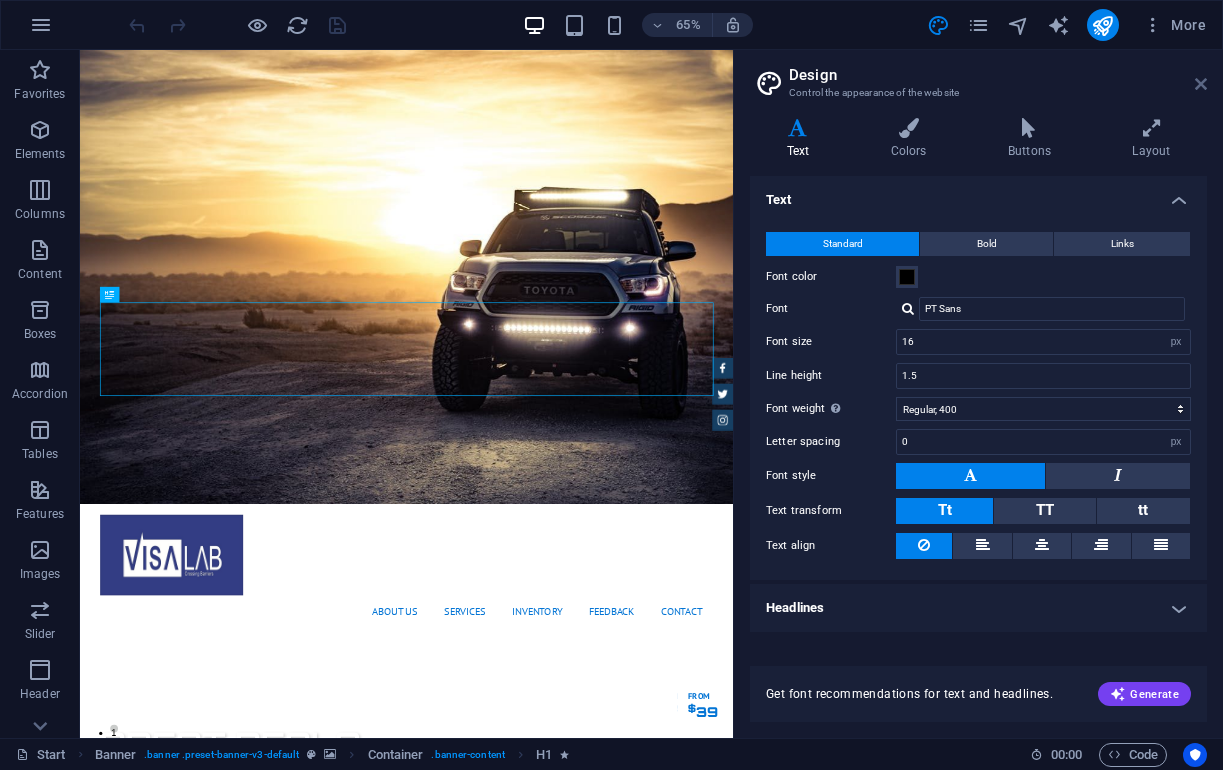 click at bounding box center (1201, 84) 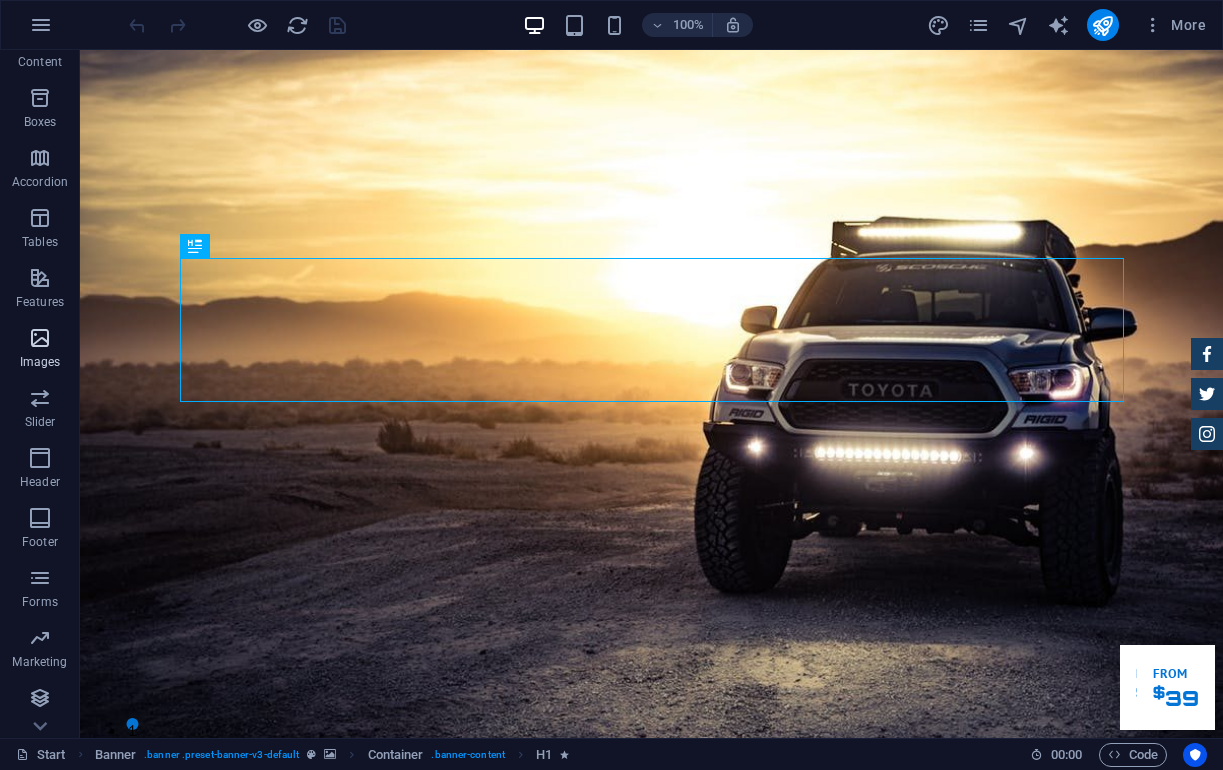 scroll, scrollTop: 212, scrollLeft: 0, axis: vertical 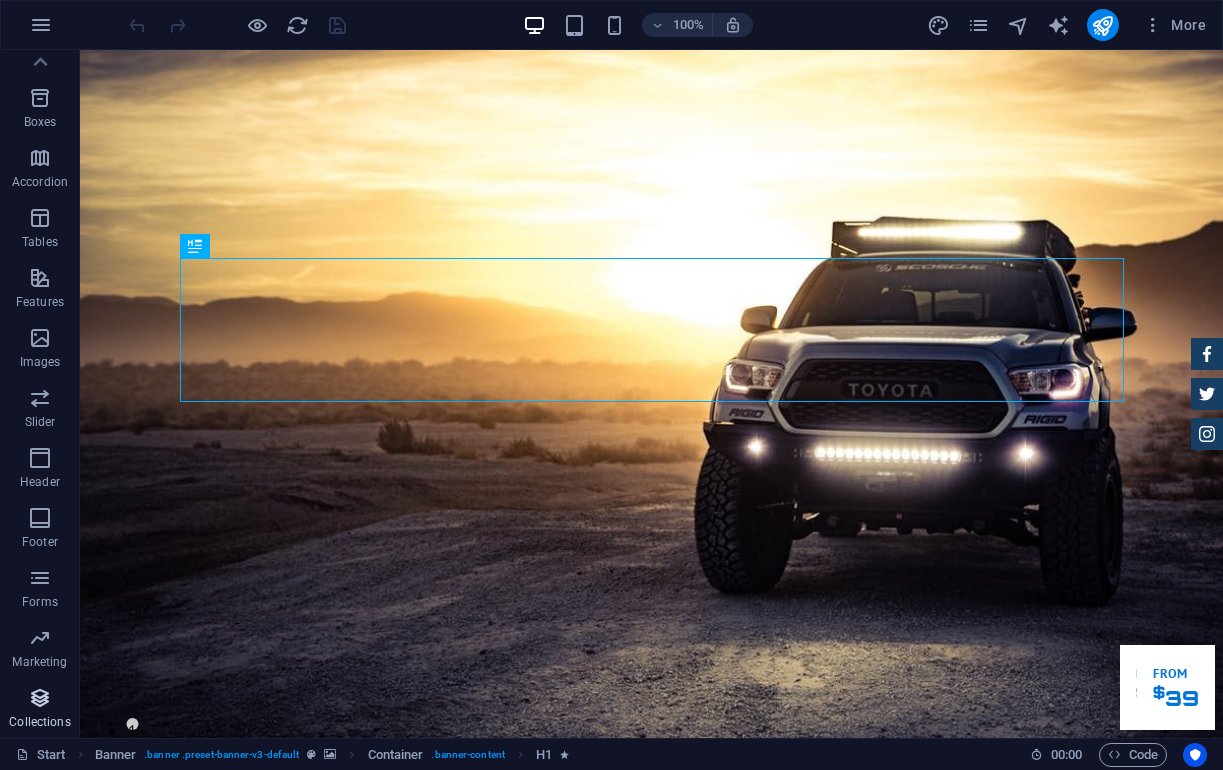 click on "Collections" at bounding box center [39, 722] 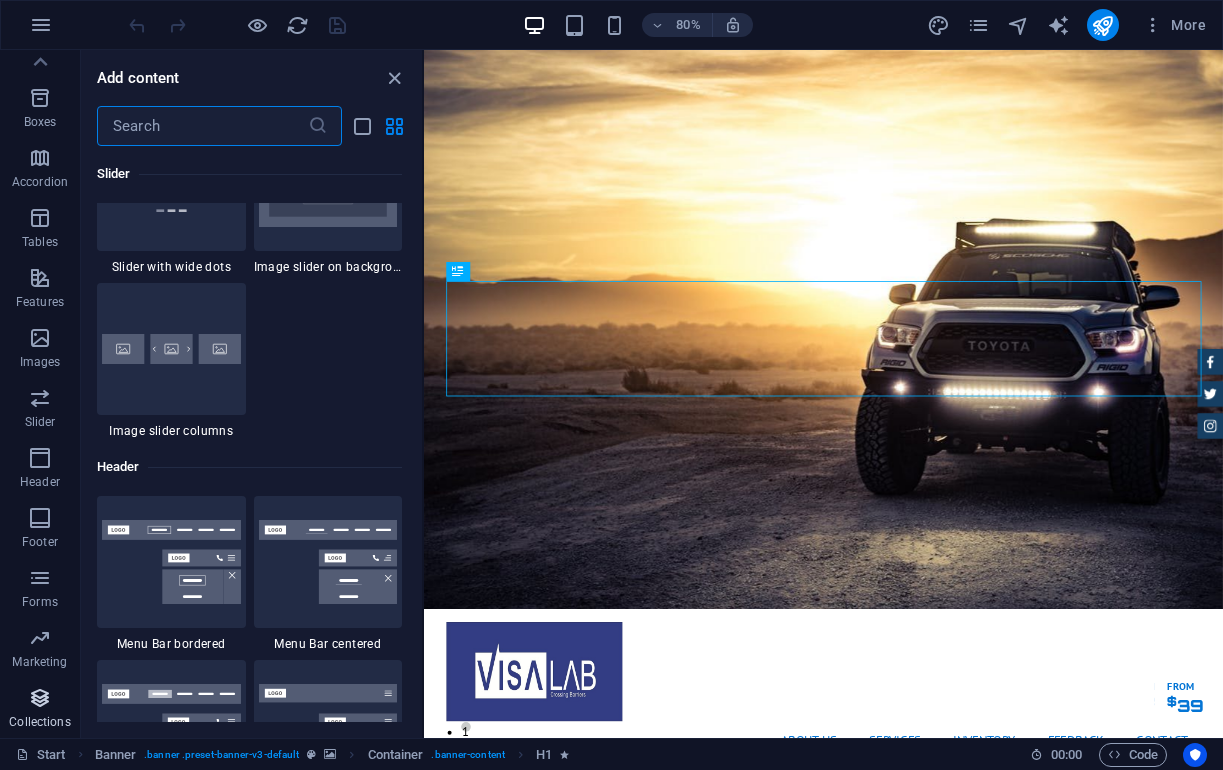 scroll, scrollTop: 18306, scrollLeft: 0, axis: vertical 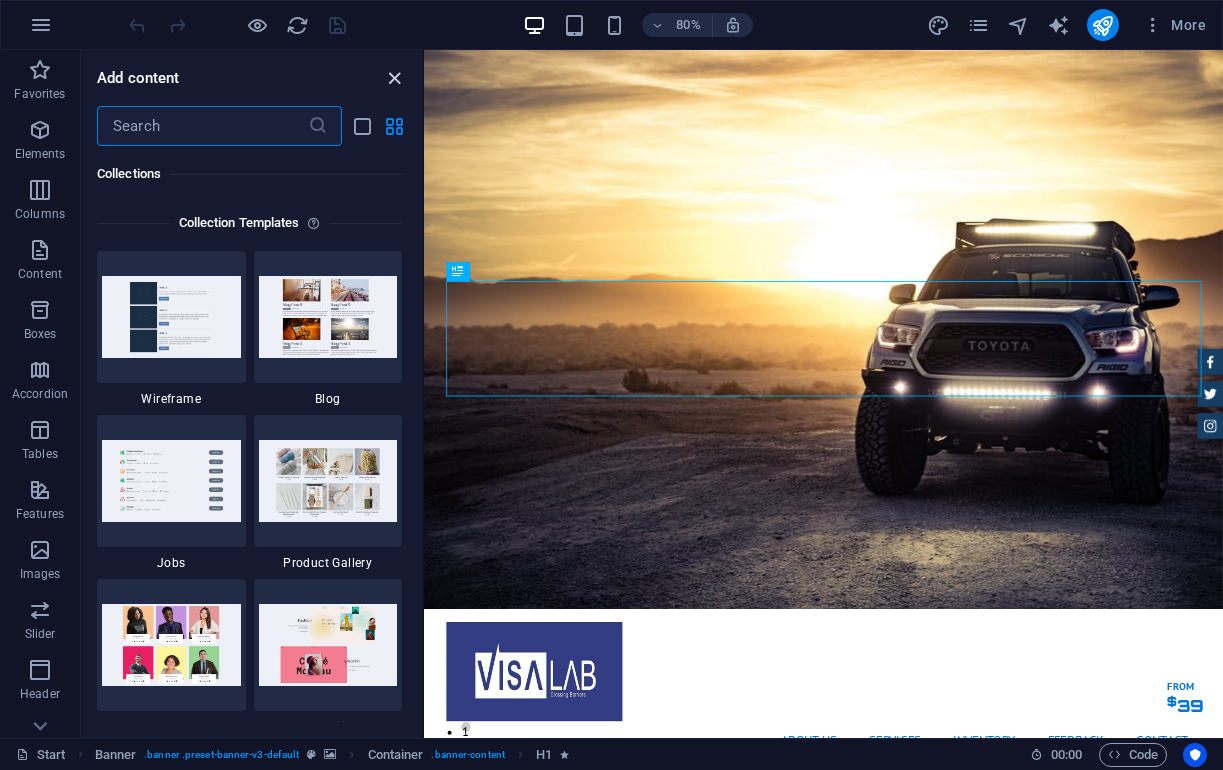 click at bounding box center [394, 78] 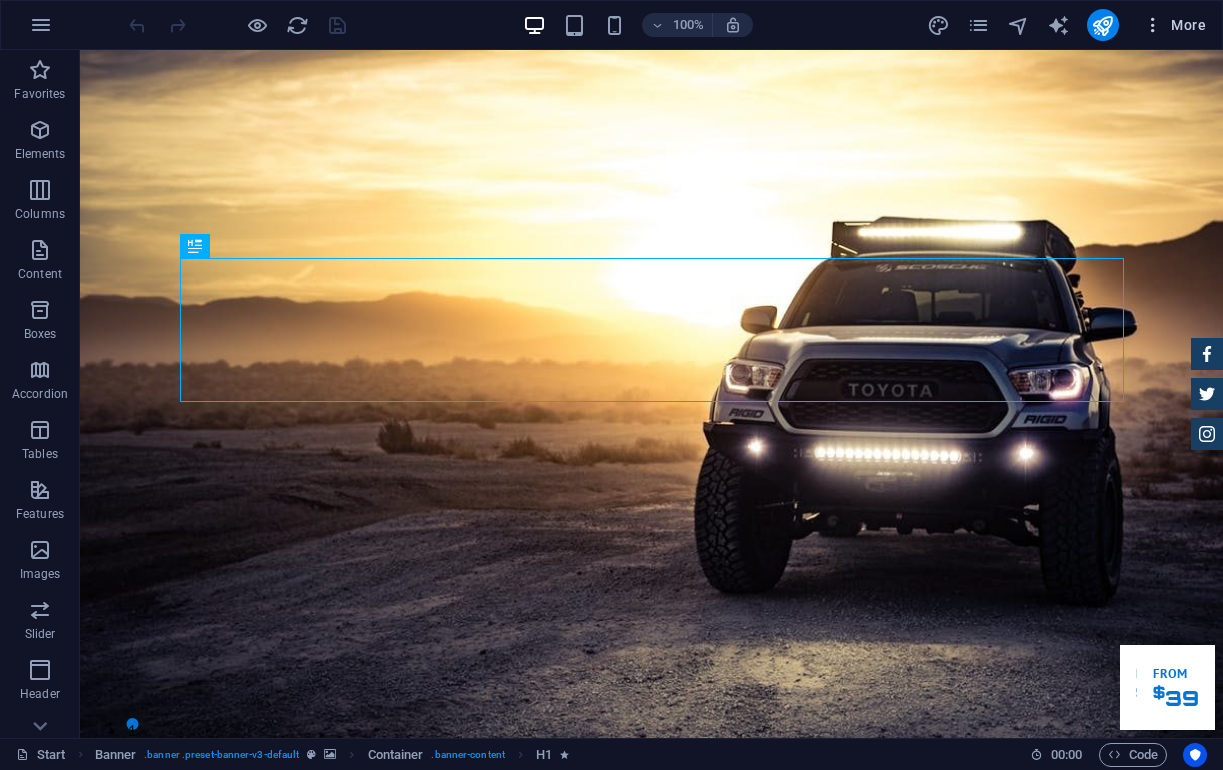 click at bounding box center [1153, 25] 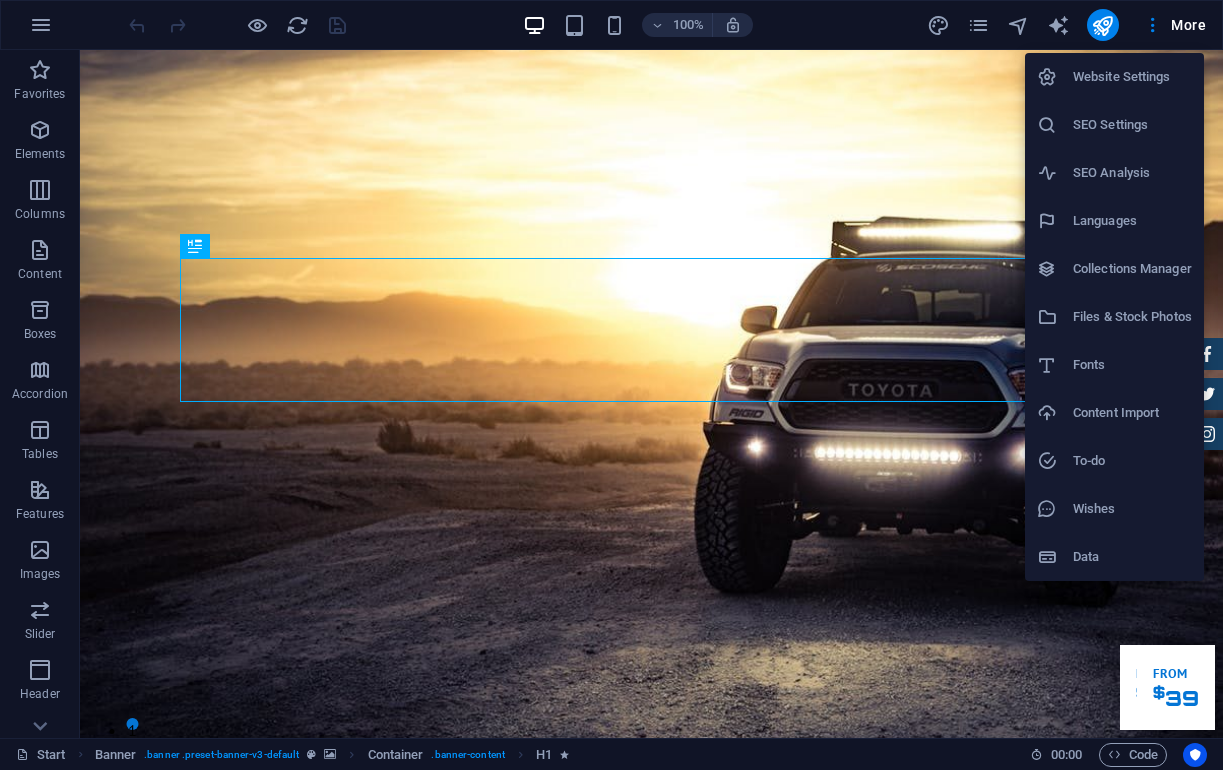 click at bounding box center (611, 385) 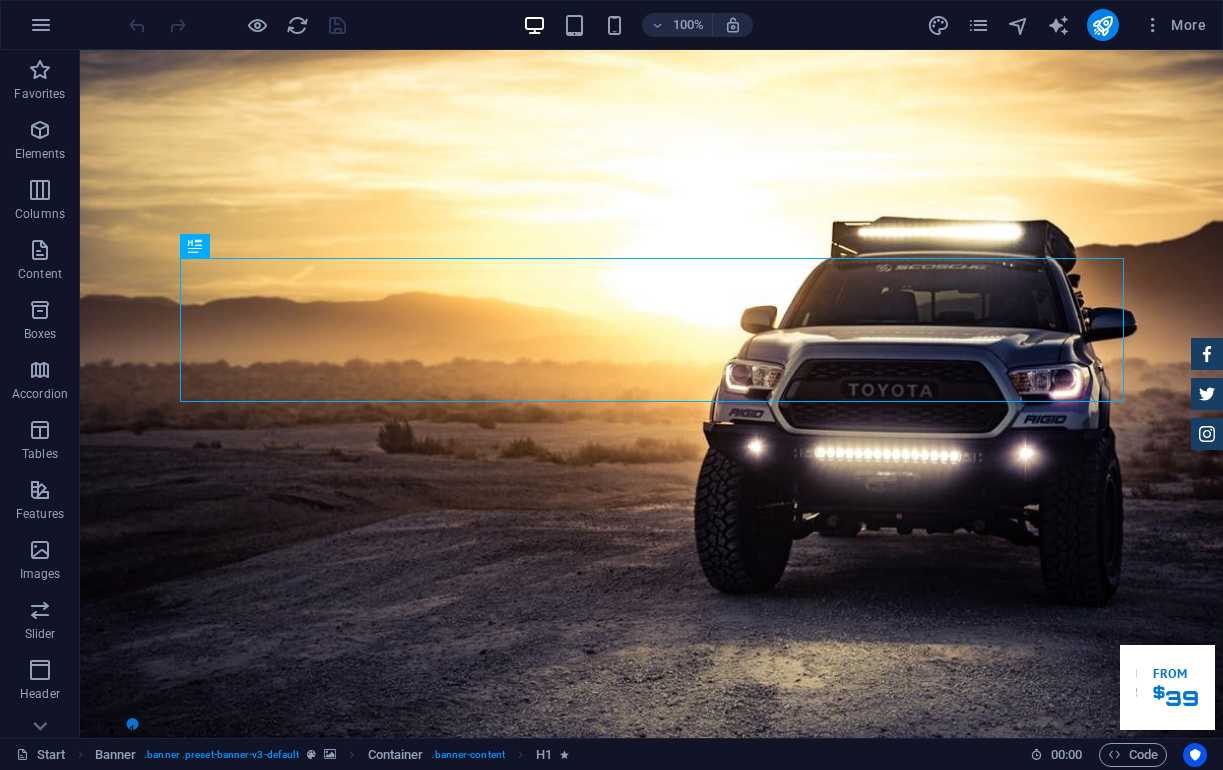click at bounding box center [41, 25] 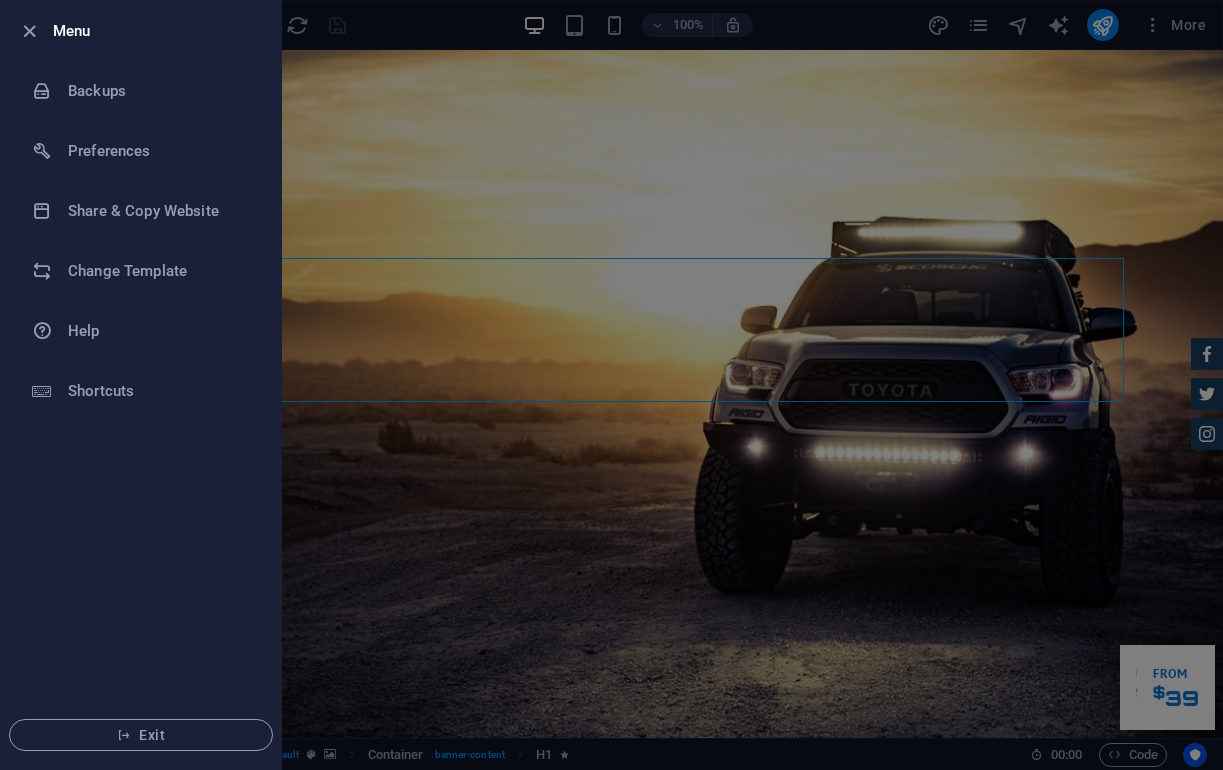 click at bounding box center (611, 385) 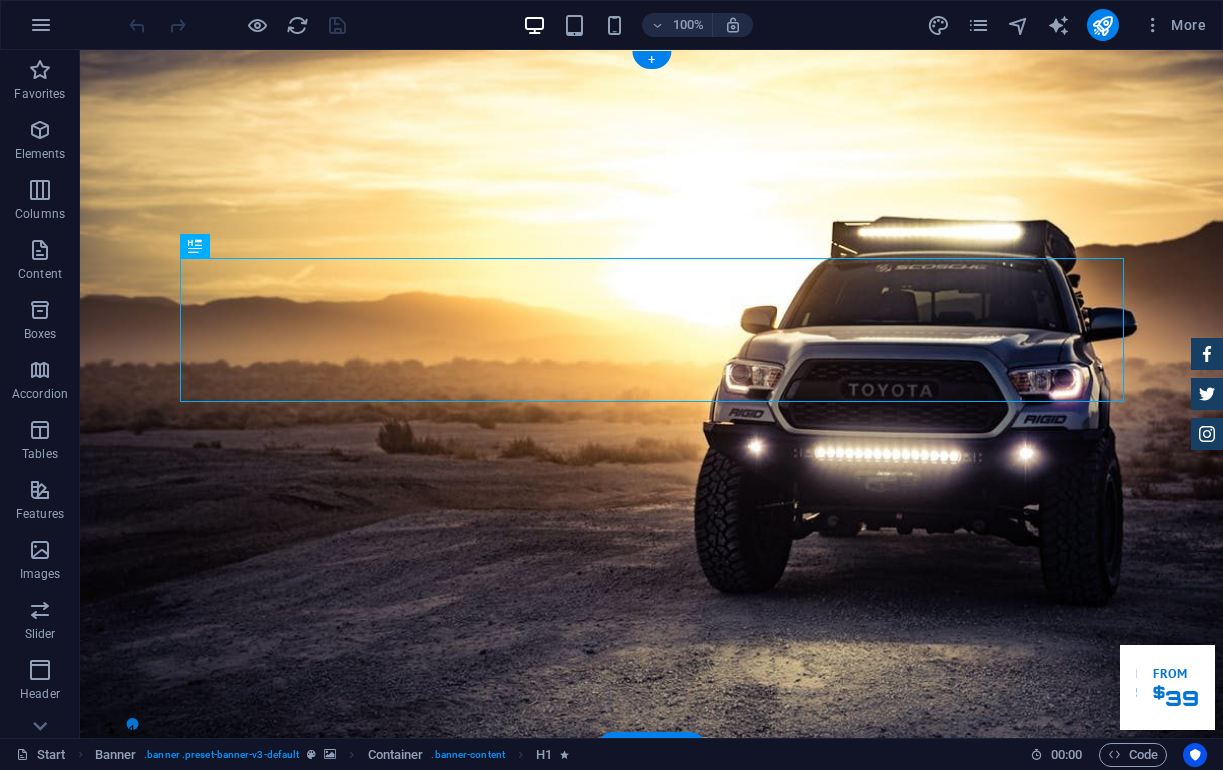 click at bounding box center [1102, 25] 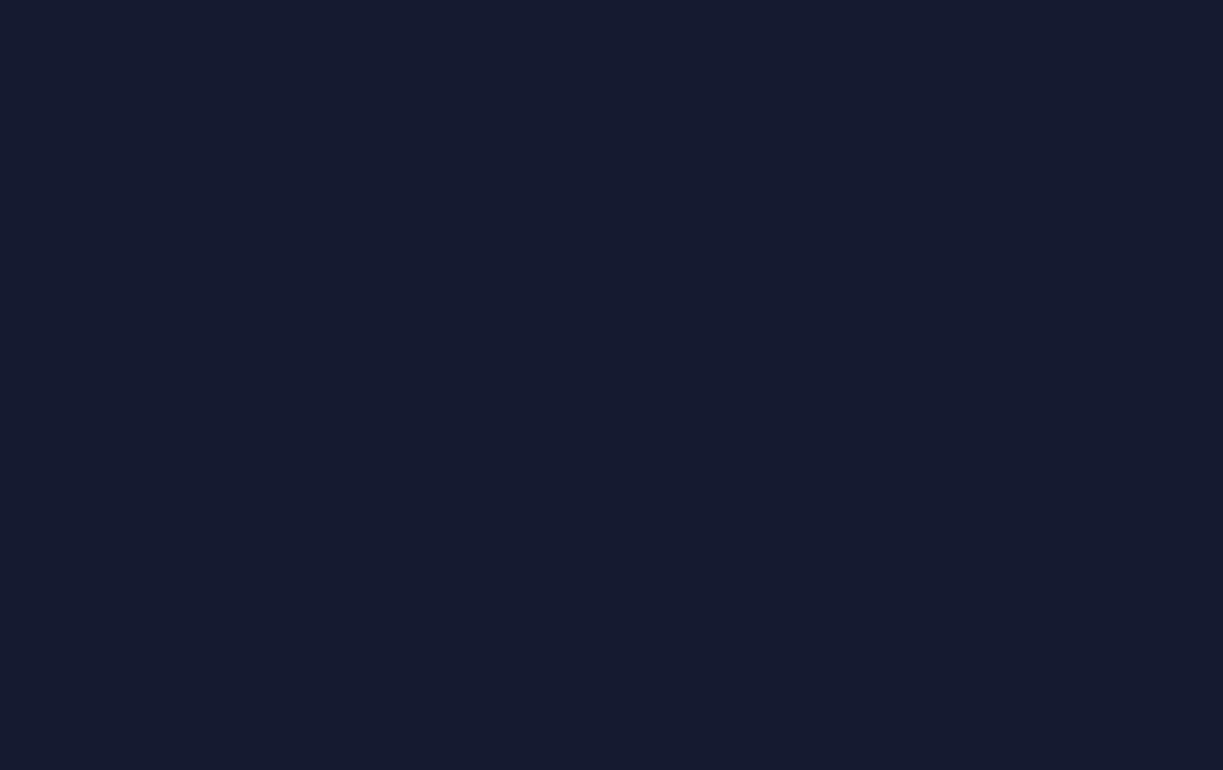 scroll, scrollTop: 0, scrollLeft: 0, axis: both 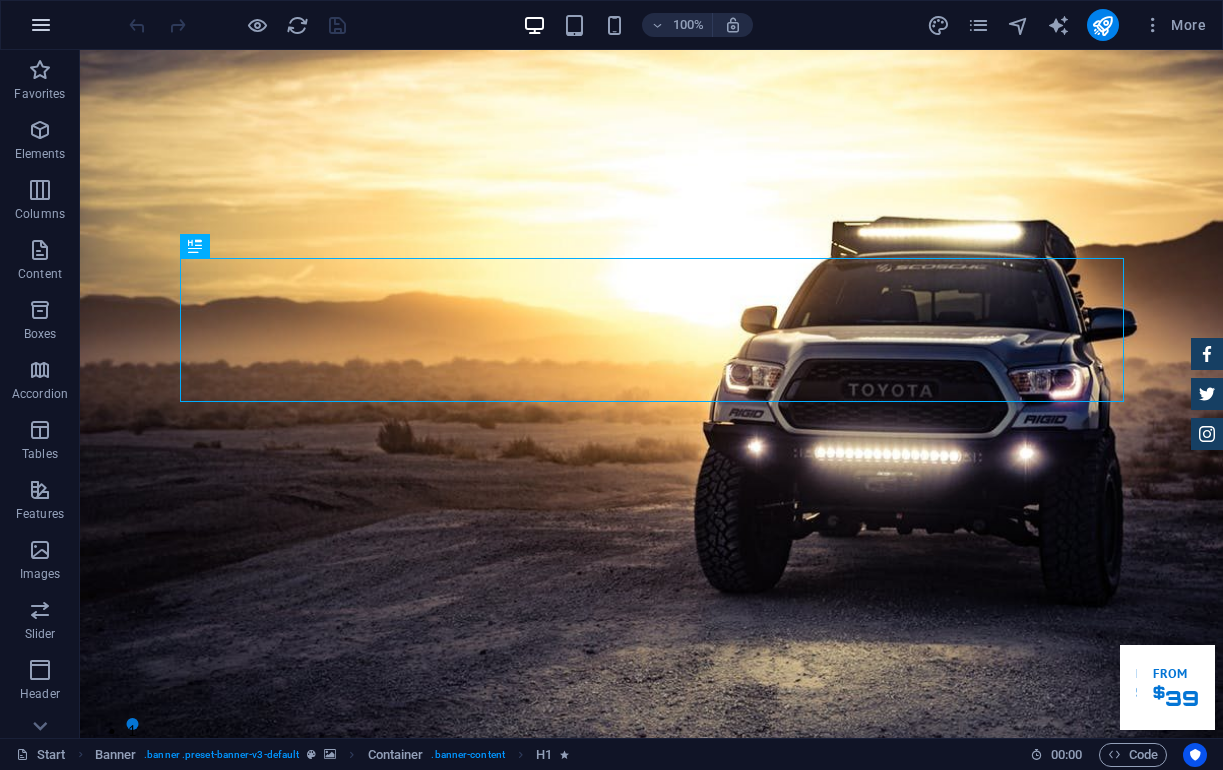 click at bounding box center [41, 25] 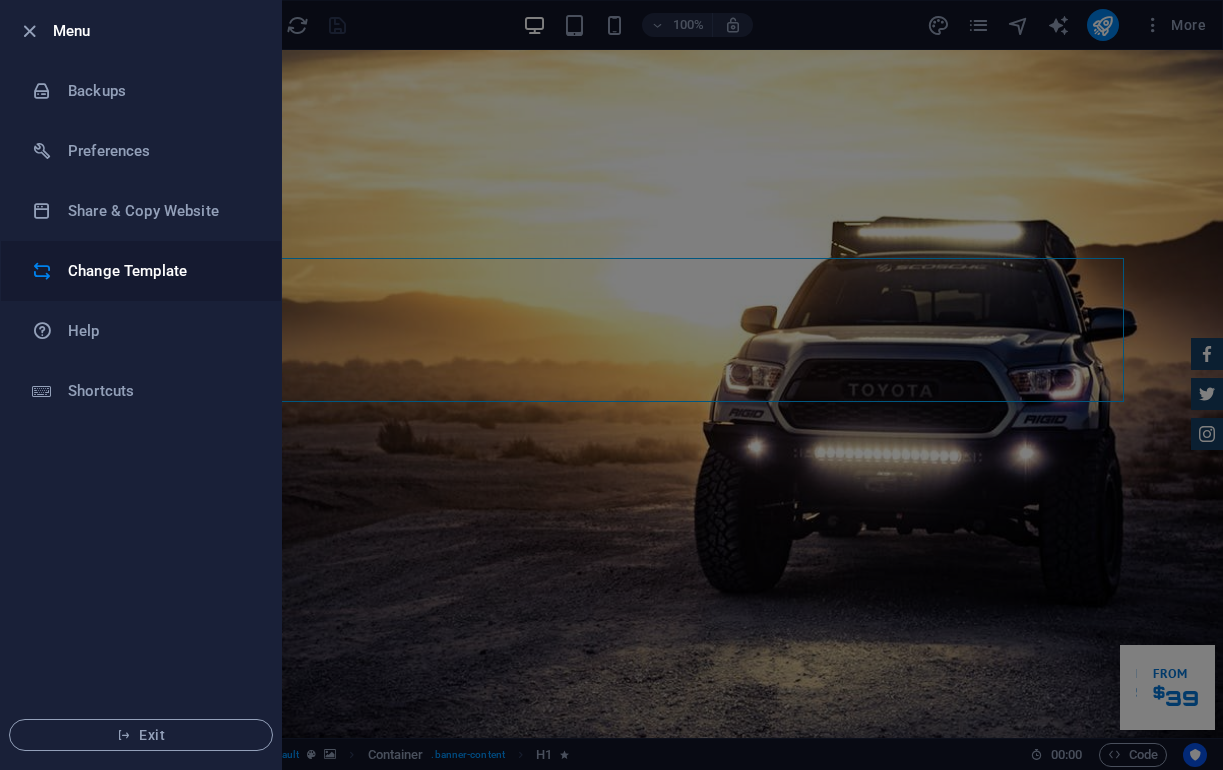 click on "Change Template" at bounding box center [160, 271] 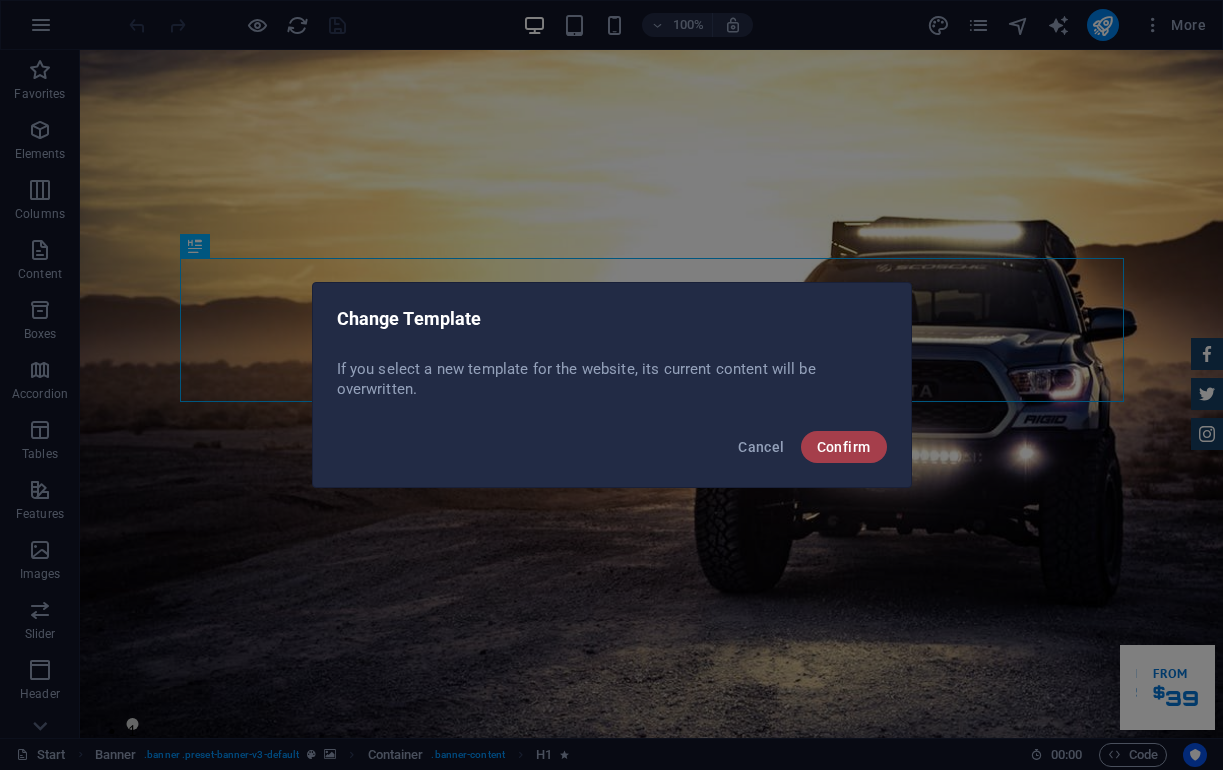 click on "Confirm" at bounding box center (844, 447) 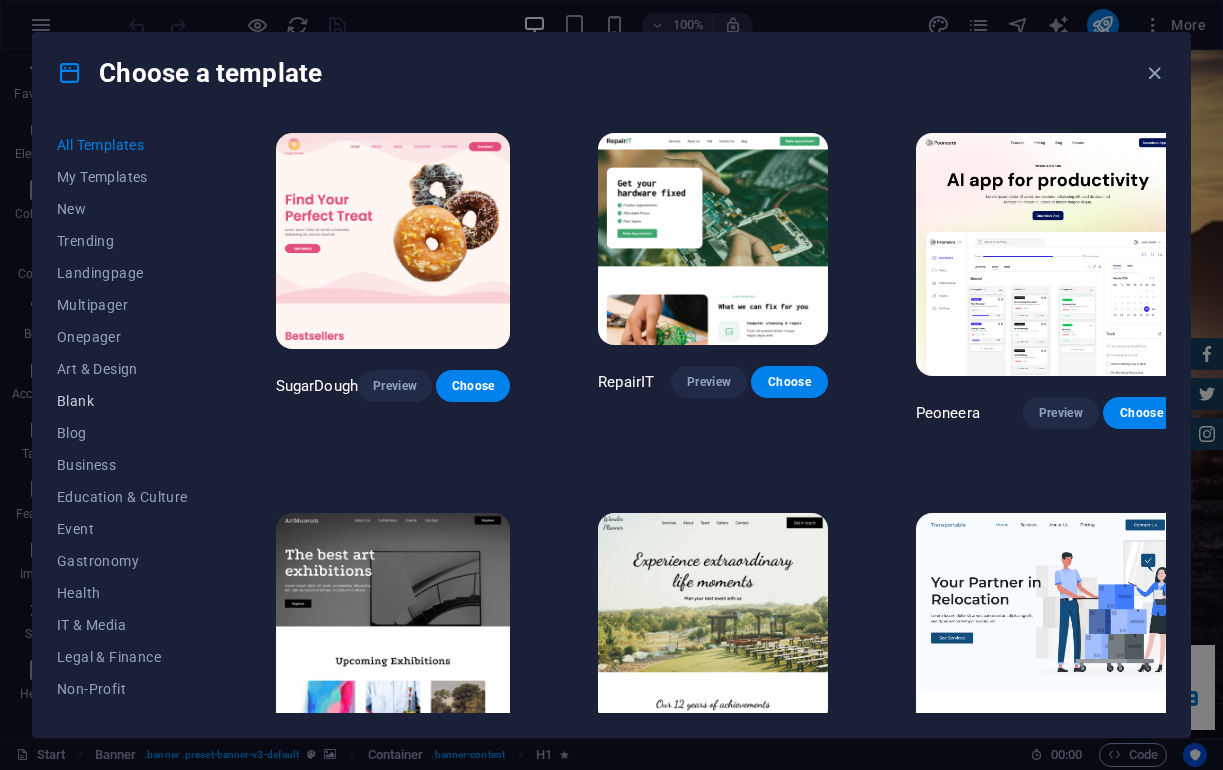 click on "Blank" at bounding box center (122, 401) 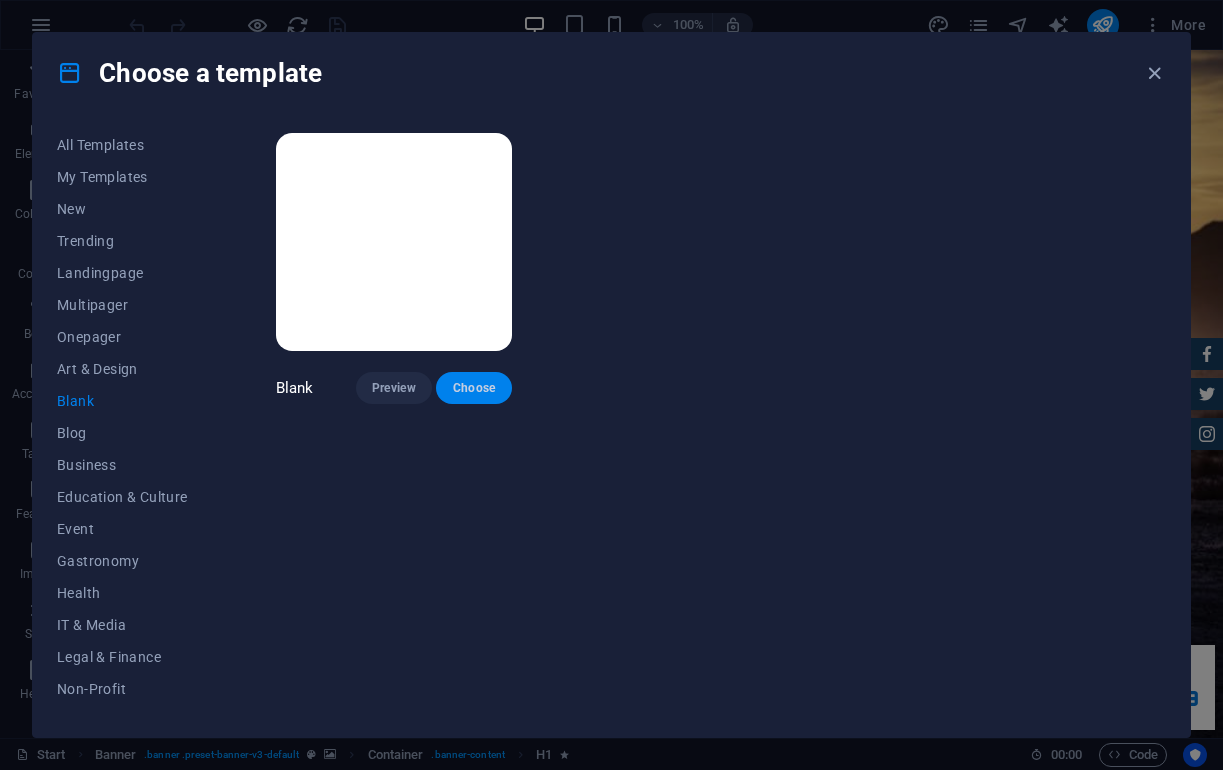 click on "Choose" at bounding box center (474, 388) 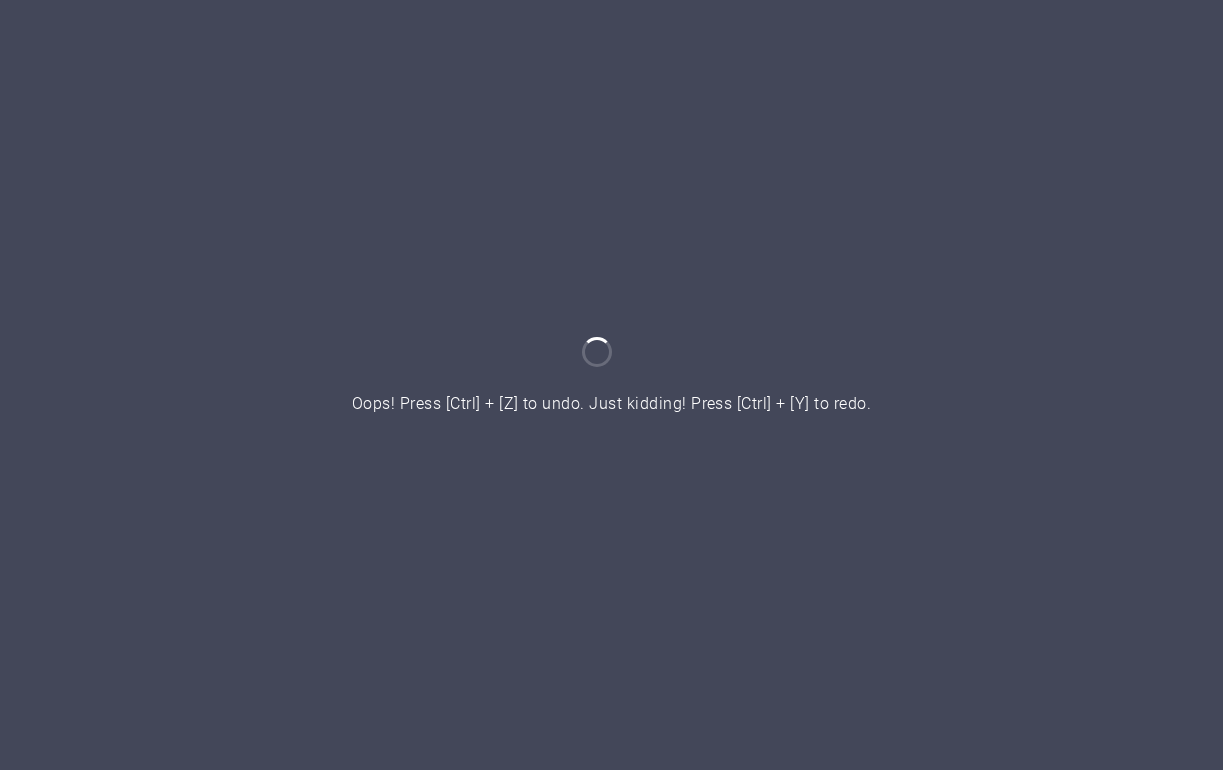 scroll, scrollTop: 0, scrollLeft: 0, axis: both 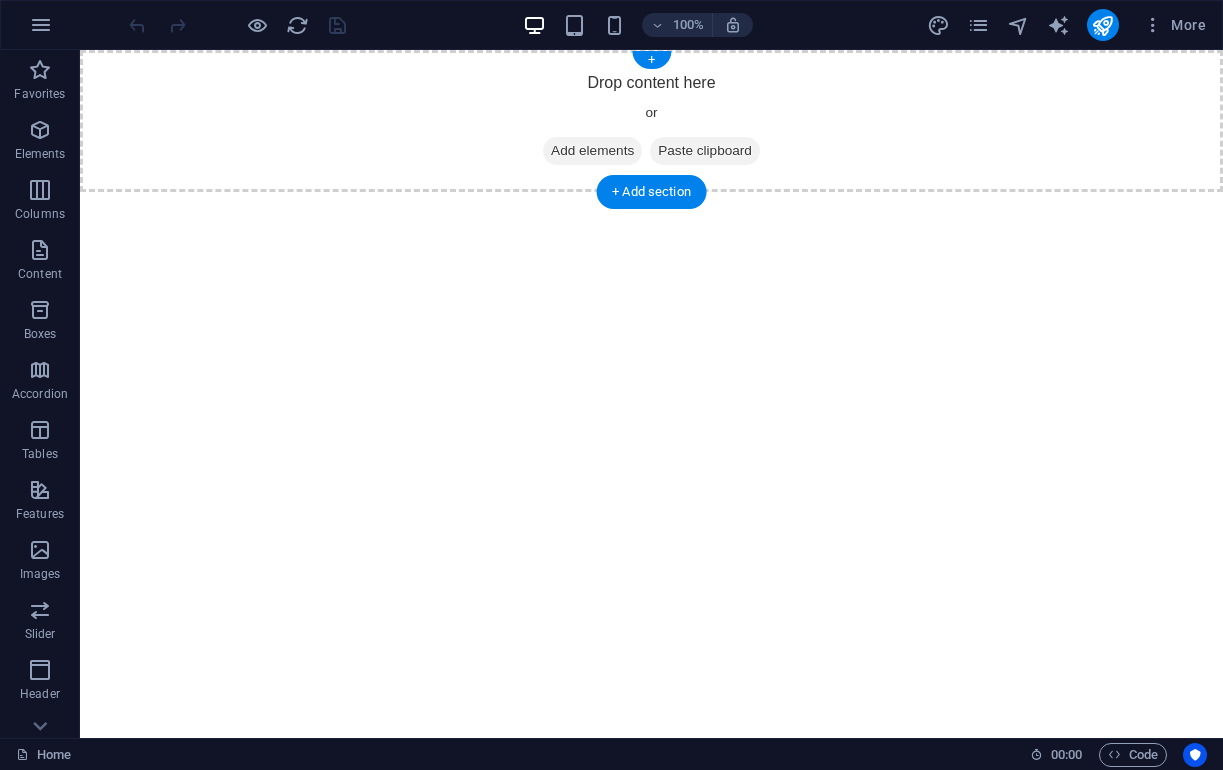 click on "Add elements" at bounding box center (592, 151) 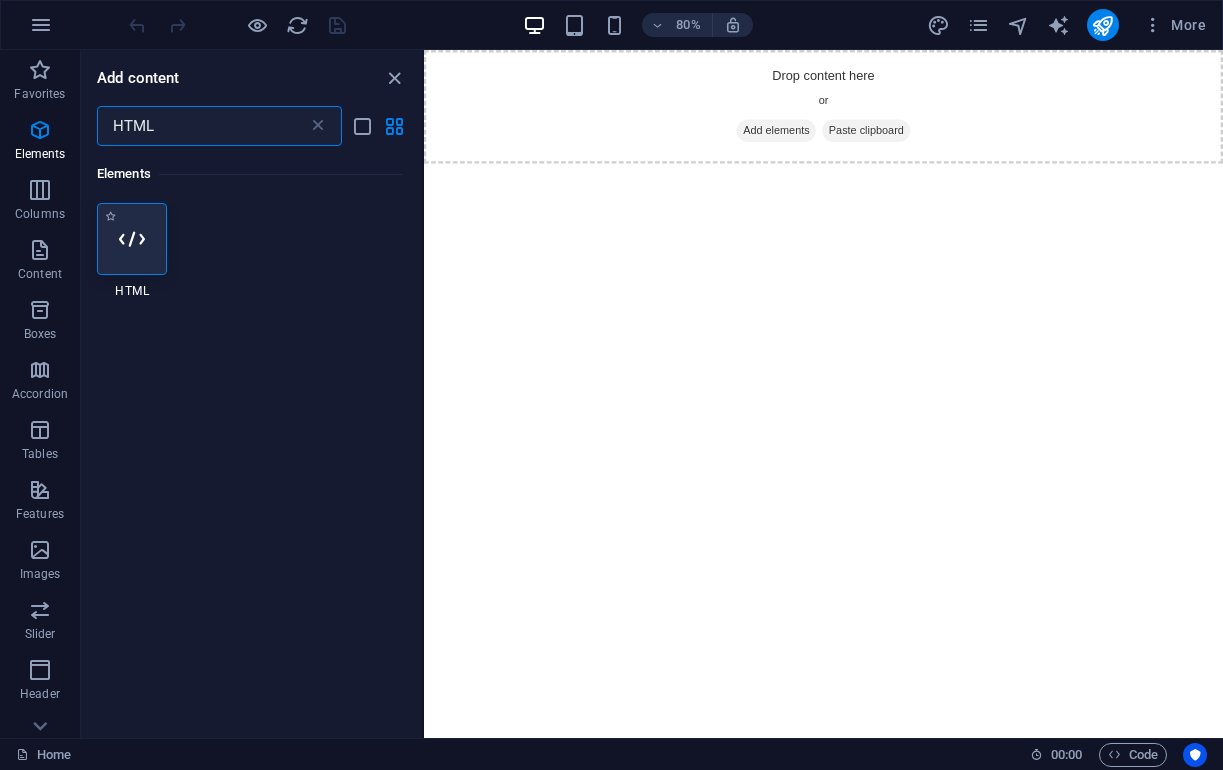 type on "HTML" 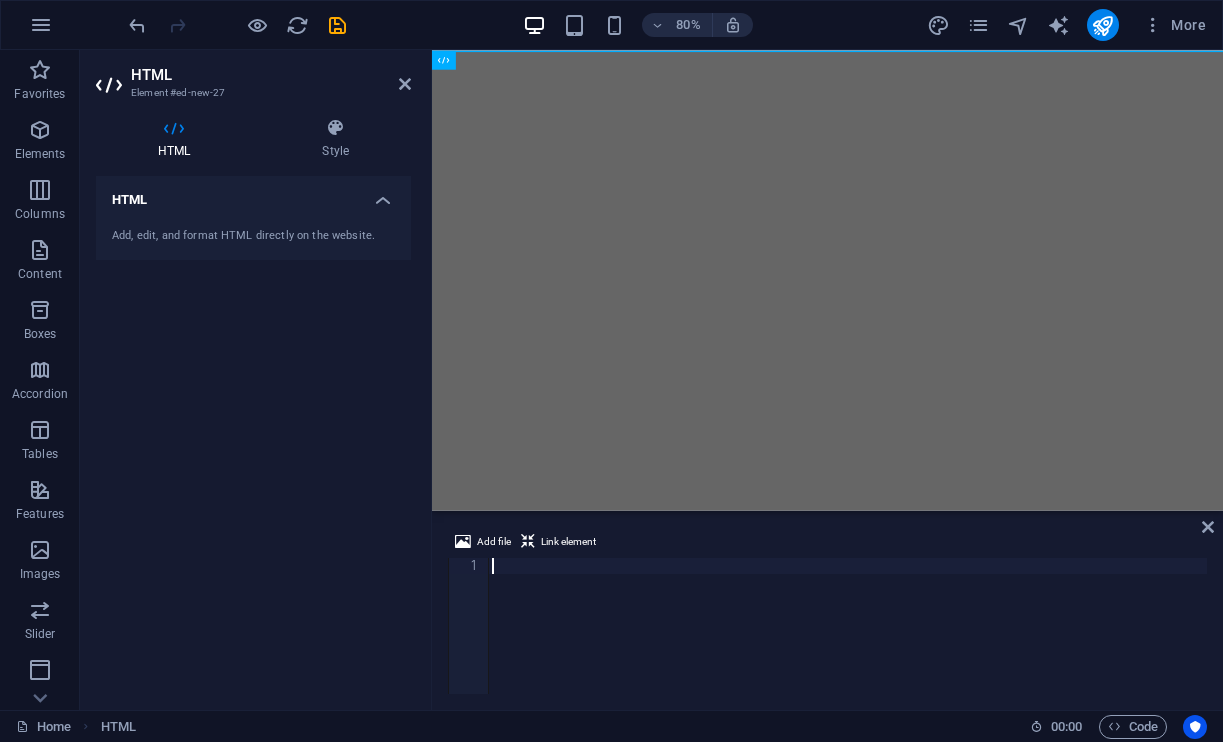 click at bounding box center [847, 642] 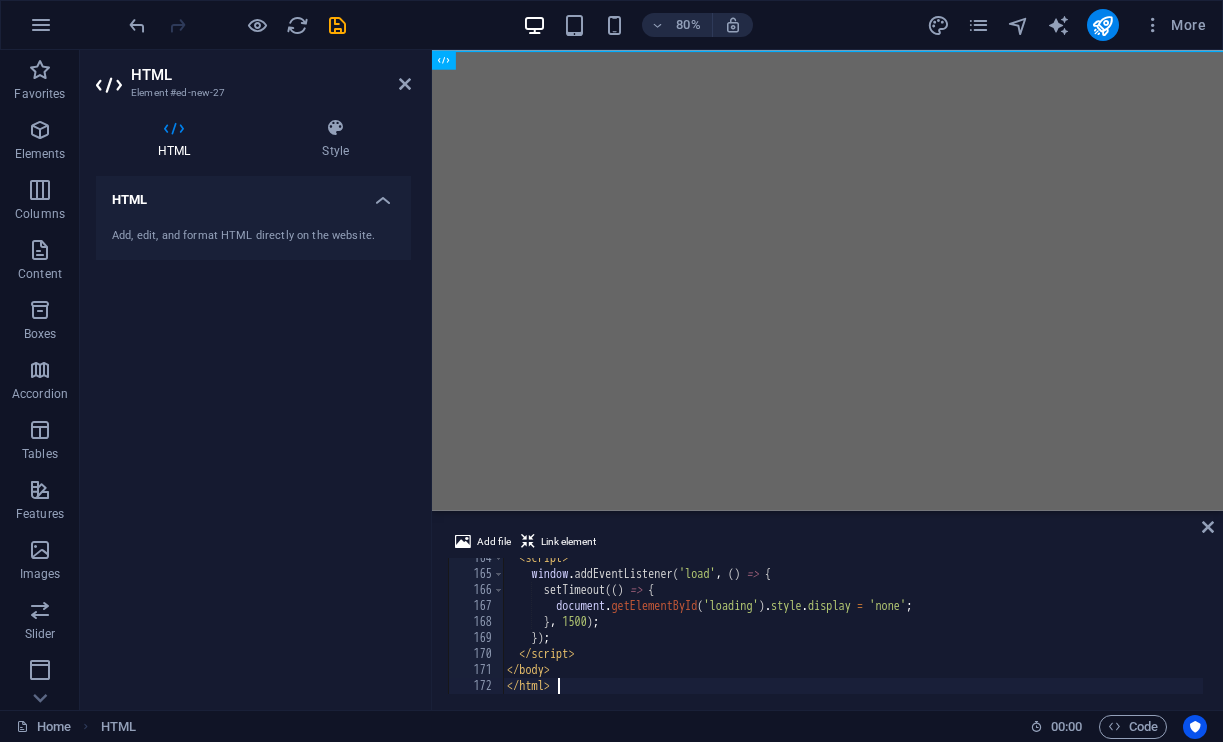 scroll, scrollTop: 2616, scrollLeft: 0, axis: vertical 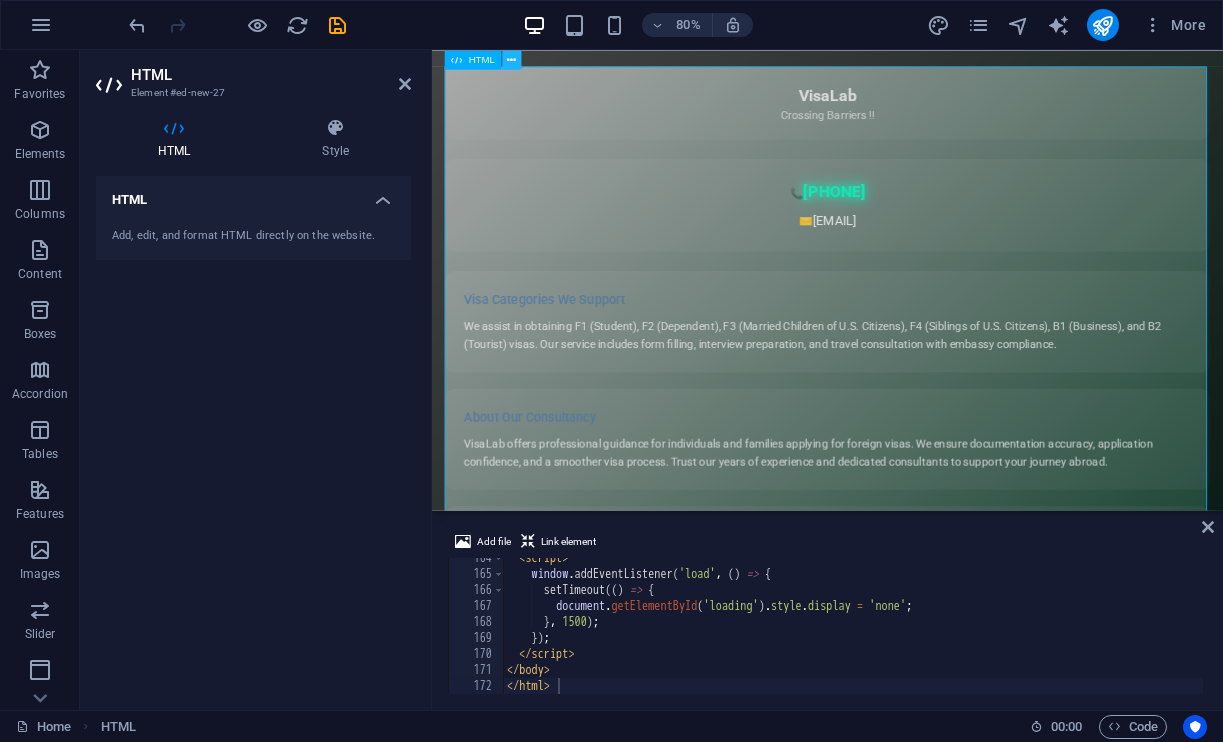 click at bounding box center [511, 59] 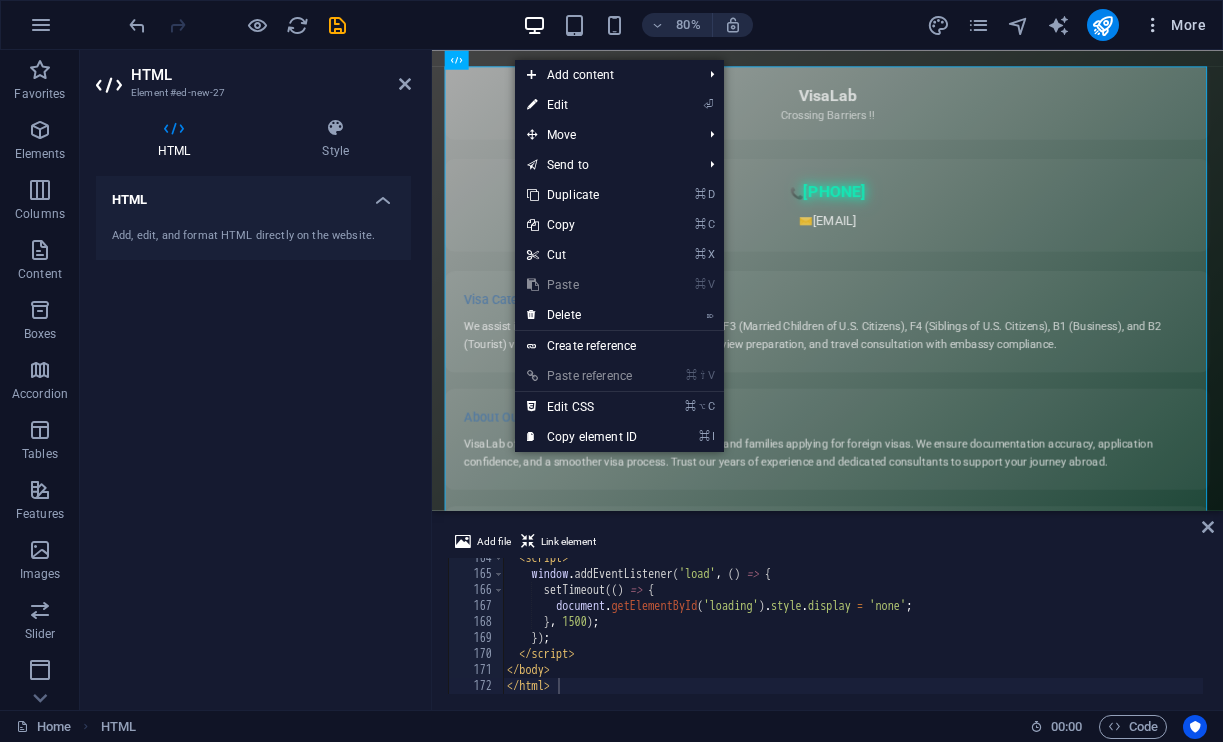 click on "More" at bounding box center [1174, 25] 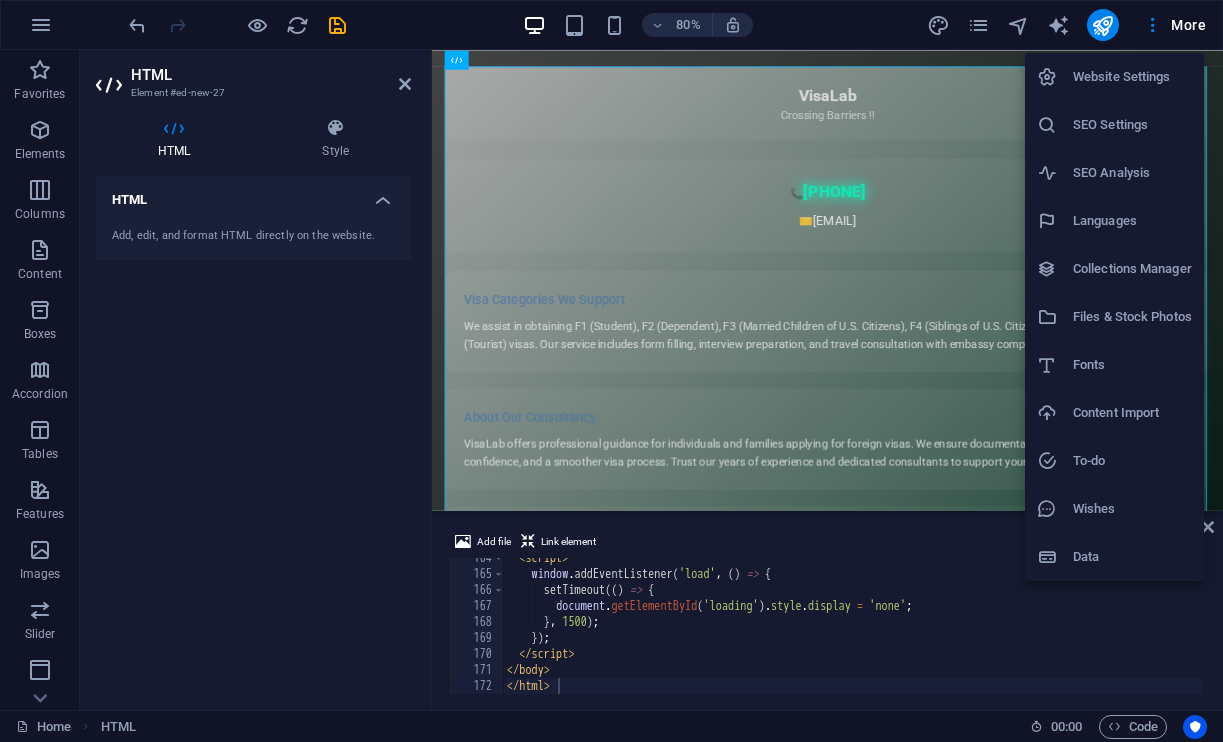 click on "SEO Settings" at bounding box center (1132, 125) 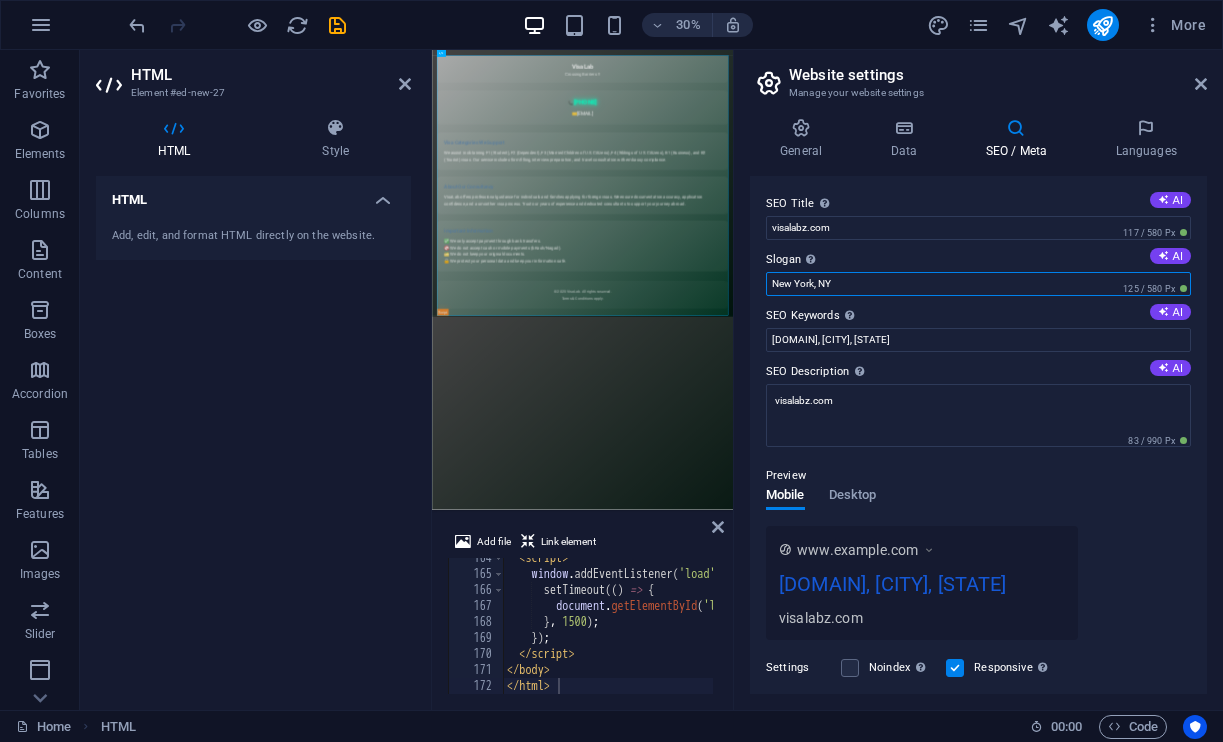 click on "New York, NY" at bounding box center [978, 284] 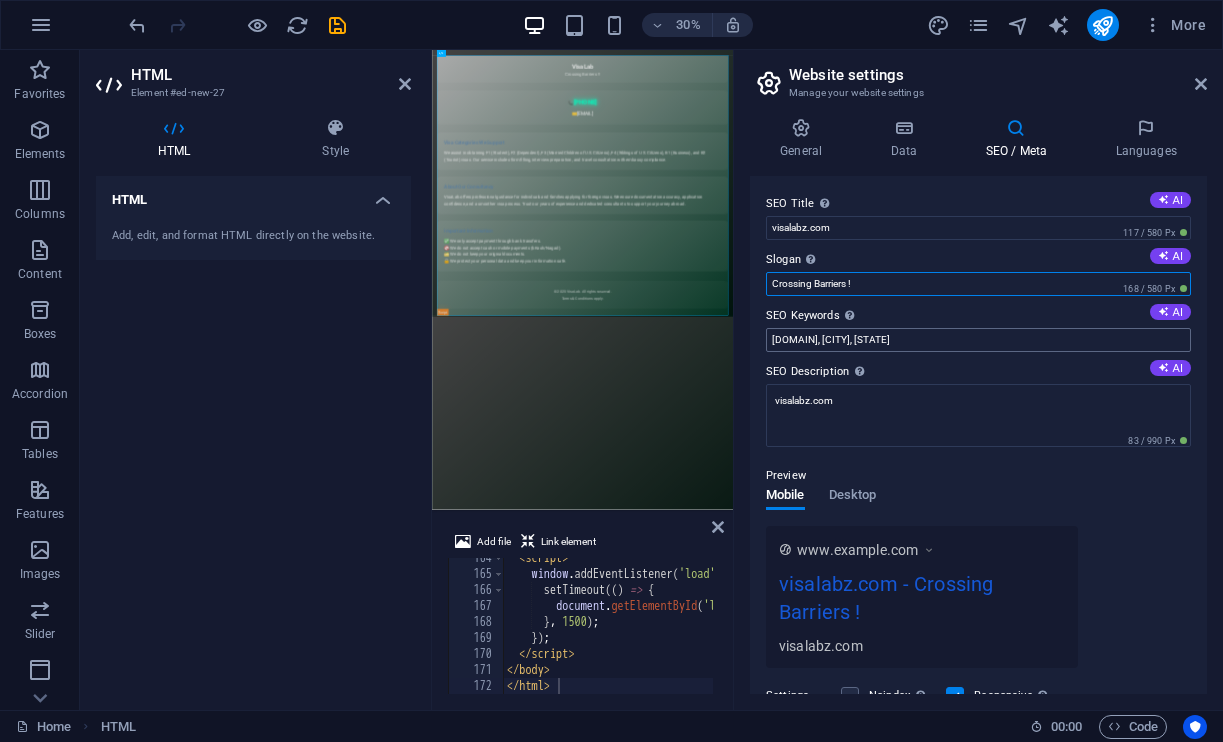 type on "Crossing Barriers !" 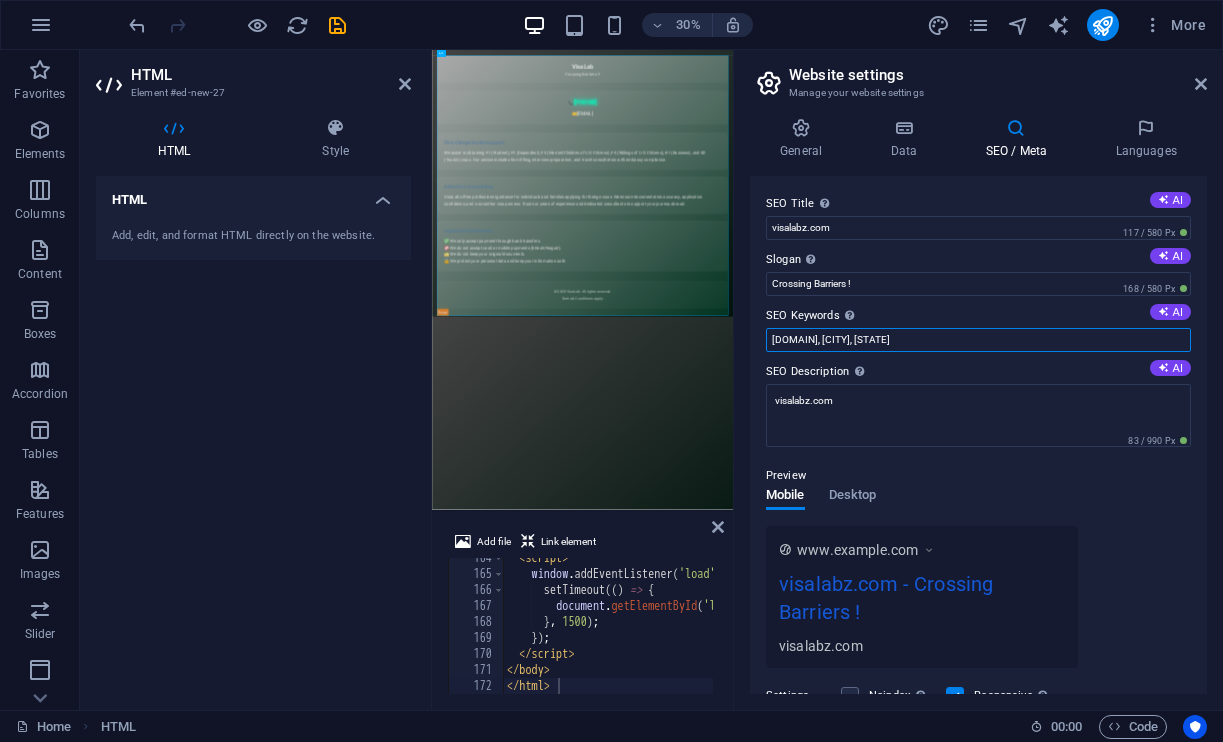 click on "[DOMAIN], [CITY], [STATE]" at bounding box center [978, 340] 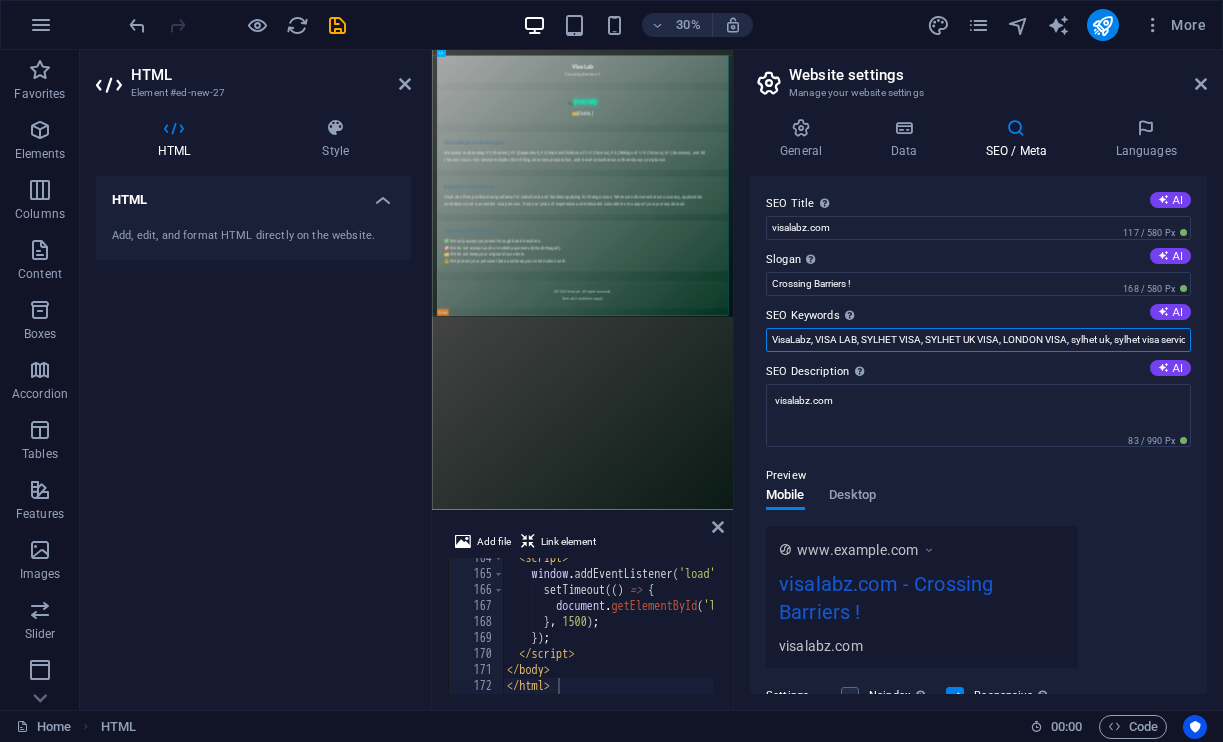 scroll, scrollTop: 0, scrollLeft: 0, axis: both 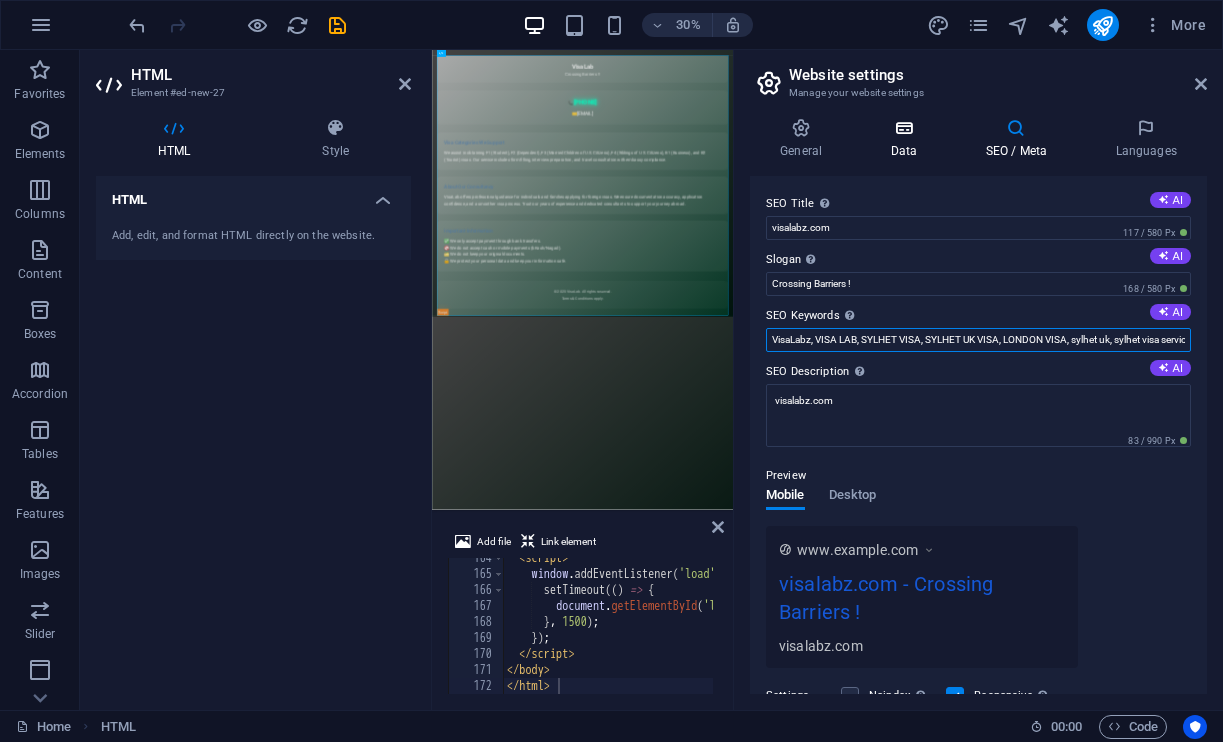 type on "VisaLabz, VISA LAB, SYLHET VISA, SYLHET UK VISA, LONDON VISA, sylhet uk, sylhet visa service, sylhet passport, canada visa, uk visa," 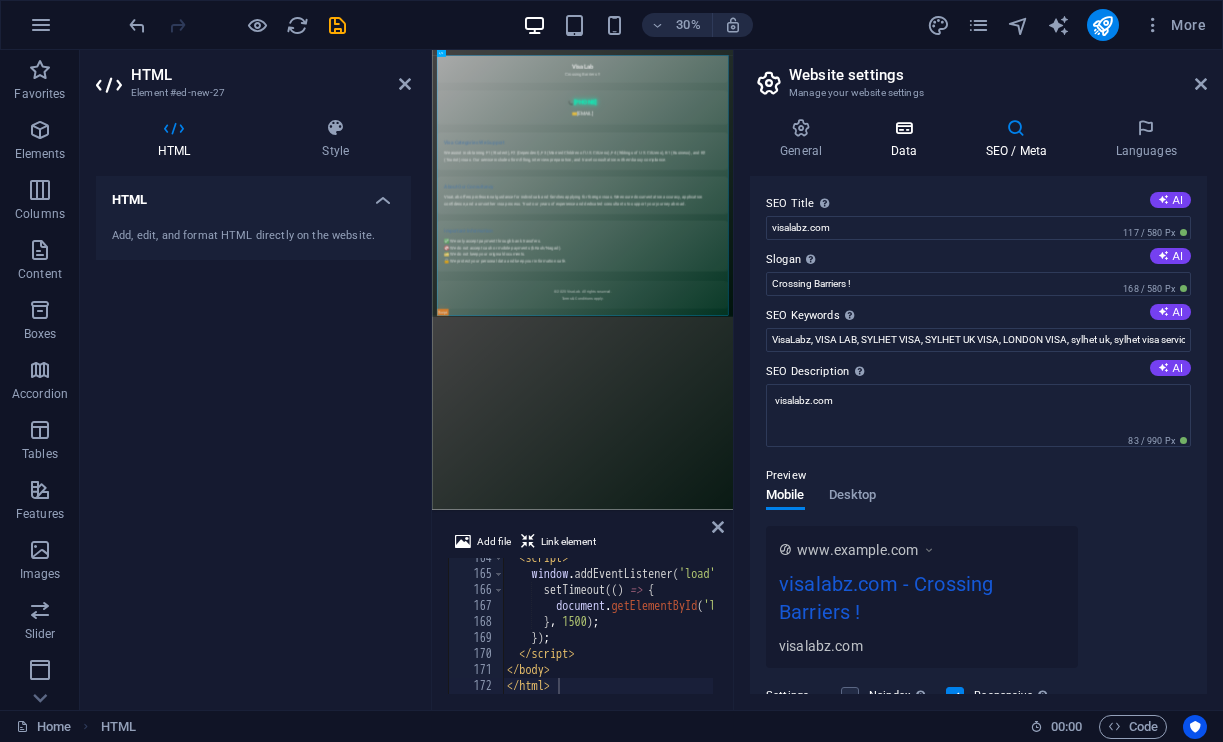 click at bounding box center (903, 128) 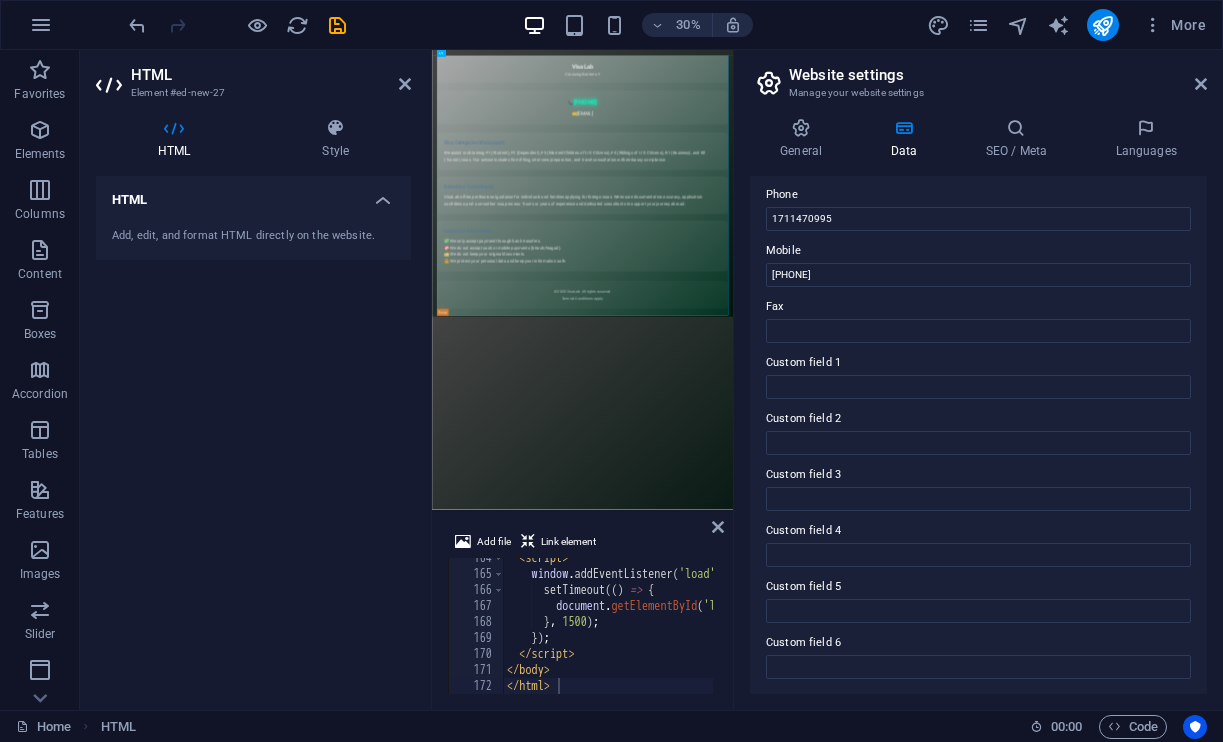 scroll, scrollTop: 441, scrollLeft: 0, axis: vertical 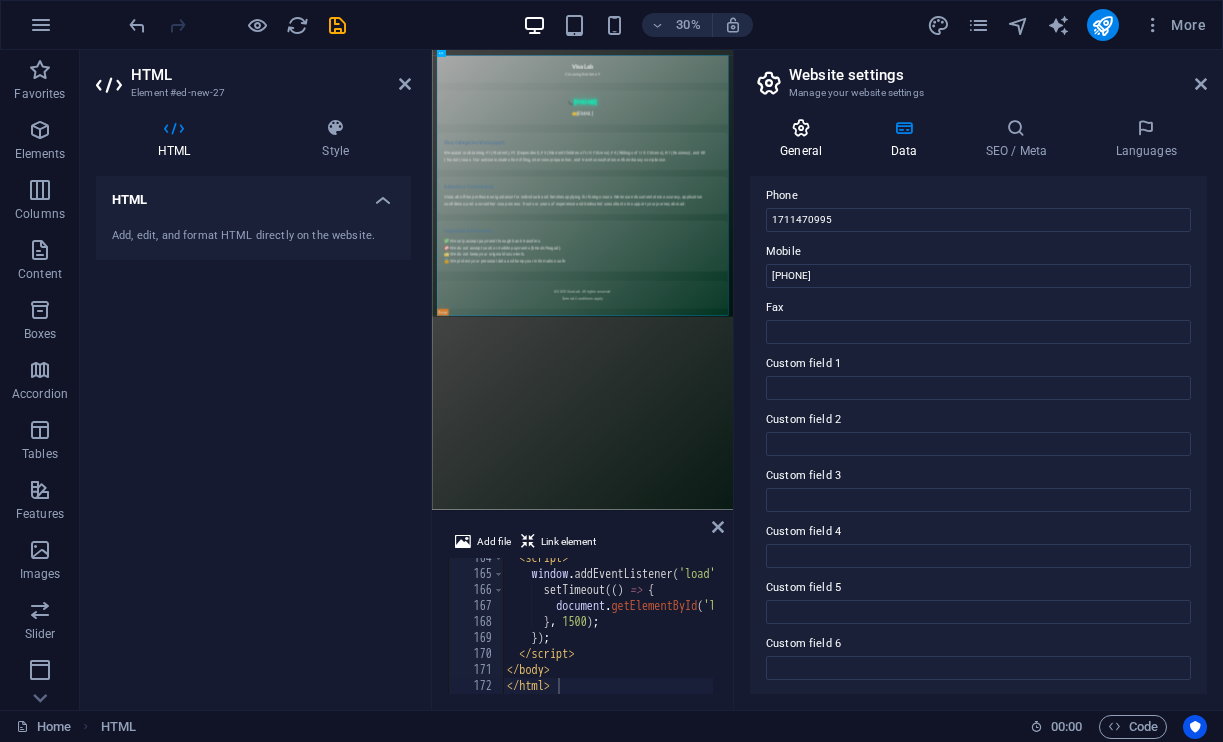click on "General" at bounding box center (805, 139) 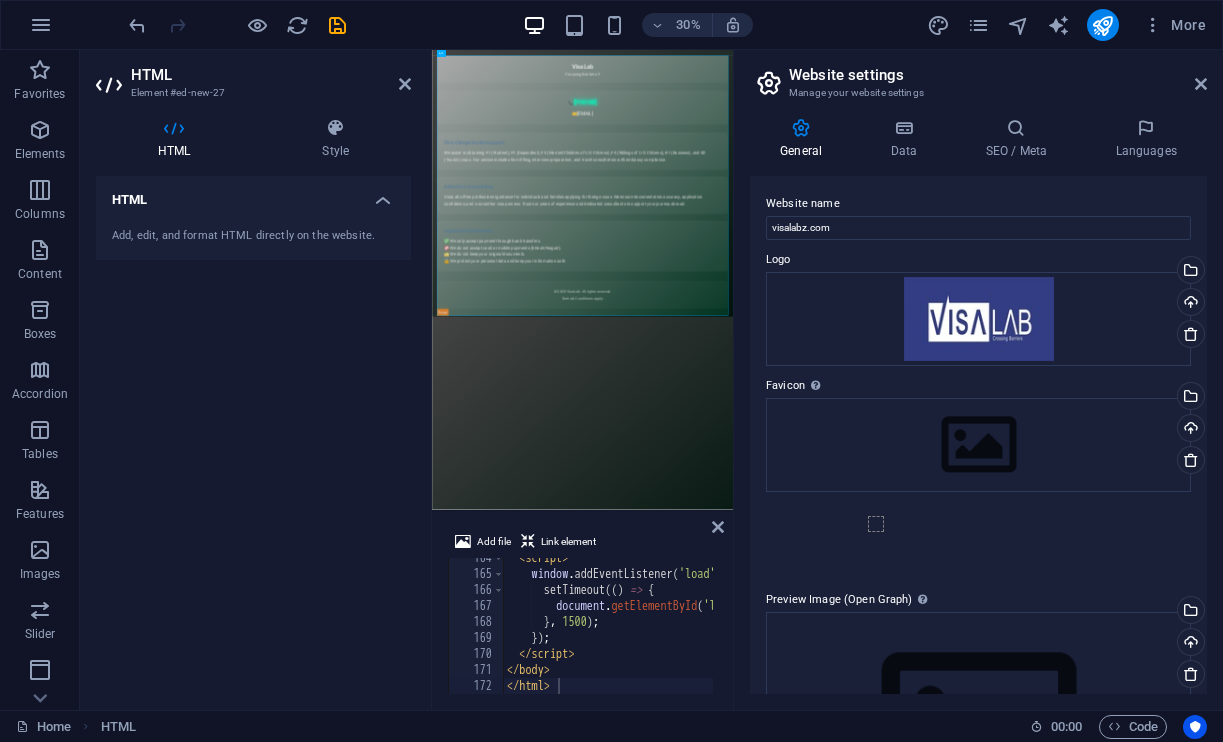 scroll, scrollTop: 0, scrollLeft: 0, axis: both 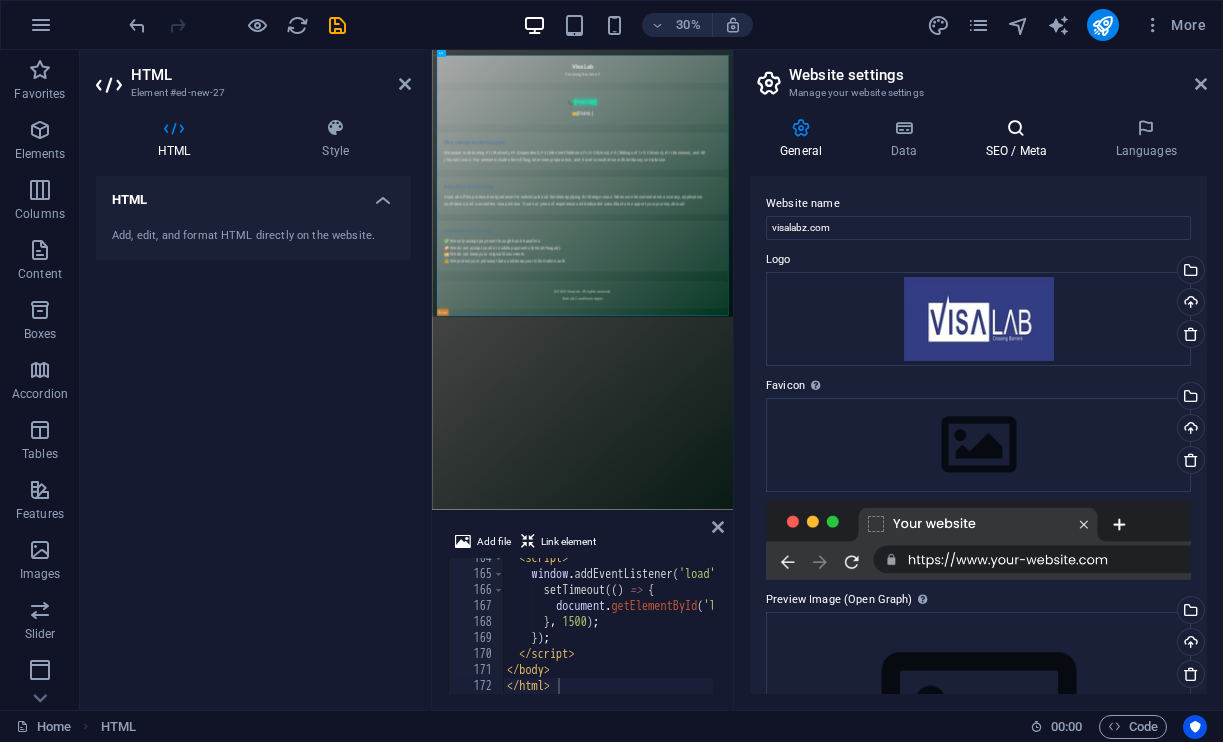 click at bounding box center [1016, 128] 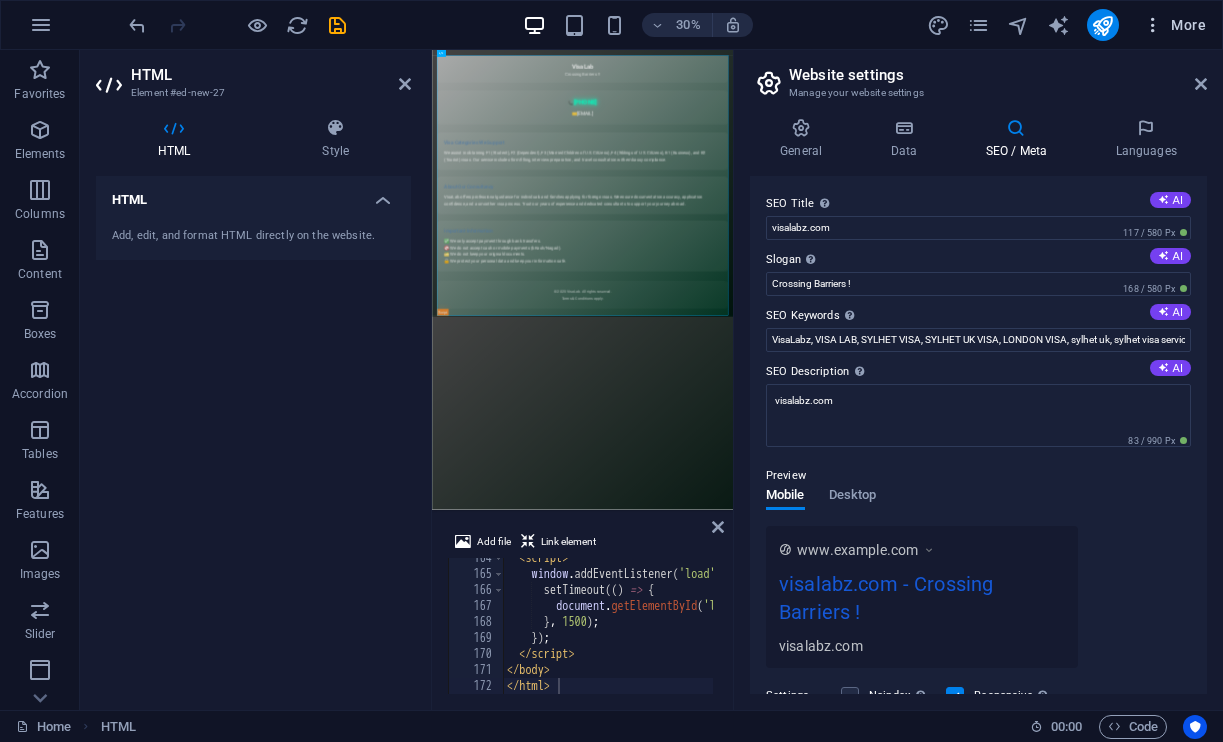 click on "More" at bounding box center [1174, 25] 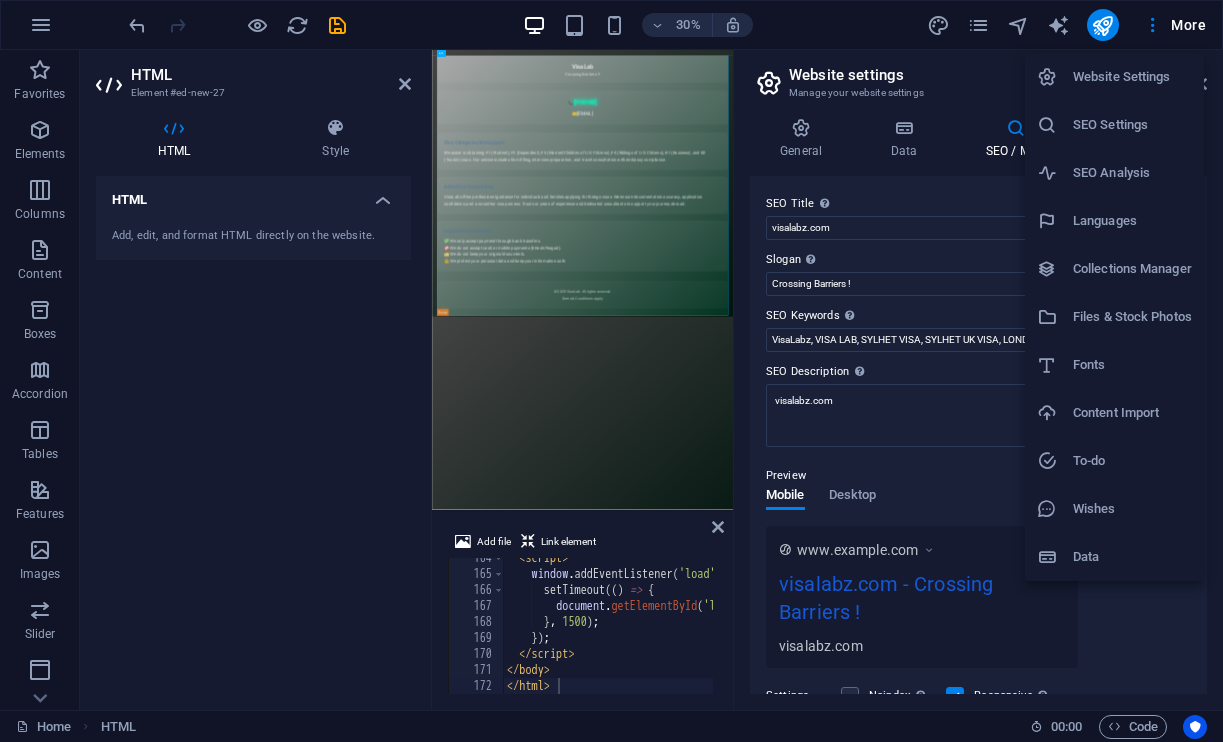 click at bounding box center (611, 371) 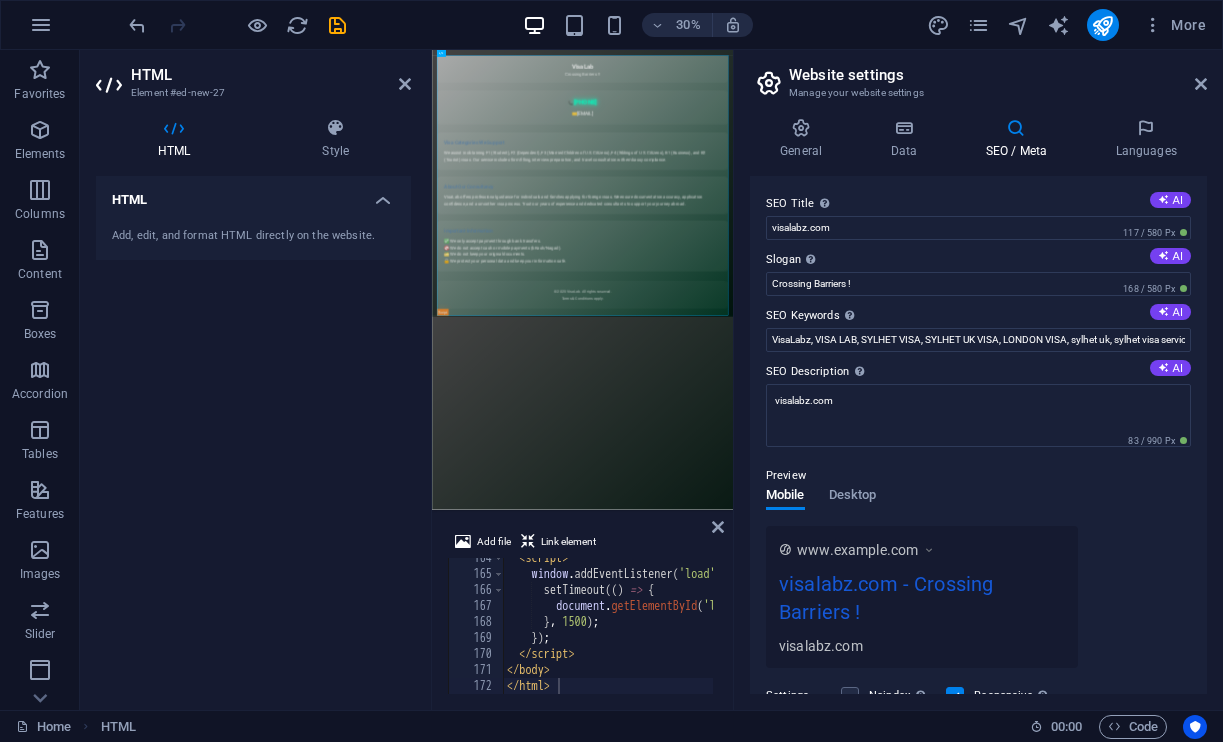 click on "Skip to main content
VisaLab – Crossing Barriers !!
📘 Welcome to VisaLab
VisaLab
Crossing Barriers !!
📞  +88 01711470995
✉️  bokth@hotmail.co.uk
Visa Categories We Support
We assist in obtaining F1 (Student), F2 (Dependent), F3 (Married Children of U.S. Citizens), F4 (Siblings of U.S. Citizens), B1 (Business), and B2 (Tourist) visas. Our service includes form filling, interview preparation, and travel consultation with embassy compliance.
About Our Consultancy
VisaLab offers professional guidance for individuals and families applying for foreign visas. We ensure documentation accuracy, application confidence, and a smoother visa process. Trust our years of experience and dedicated consultants to support your journey abroad.
Important Information
✅ We only accept payment through bank transfers.
🚫 We do not accept cash or mobile payments (bKash/Nagad)." at bounding box center [933, 495] 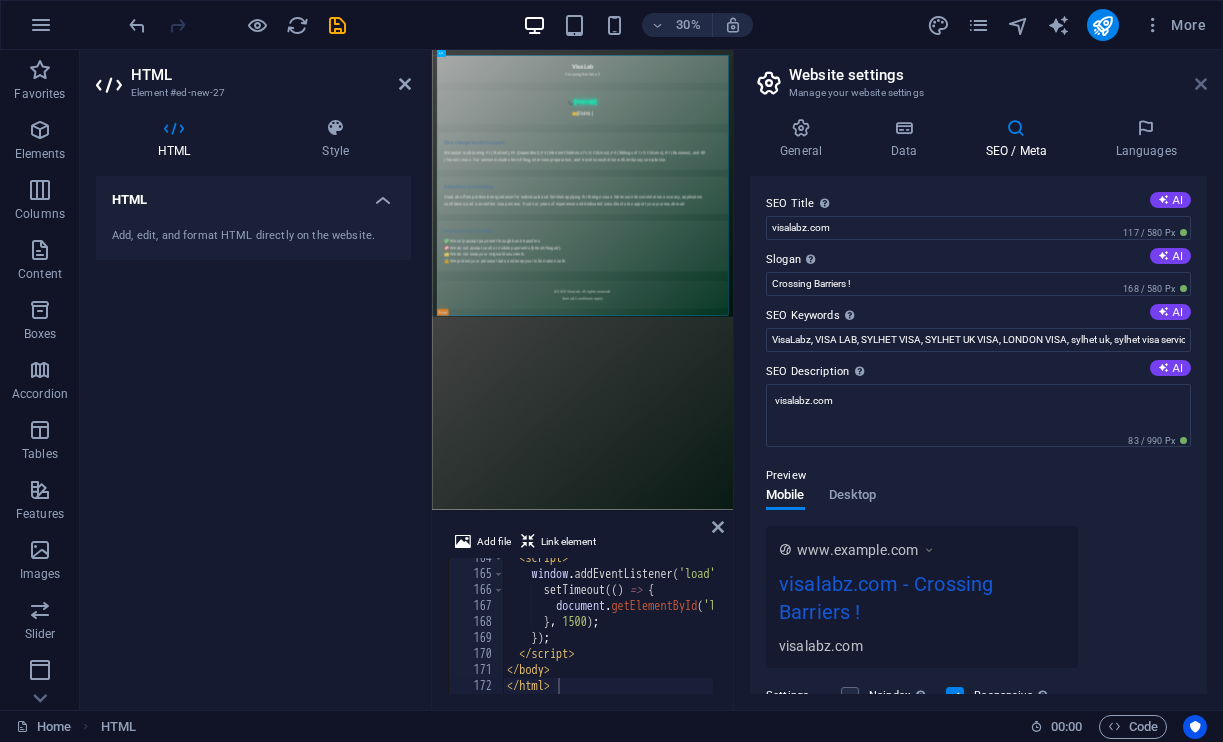 click at bounding box center (1201, 84) 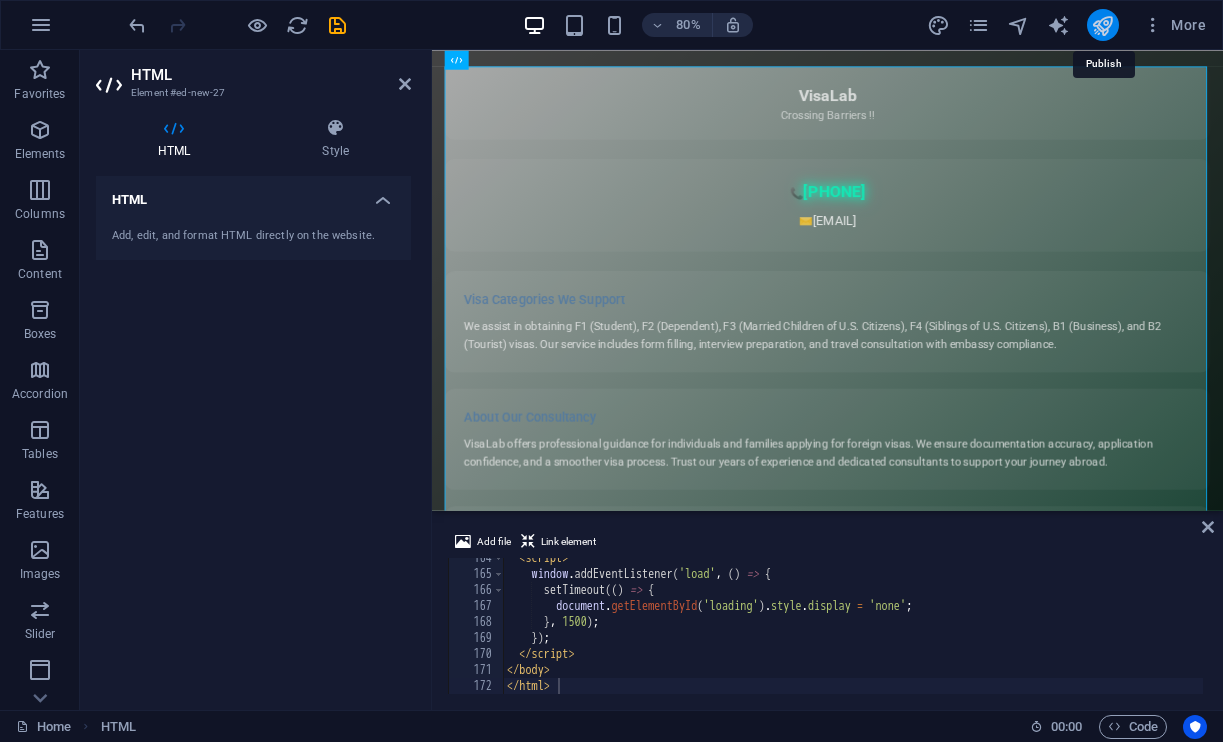 click at bounding box center (1102, 25) 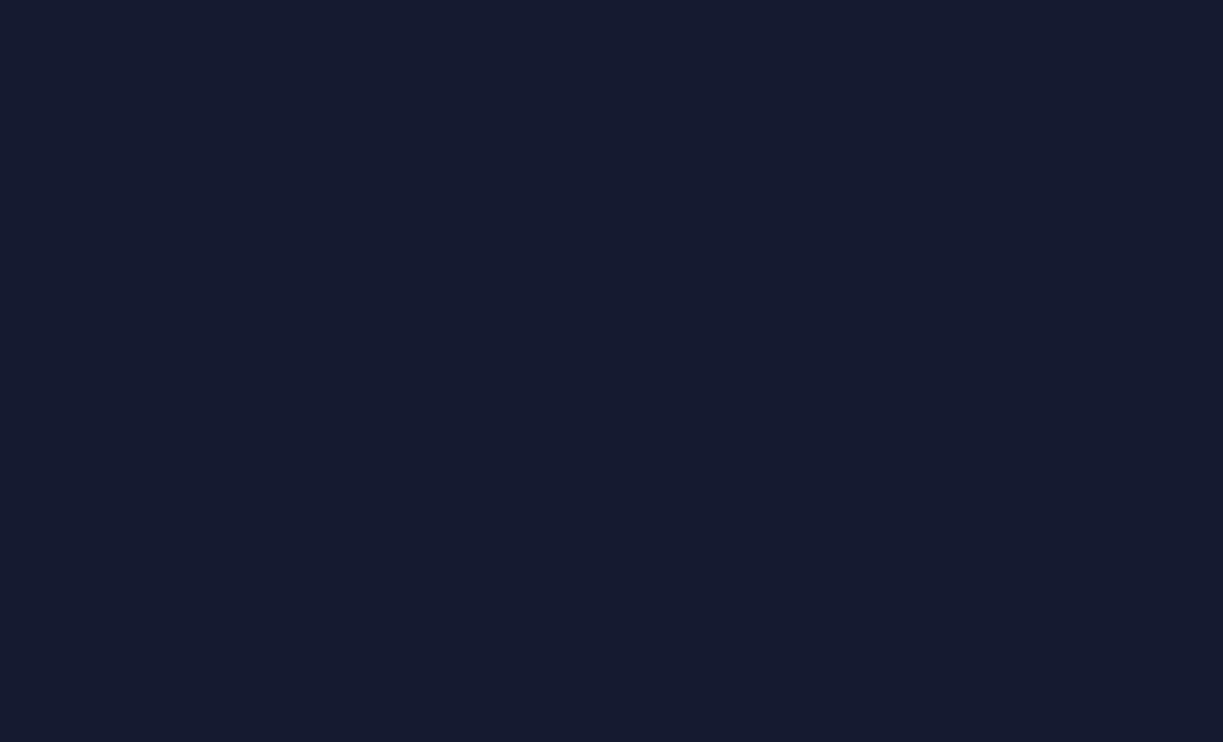 scroll, scrollTop: 0, scrollLeft: 0, axis: both 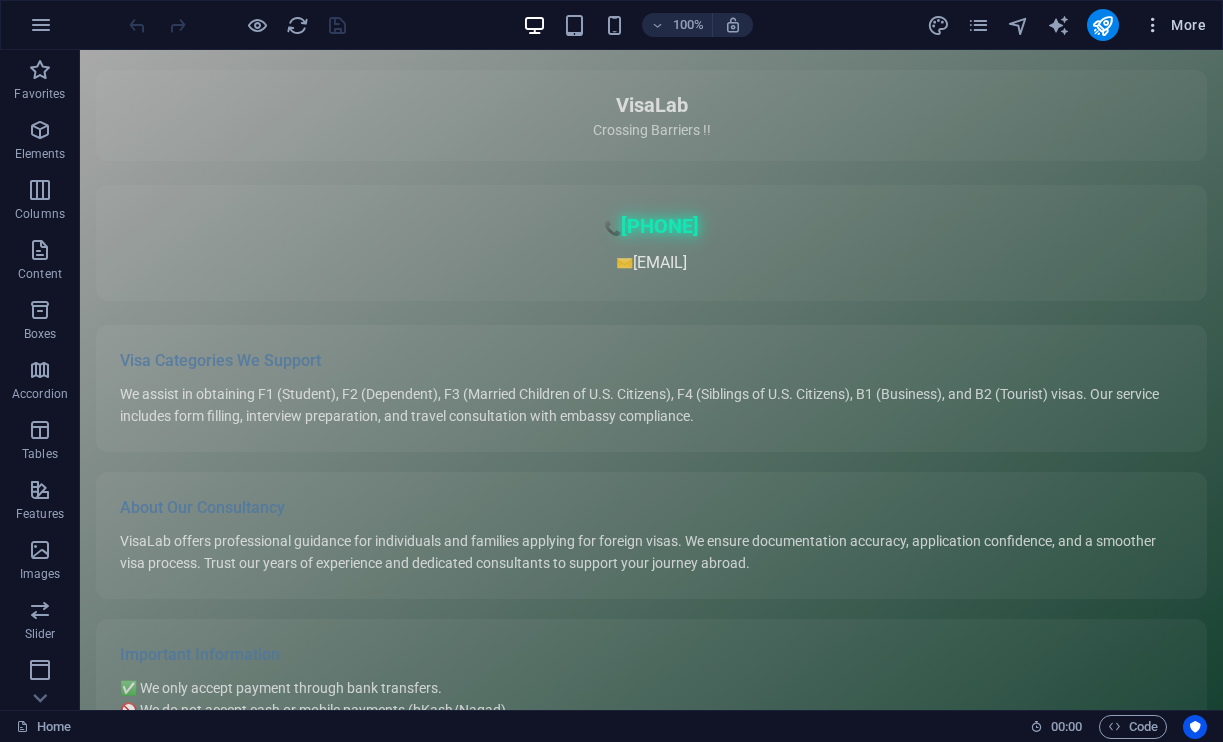 click on "More" at bounding box center (1174, 25) 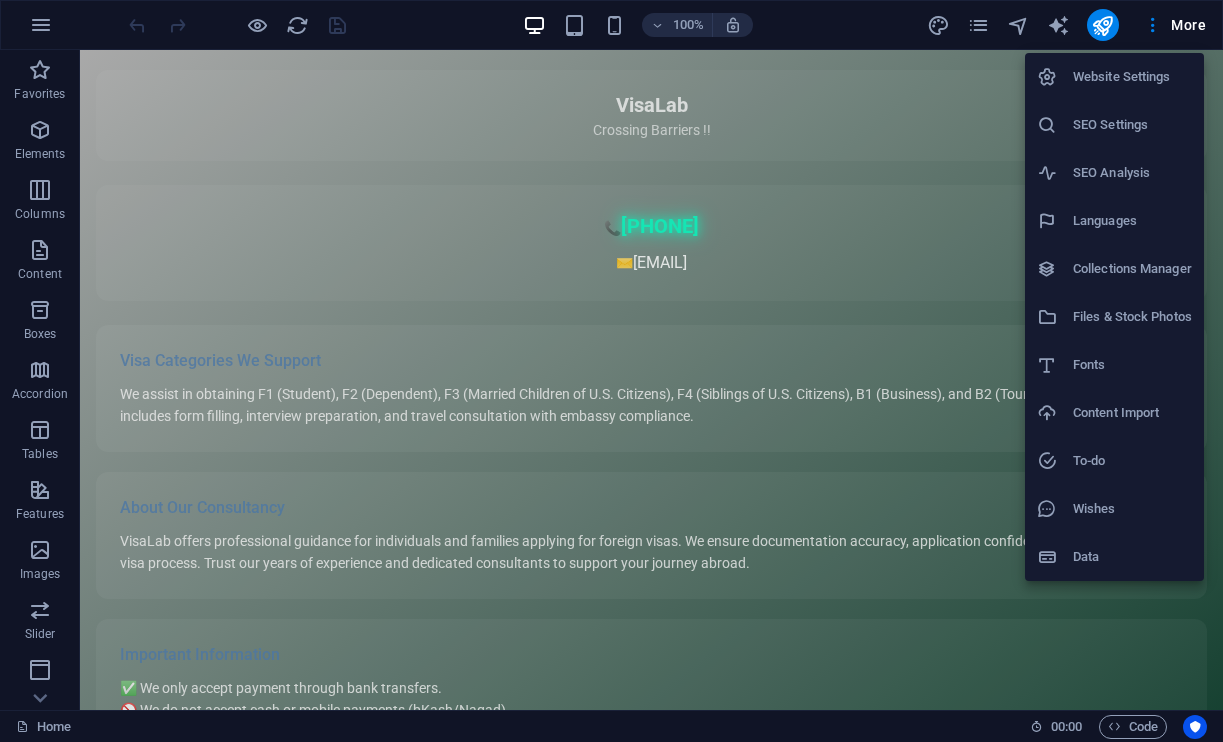 click on "SEO Settings" at bounding box center (1132, 125) 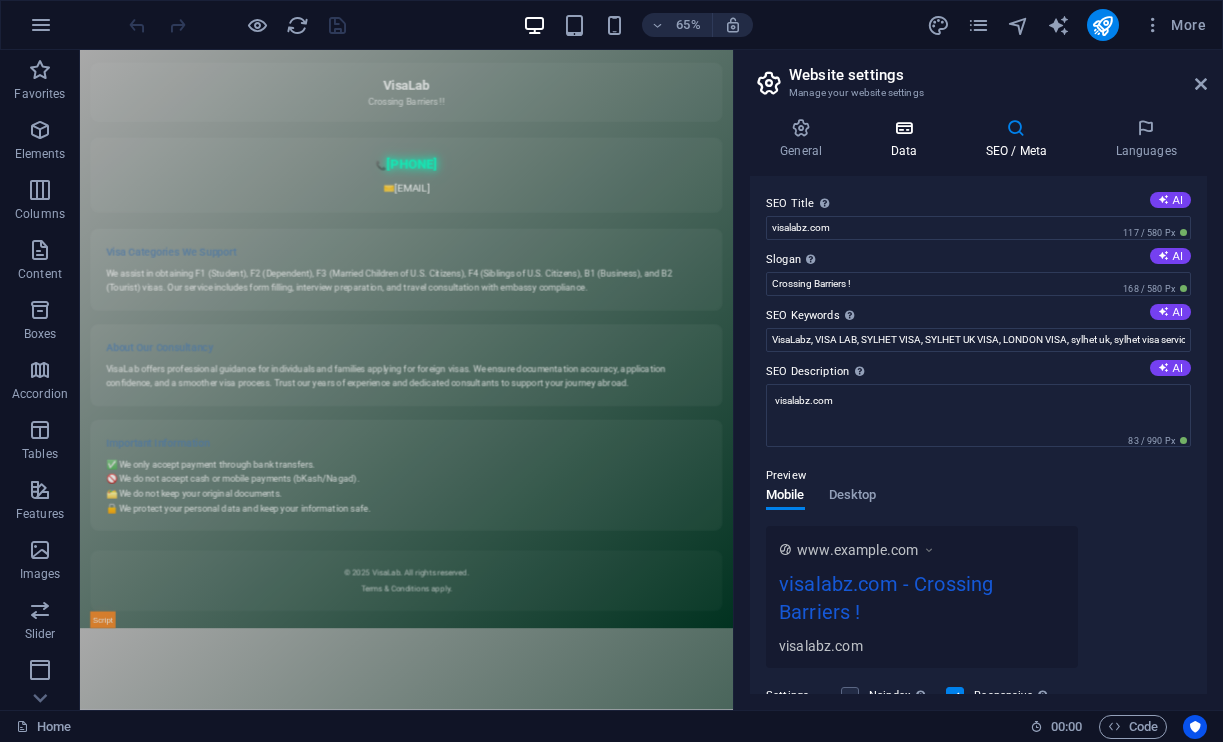 click on "Data" at bounding box center (907, 139) 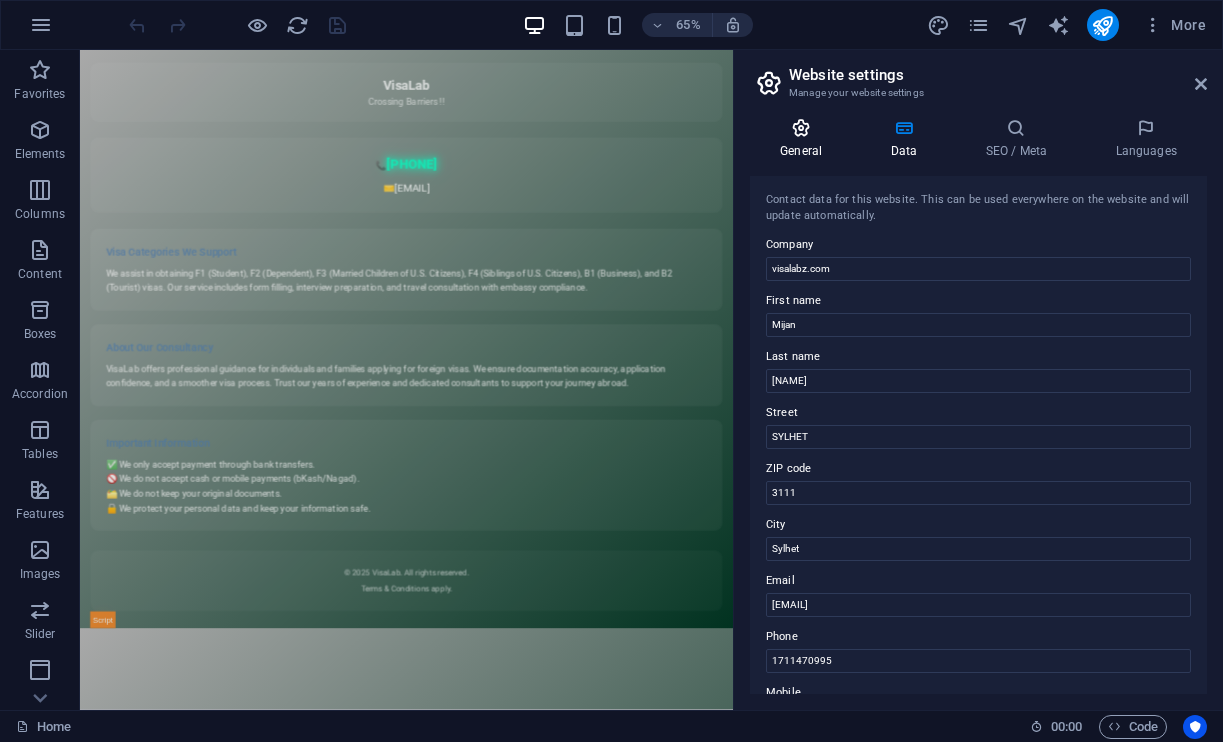 click on "General" at bounding box center [805, 139] 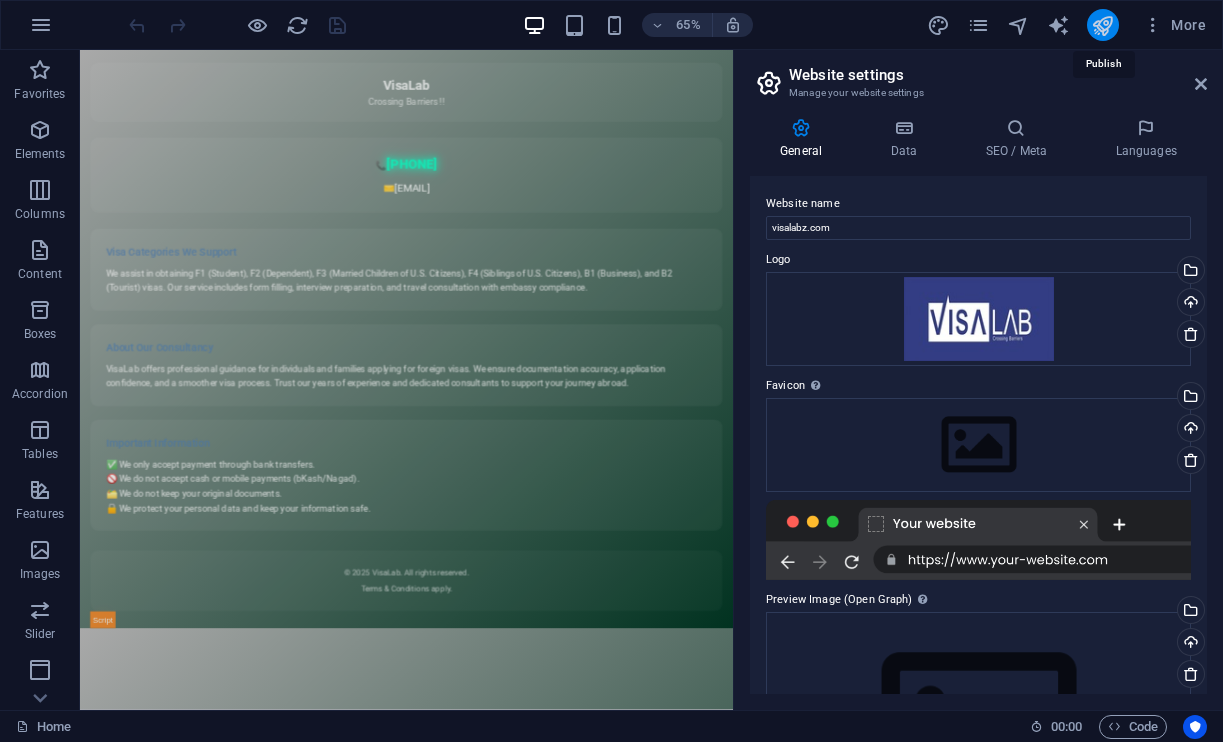 click at bounding box center [1102, 25] 